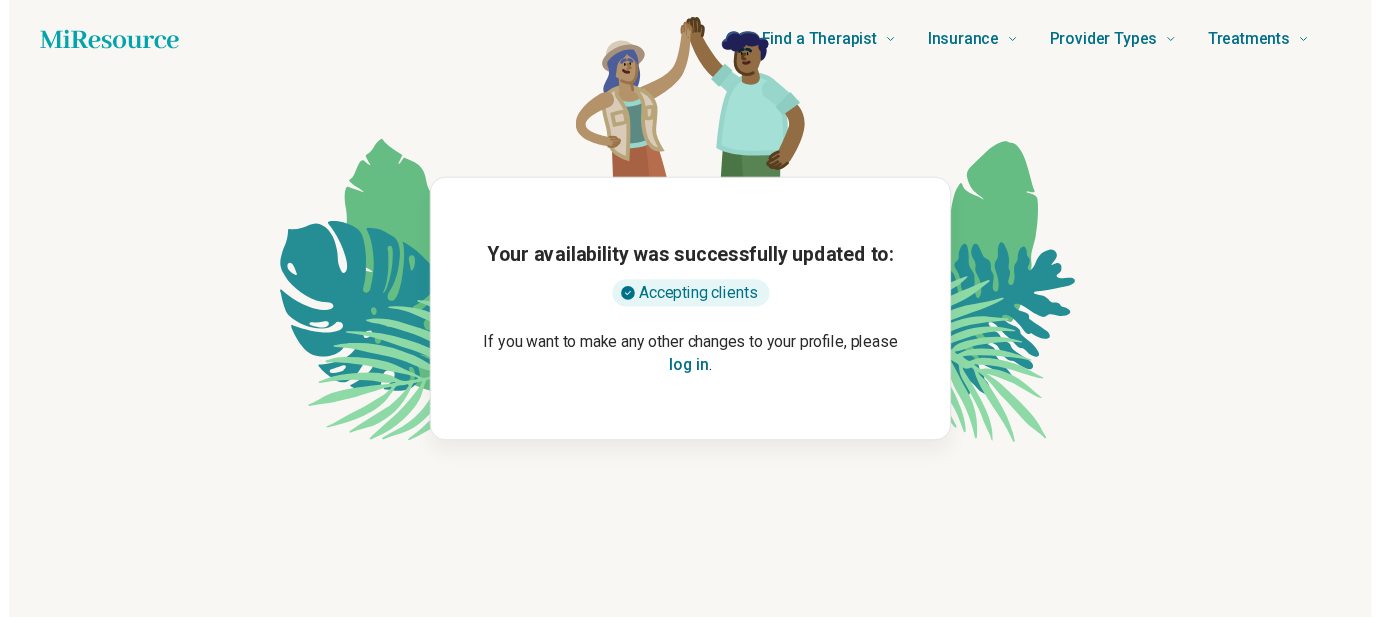scroll, scrollTop: 0, scrollLeft: 0, axis: both 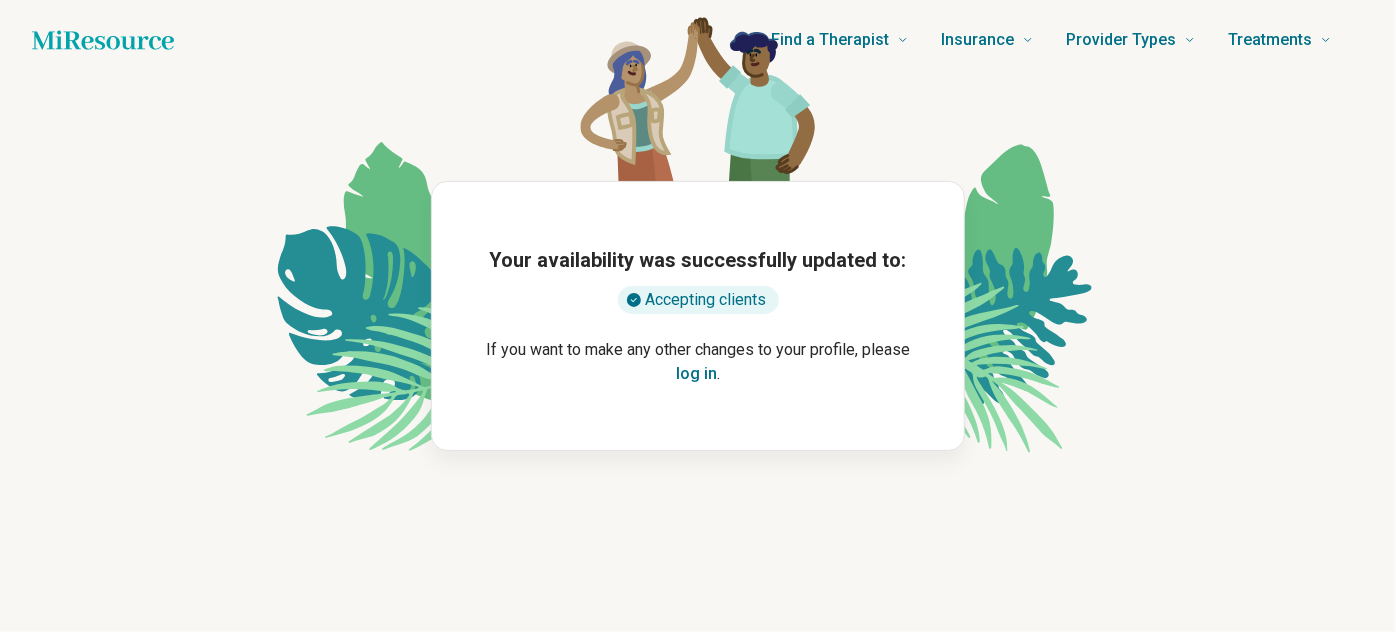 click on "log in" at bounding box center [696, 374] 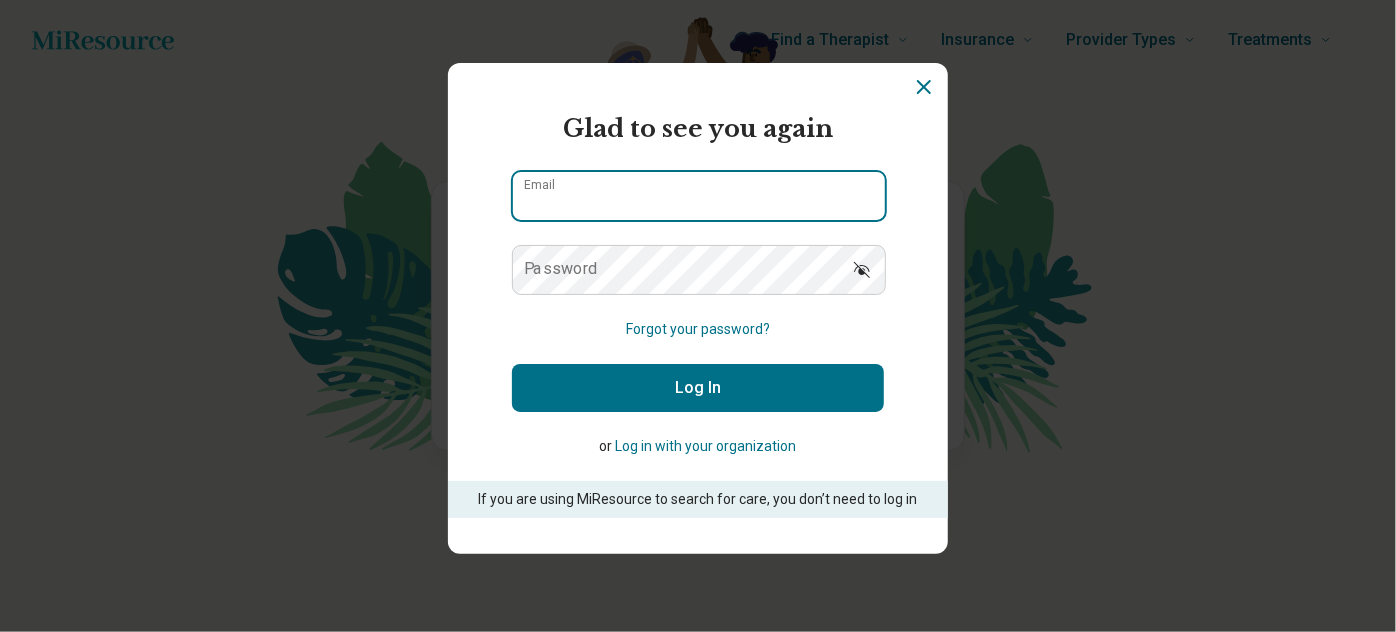 type on "**********" 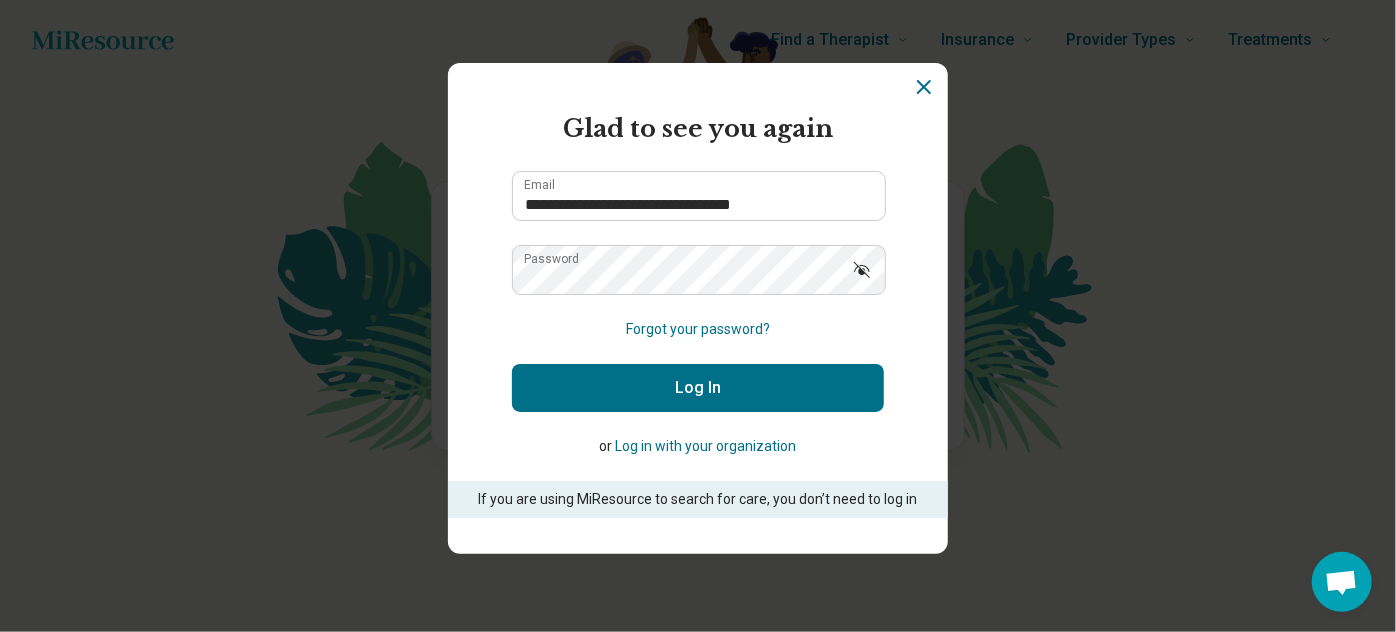 click on "Log In" at bounding box center (698, 388) 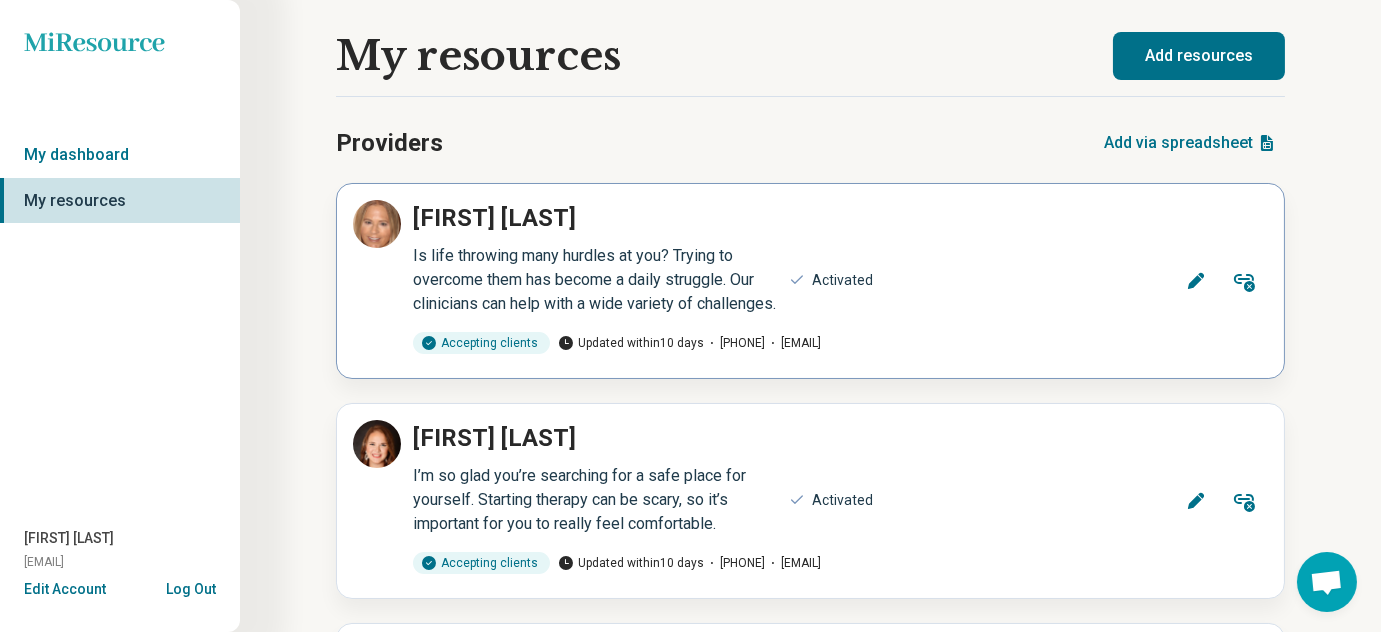 click 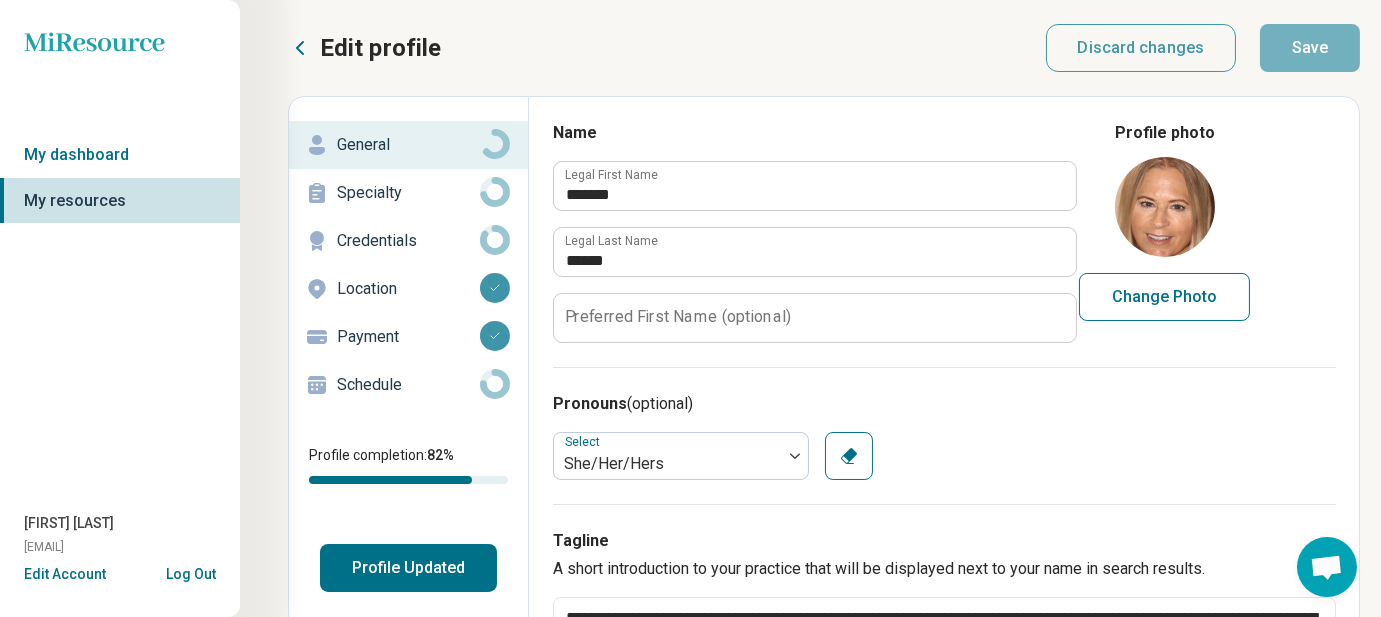 click on "Location" at bounding box center [408, 289] 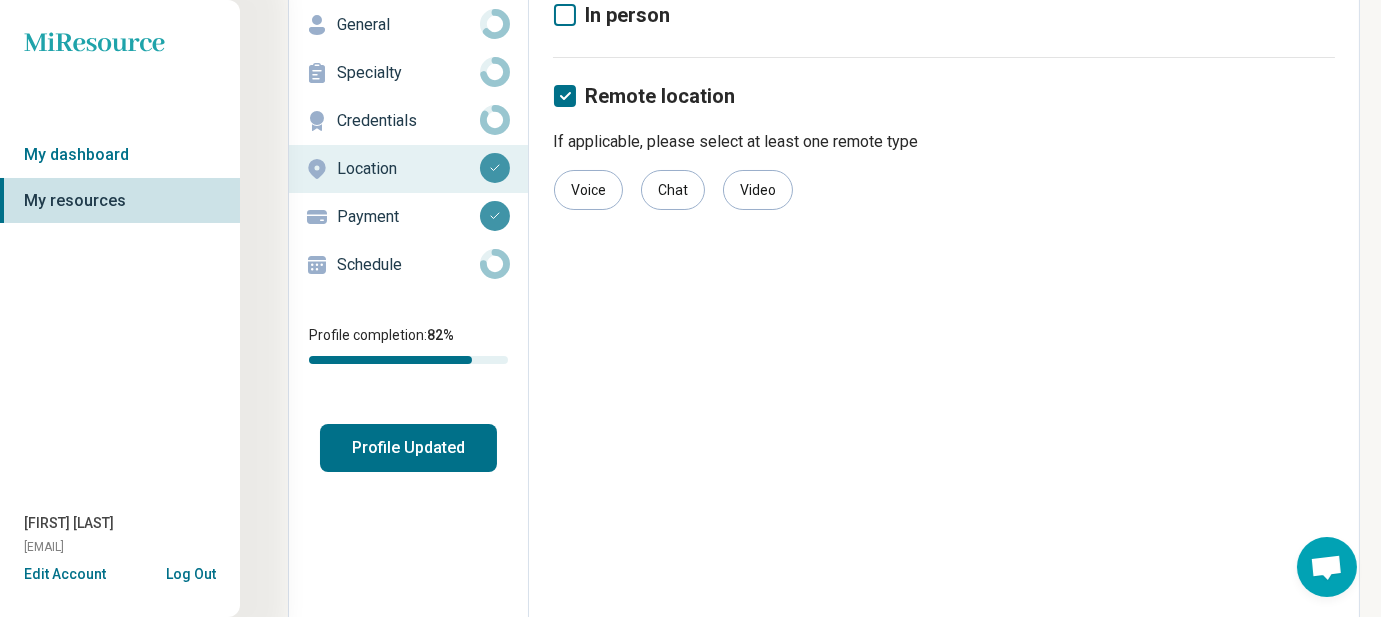 scroll, scrollTop: 0, scrollLeft: 0, axis: both 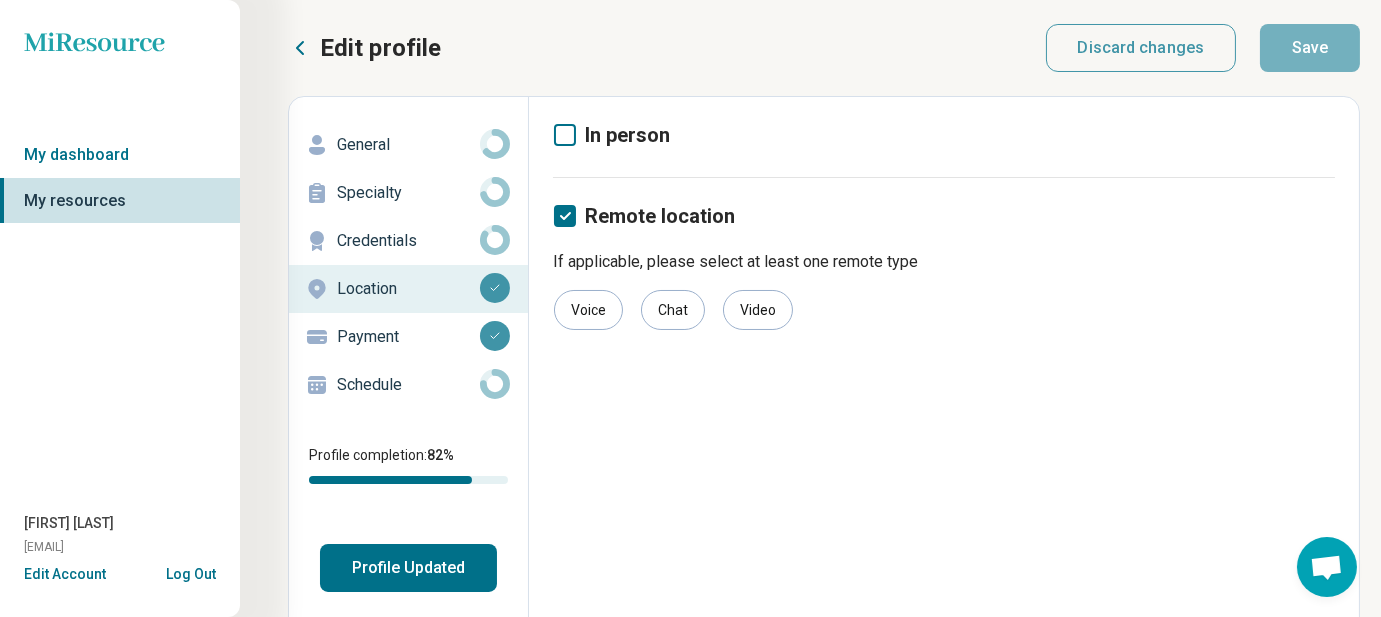 click on "General" at bounding box center (408, 145) 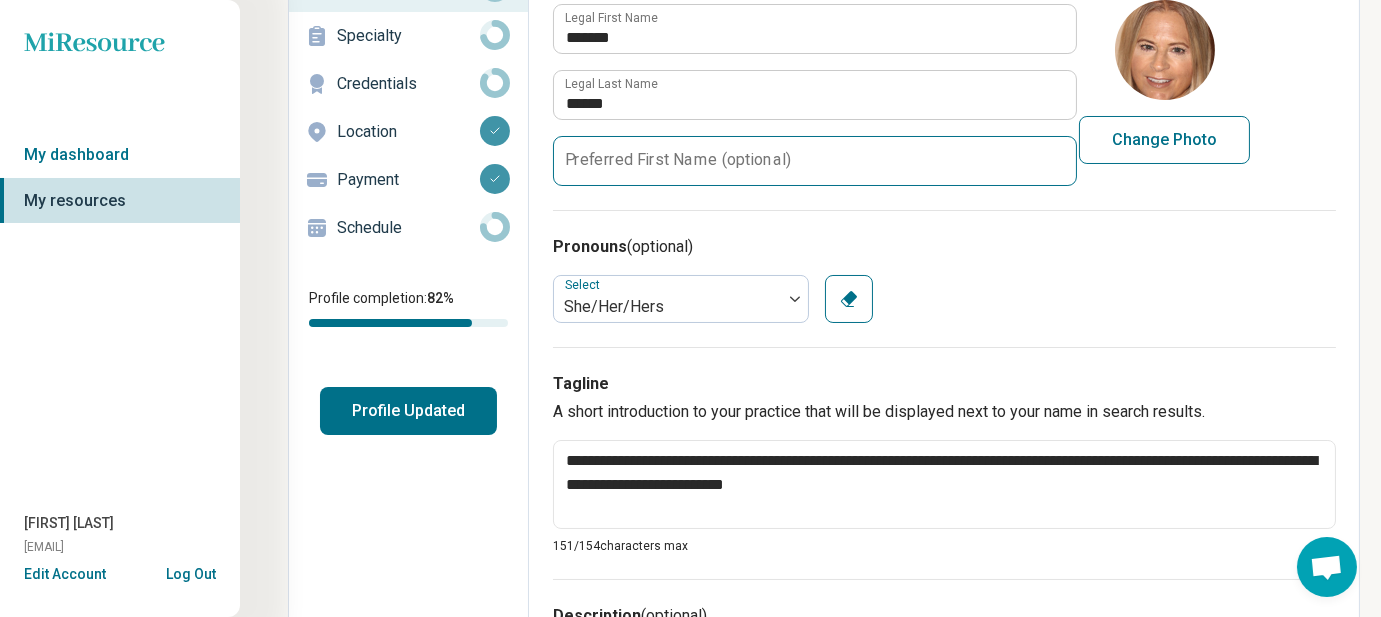 scroll, scrollTop: 0, scrollLeft: 0, axis: both 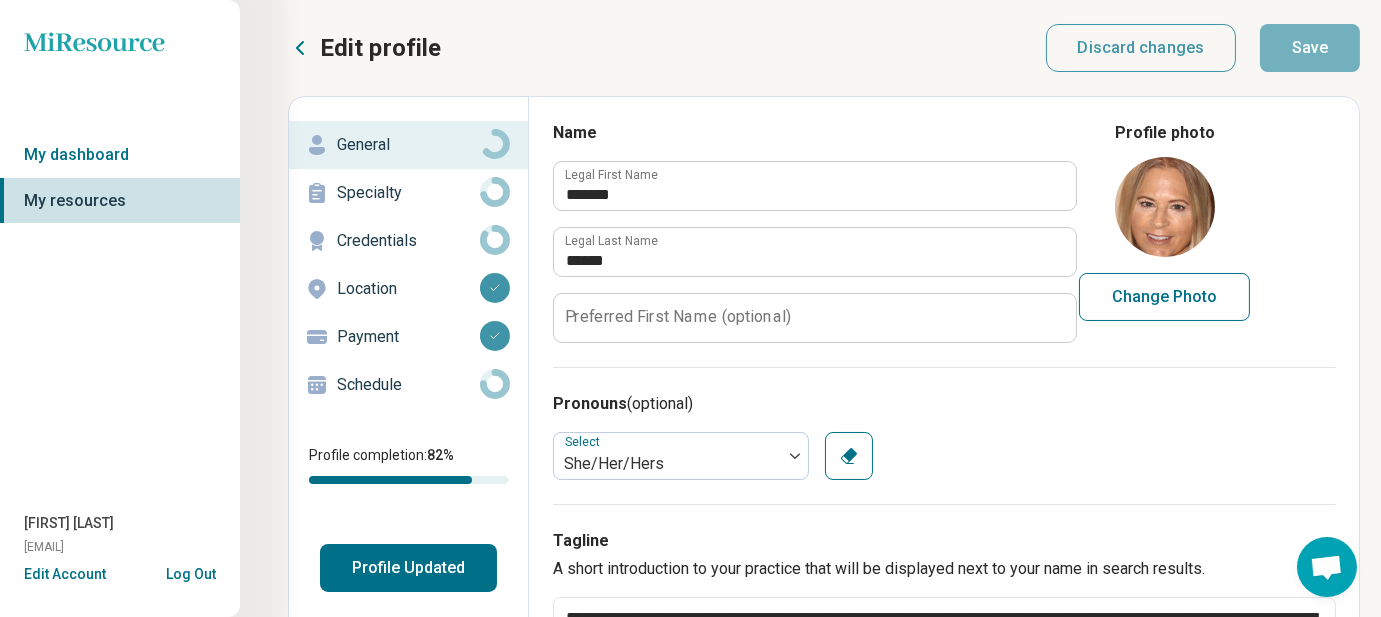 click on "Specialty" at bounding box center (408, 193) 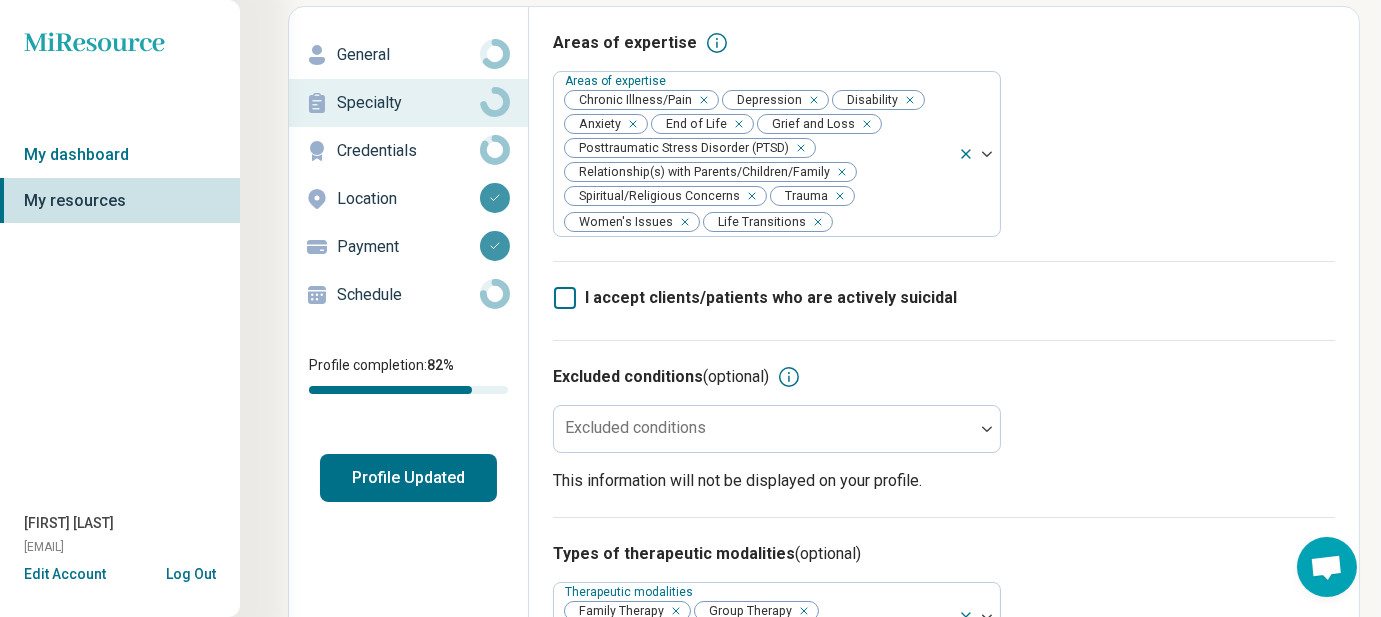 scroll, scrollTop: 90, scrollLeft: 0, axis: vertical 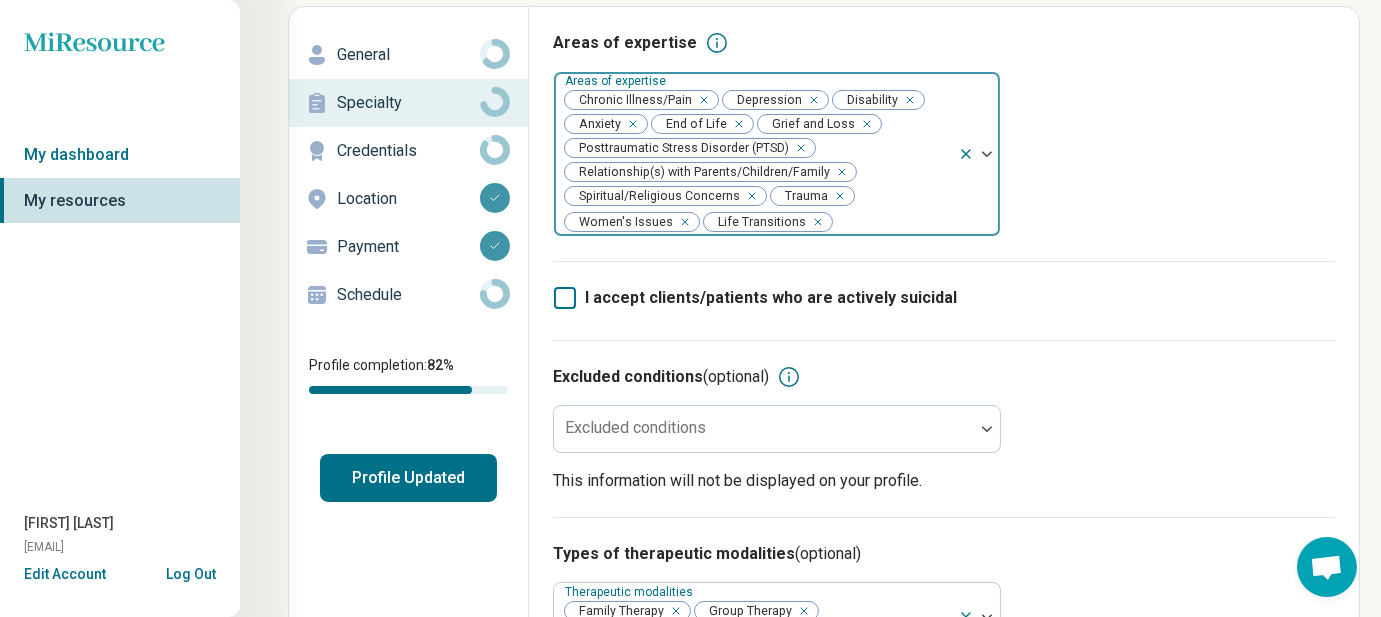 click at bounding box center (838, 172) 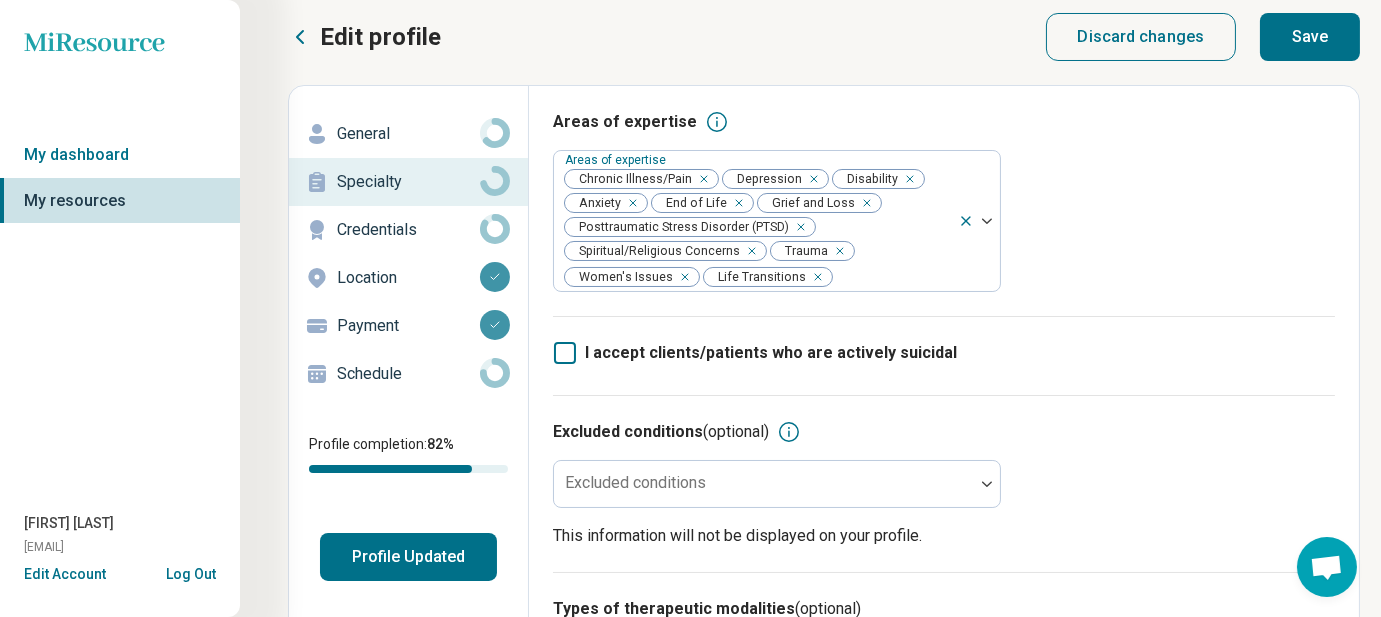scroll, scrollTop: 0, scrollLeft: 0, axis: both 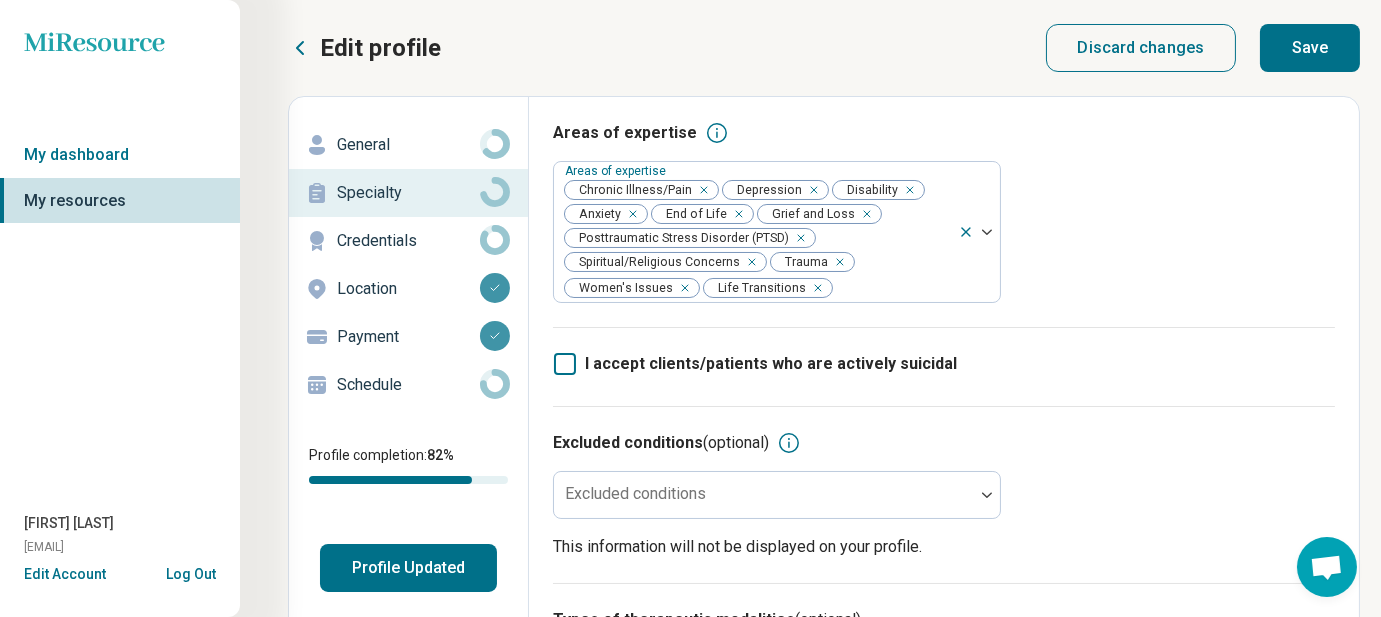click on "Save" at bounding box center [1310, 48] 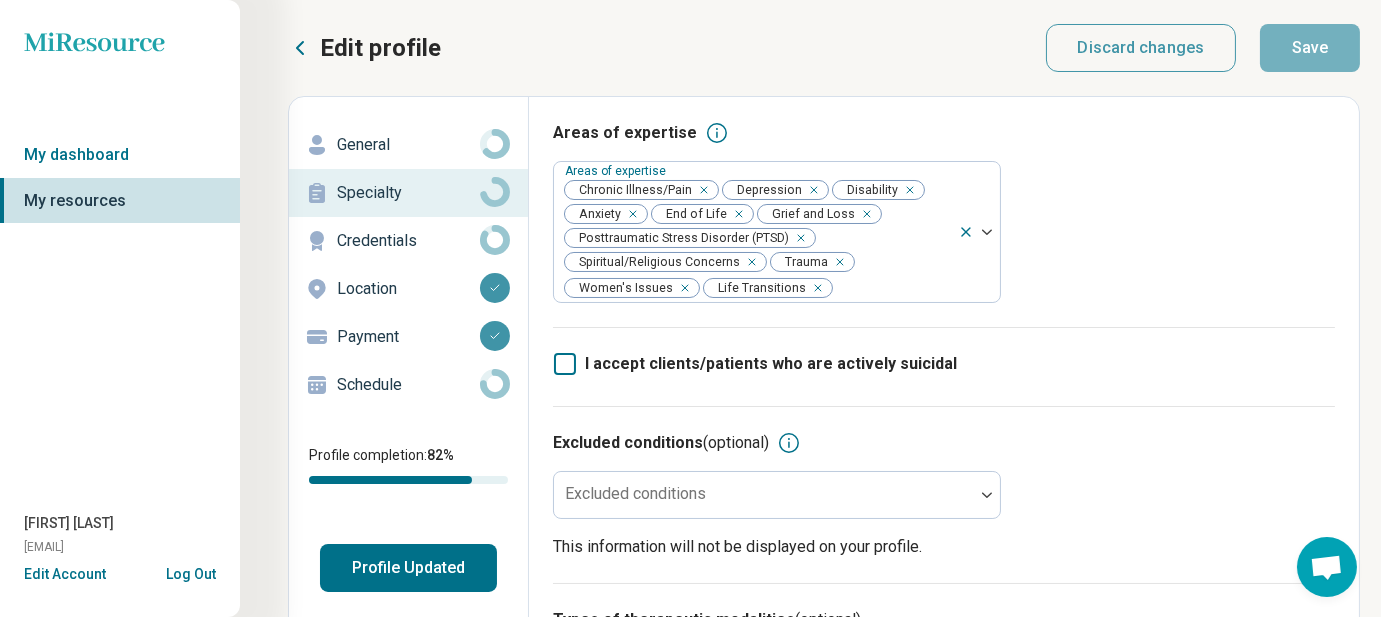 click on "Profile Updated" at bounding box center (408, 568) 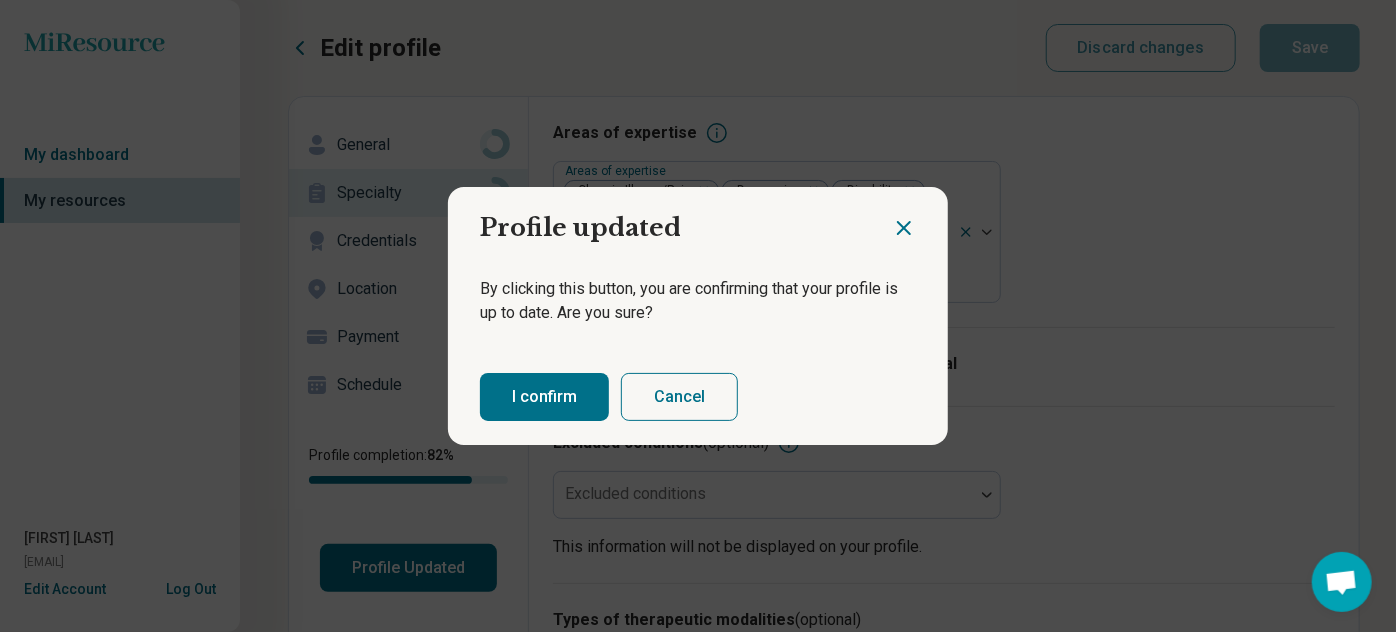 click on "I confirm" at bounding box center [544, 397] 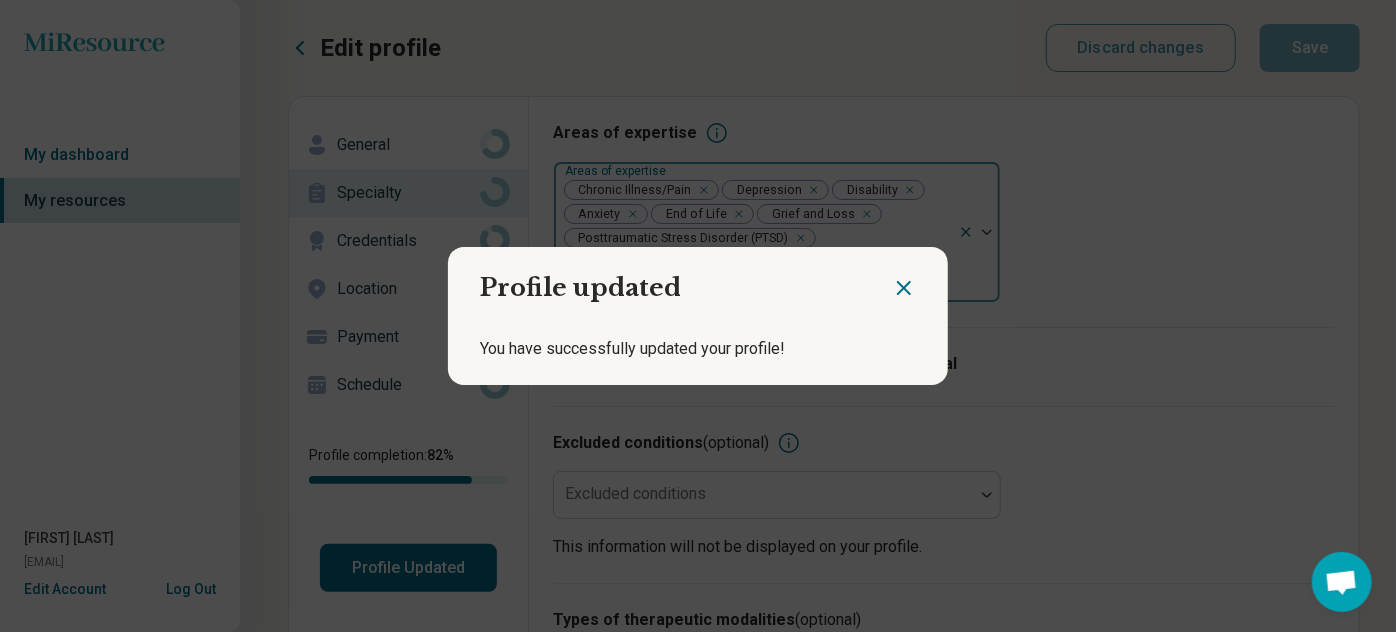 click 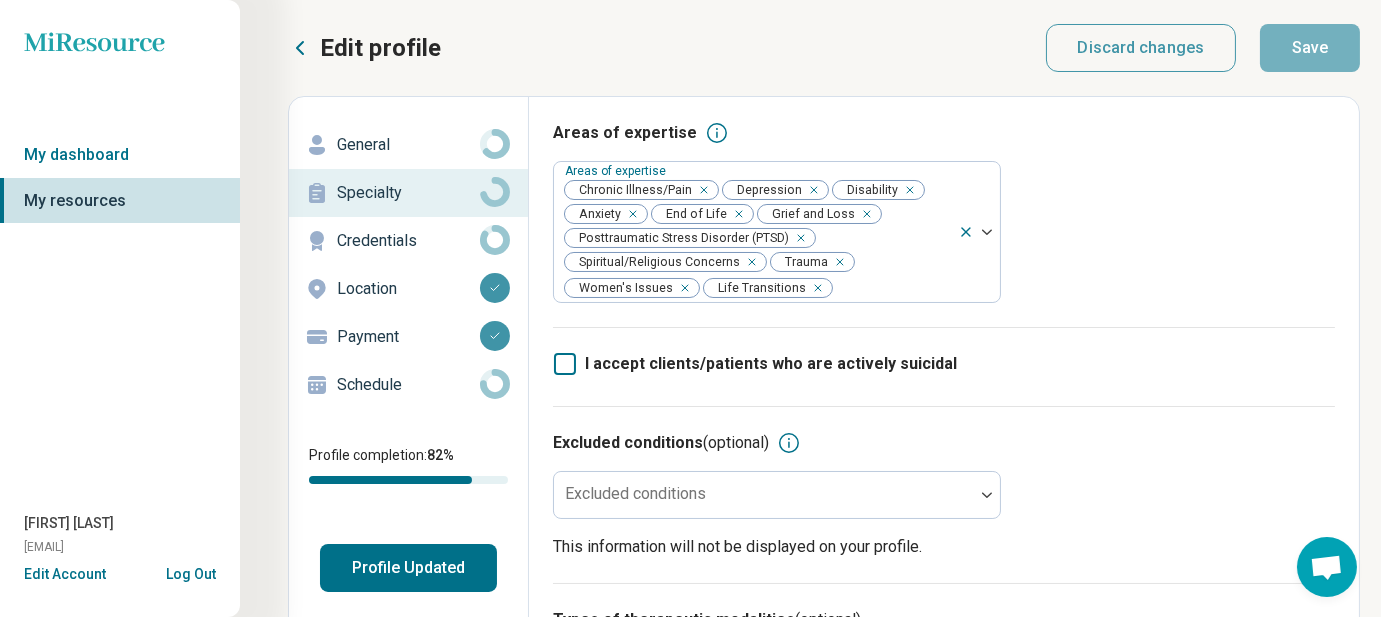click on "Location" at bounding box center (408, 289) 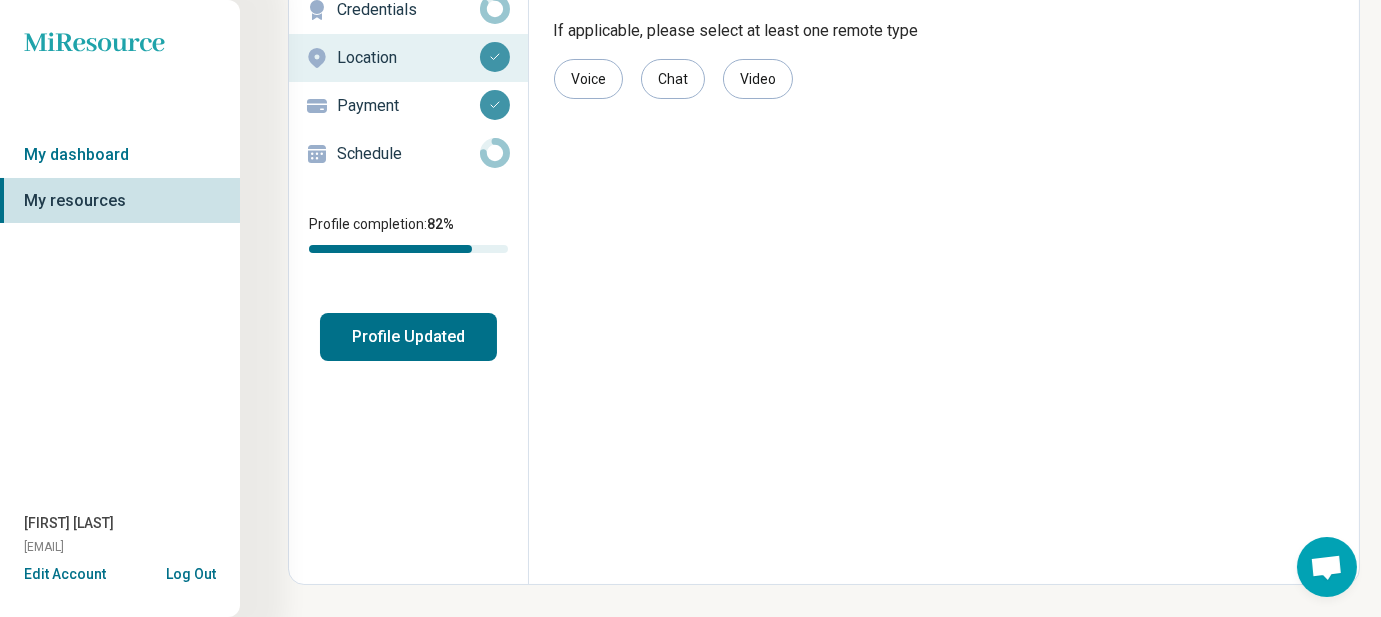 scroll, scrollTop: 0, scrollLeft: 0, axis: both 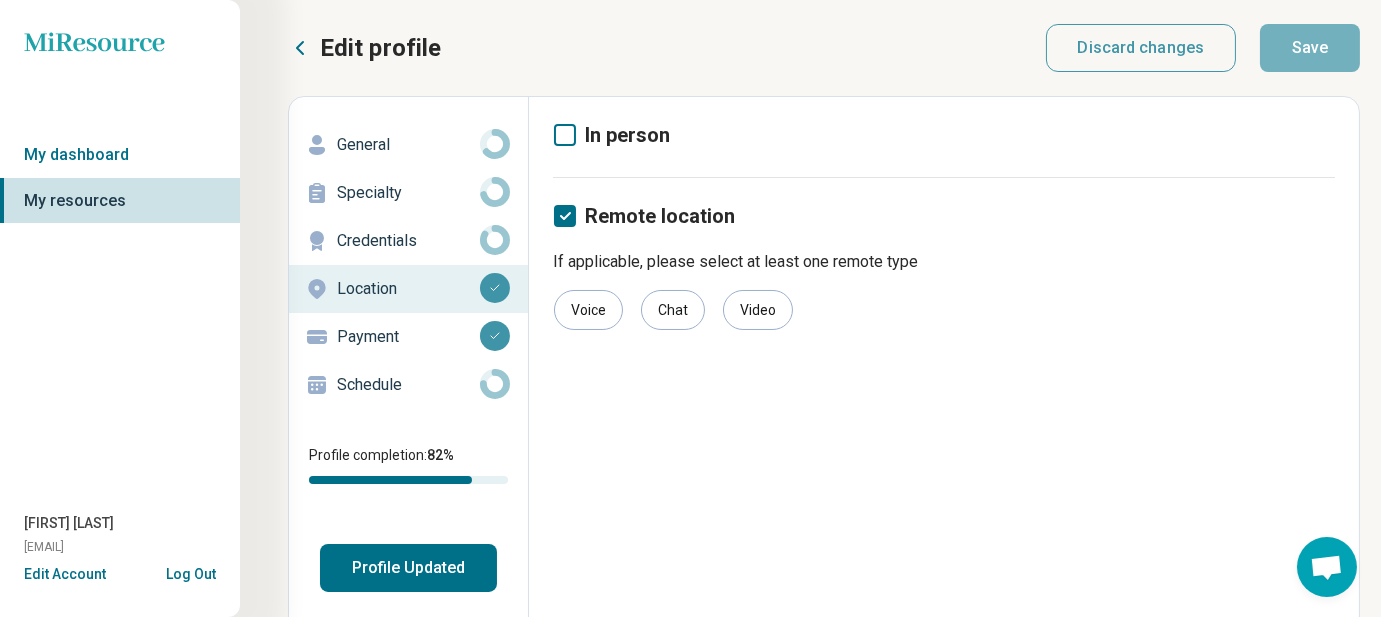 click on "Schedule" at bounding box center (408, 385) 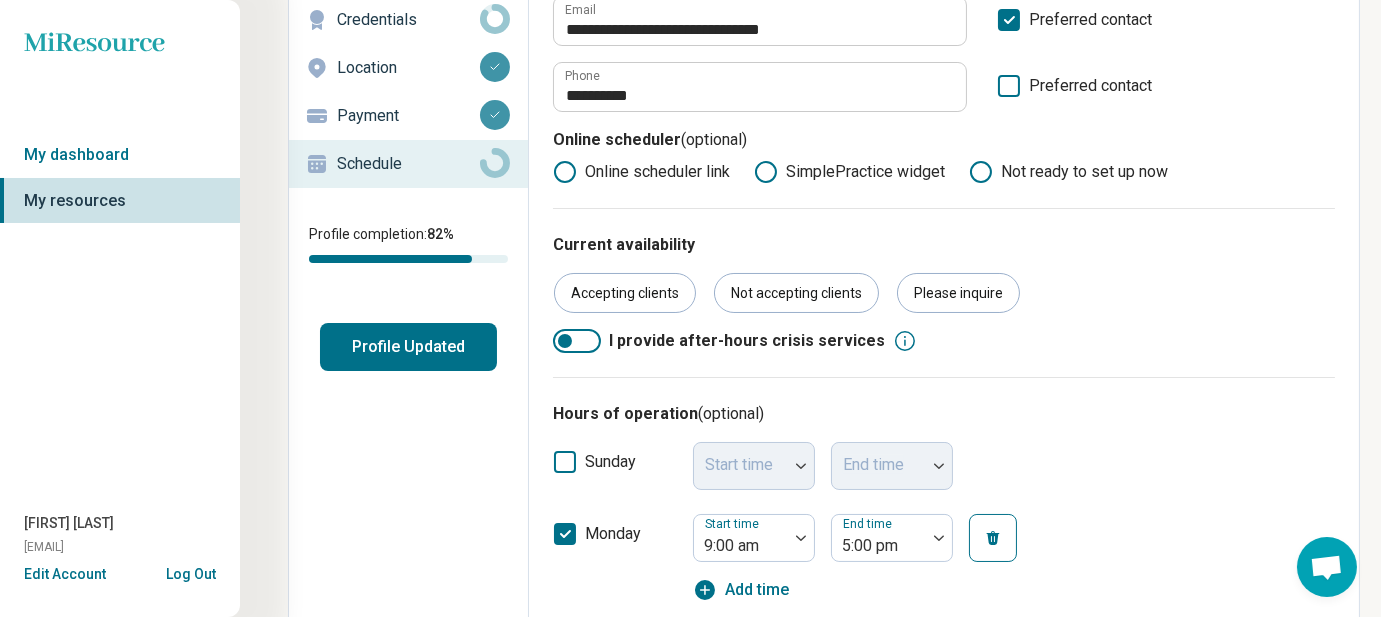 scroll, scrollTop: 0, scrollLeft: 0, axis: both 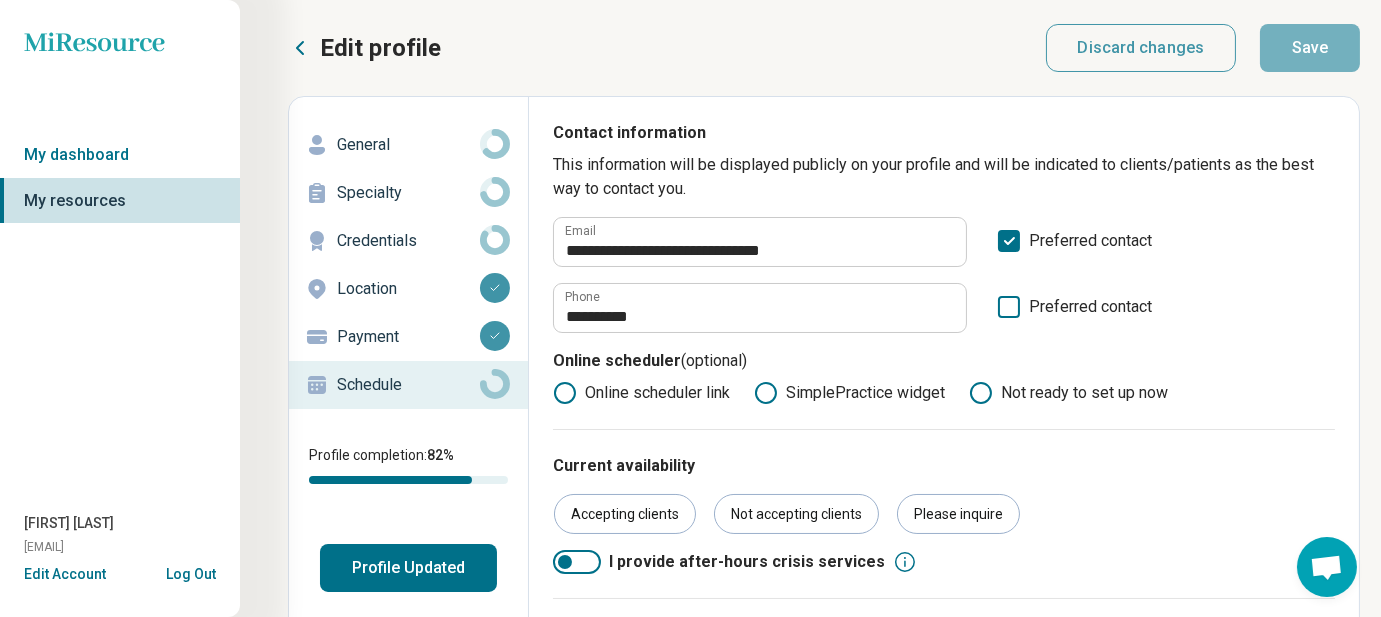 click on "Payment" at bounding box center (408, 337) 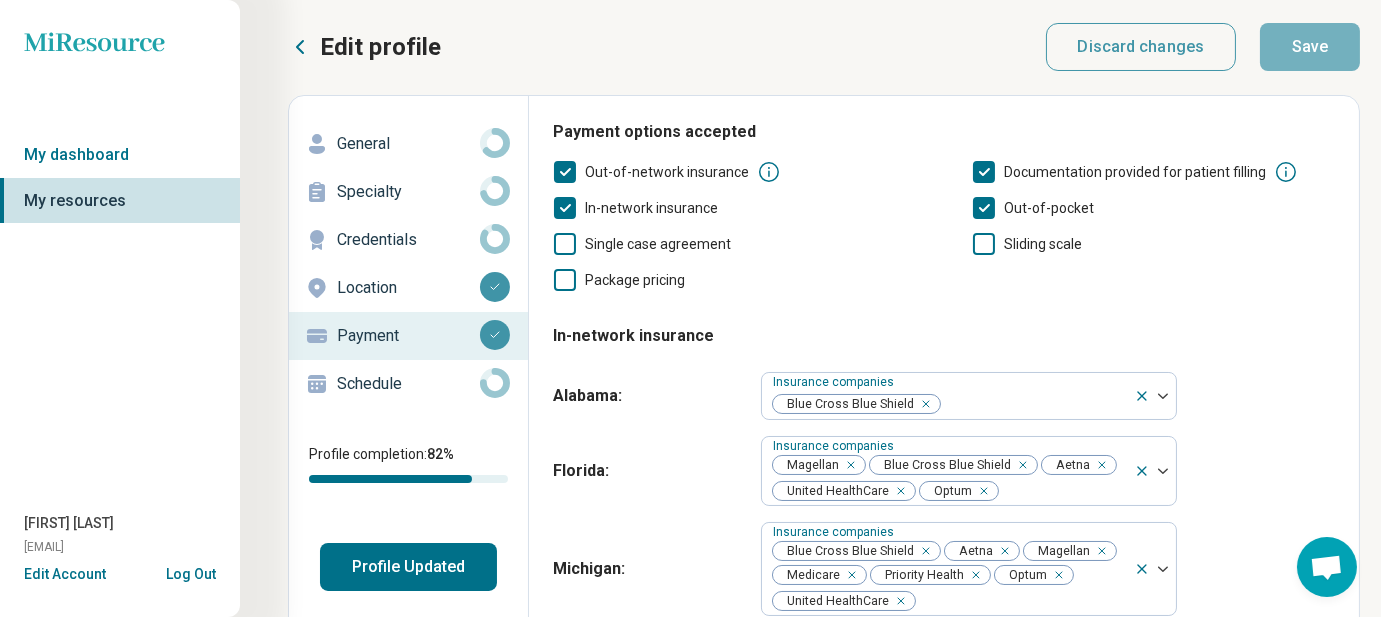 scroll, scrollTop: 0, scrollLeft: 0, axis: both 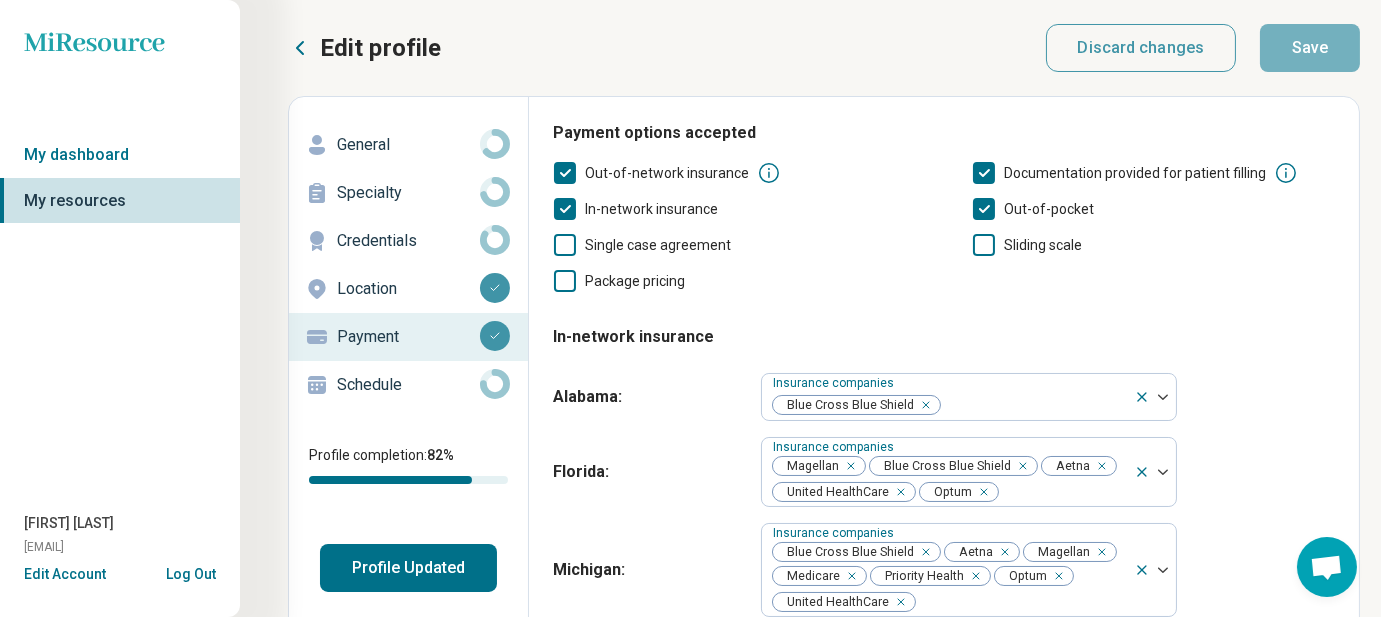 click on "Credentials" at bounding box center [408, 241] 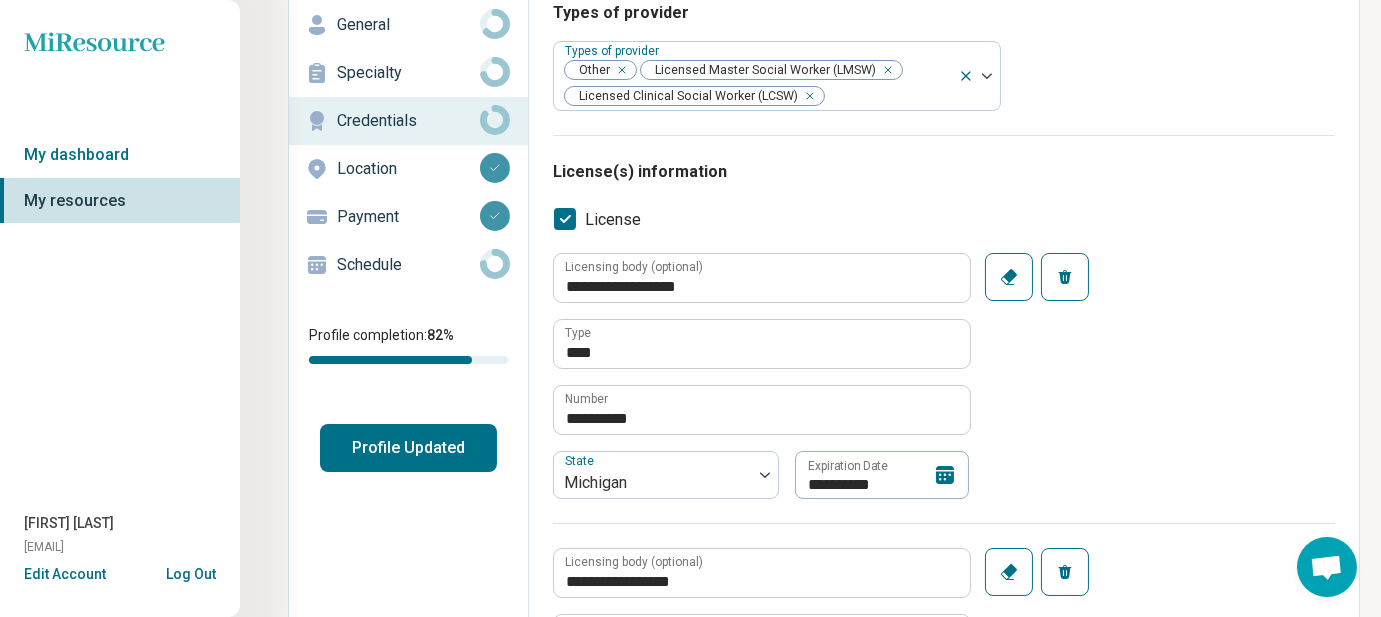 scroll, scrollTop: 0, scrollLeft: 0, axis: both 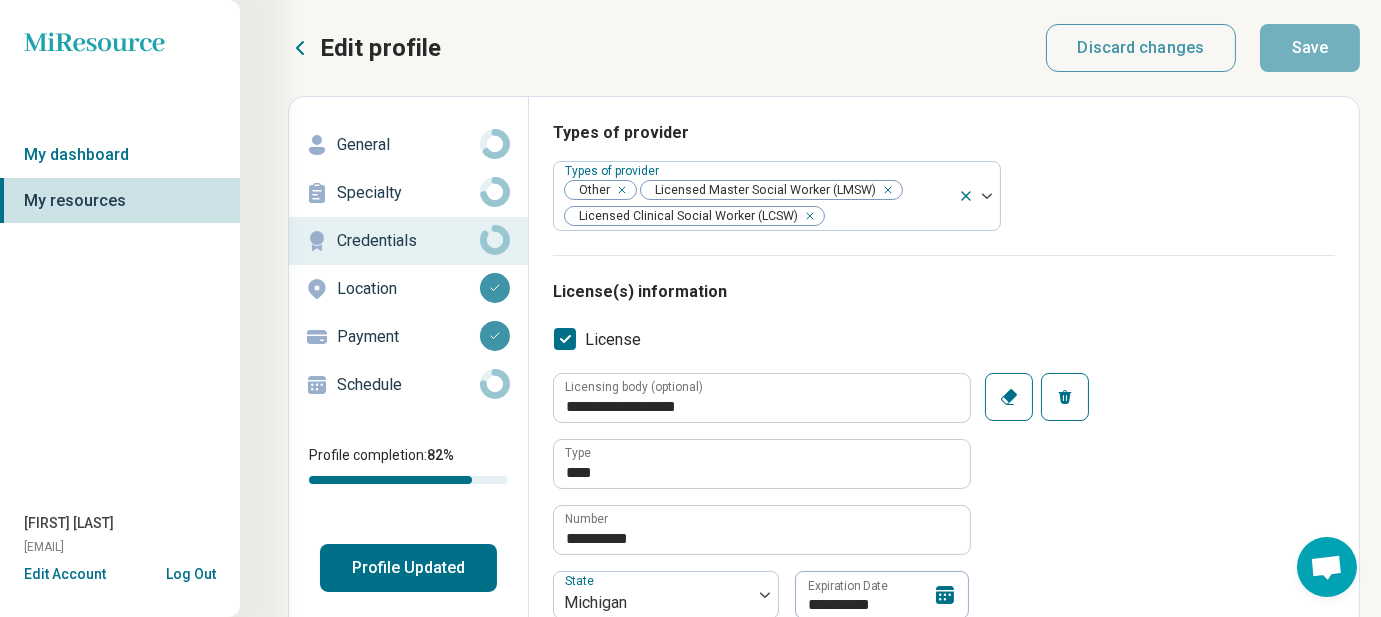 click on "General" at bounding box center [408, 145] 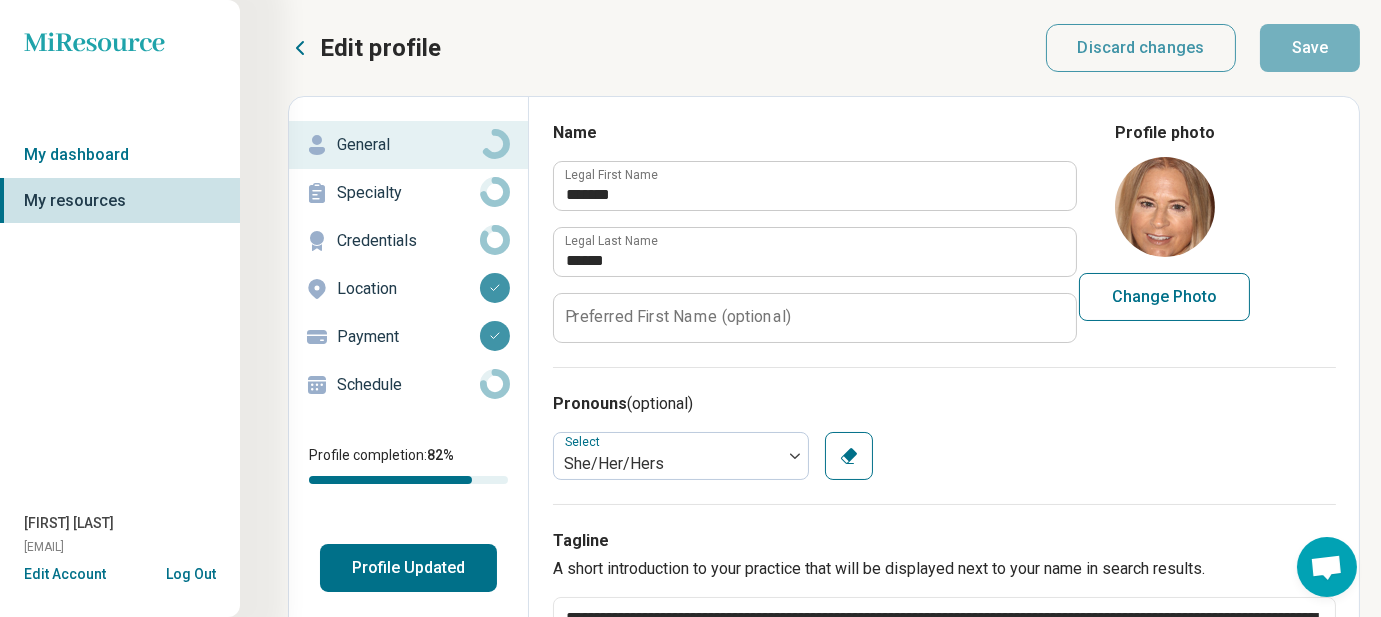 click on "Profile Updated" at bounding box center [408, 568] 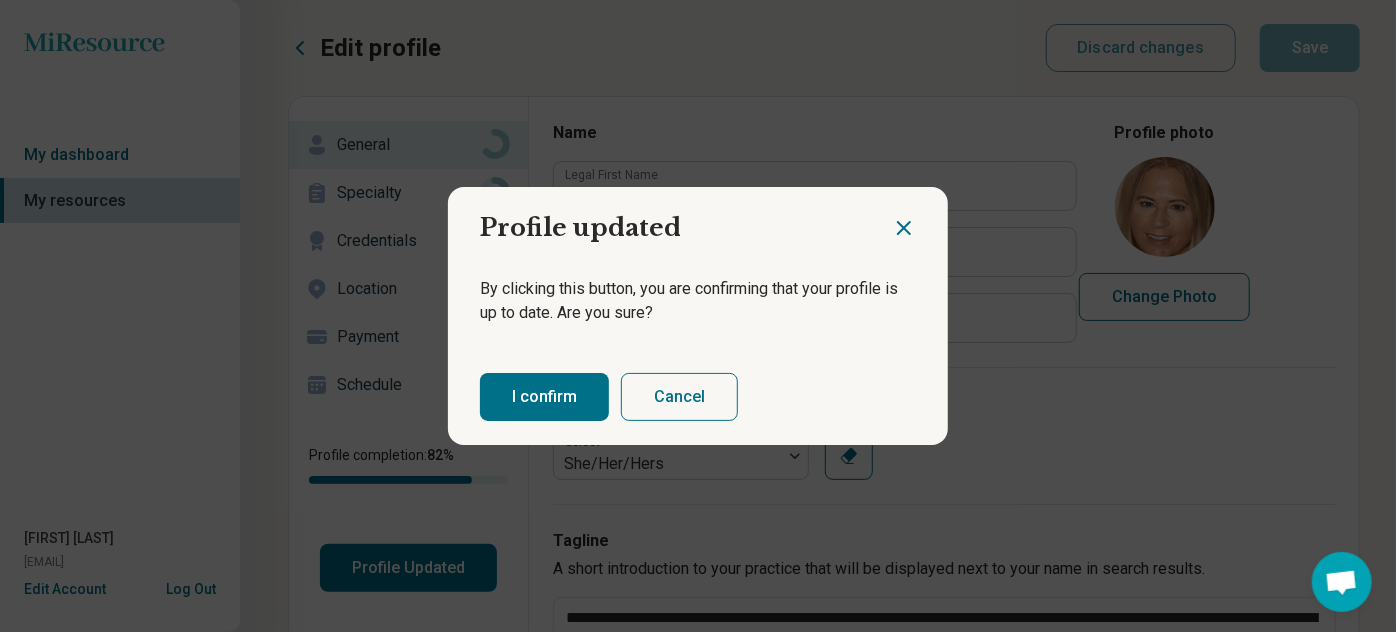 click on "I confirm" at bounding box center (544, 397) 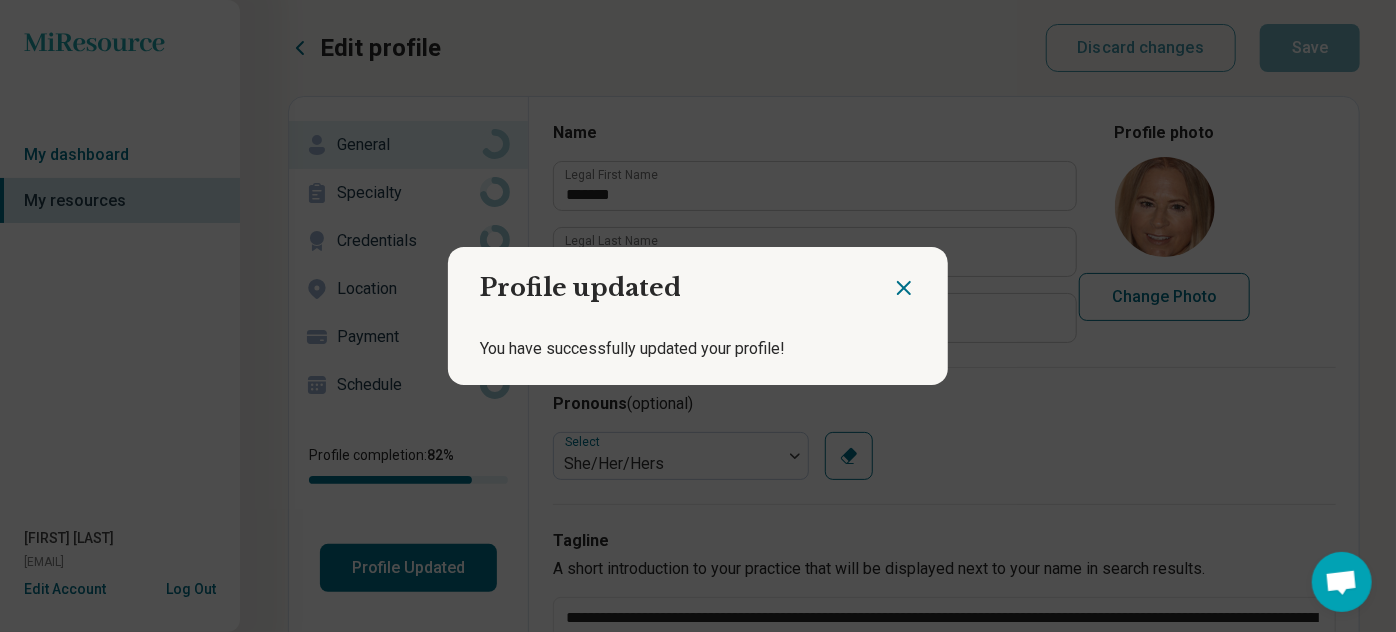 click 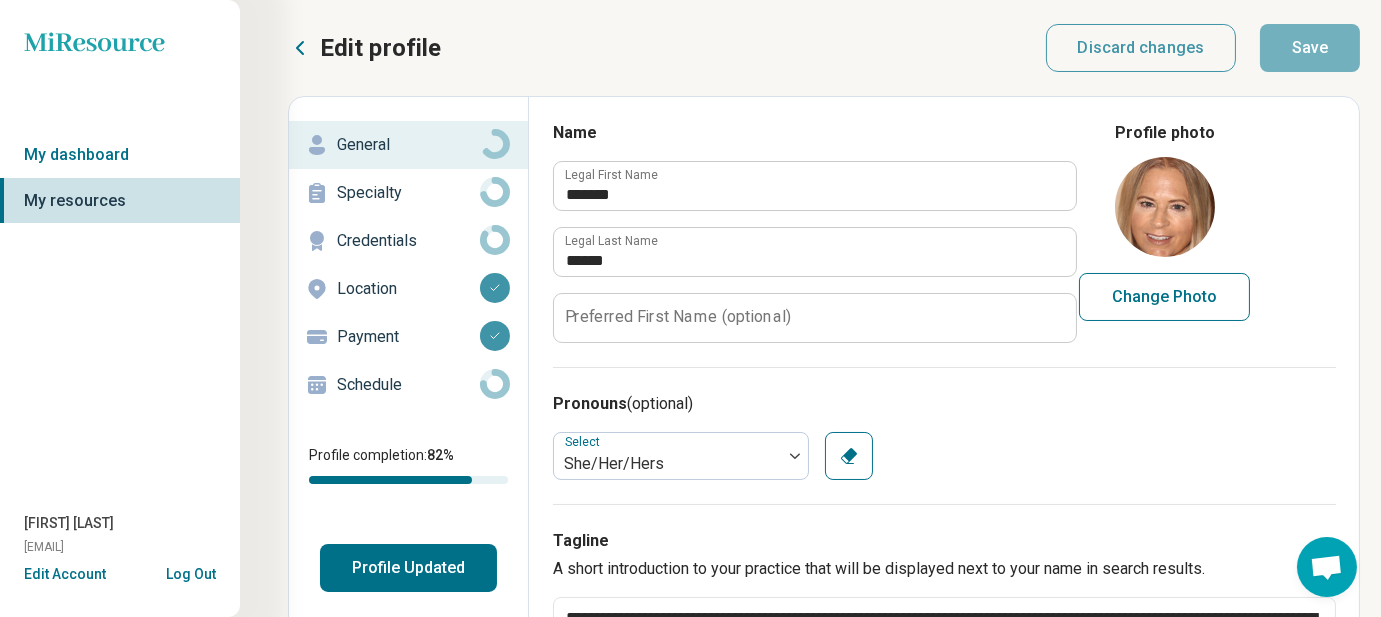 click on "My resources" at bounding box center (120, 201) 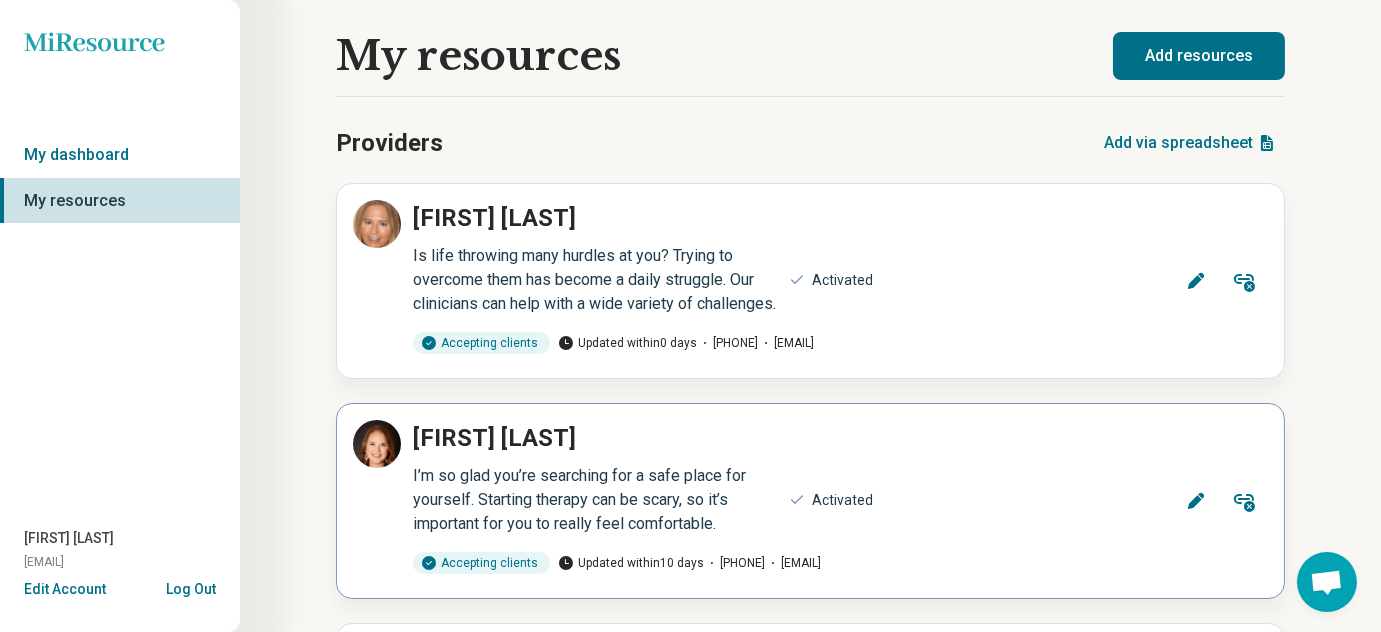 click 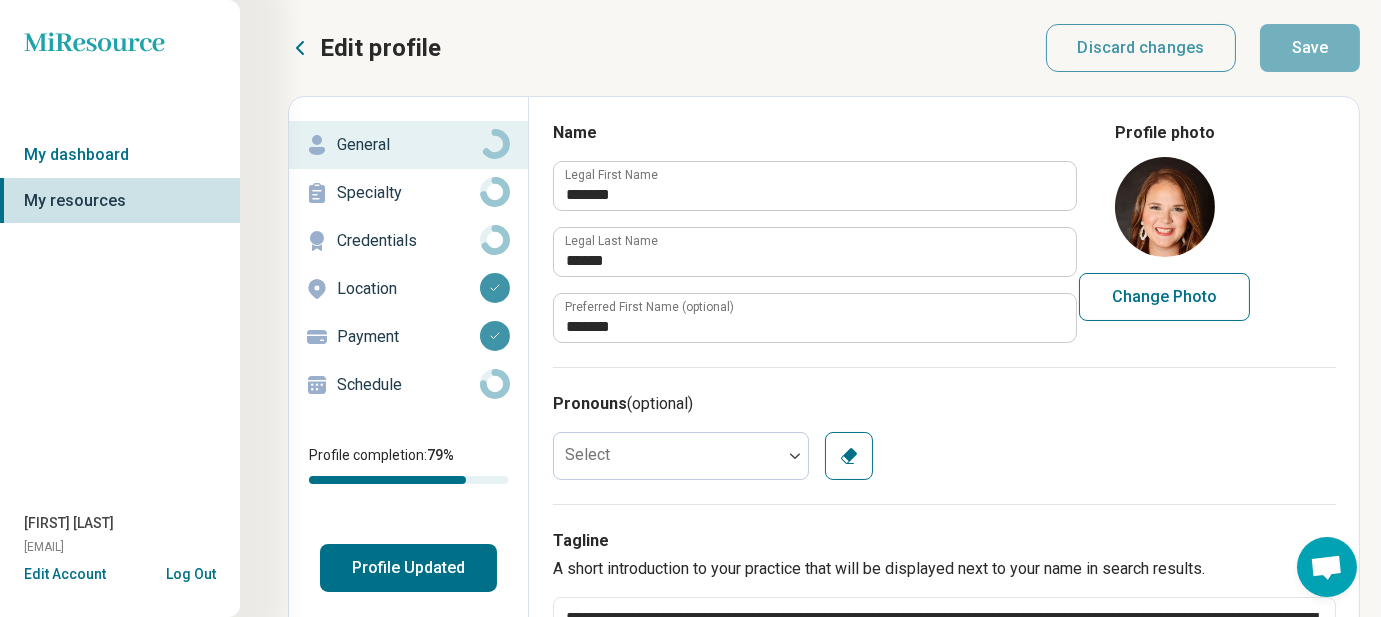 click on "Specialty" at bounding box center (408, 193) 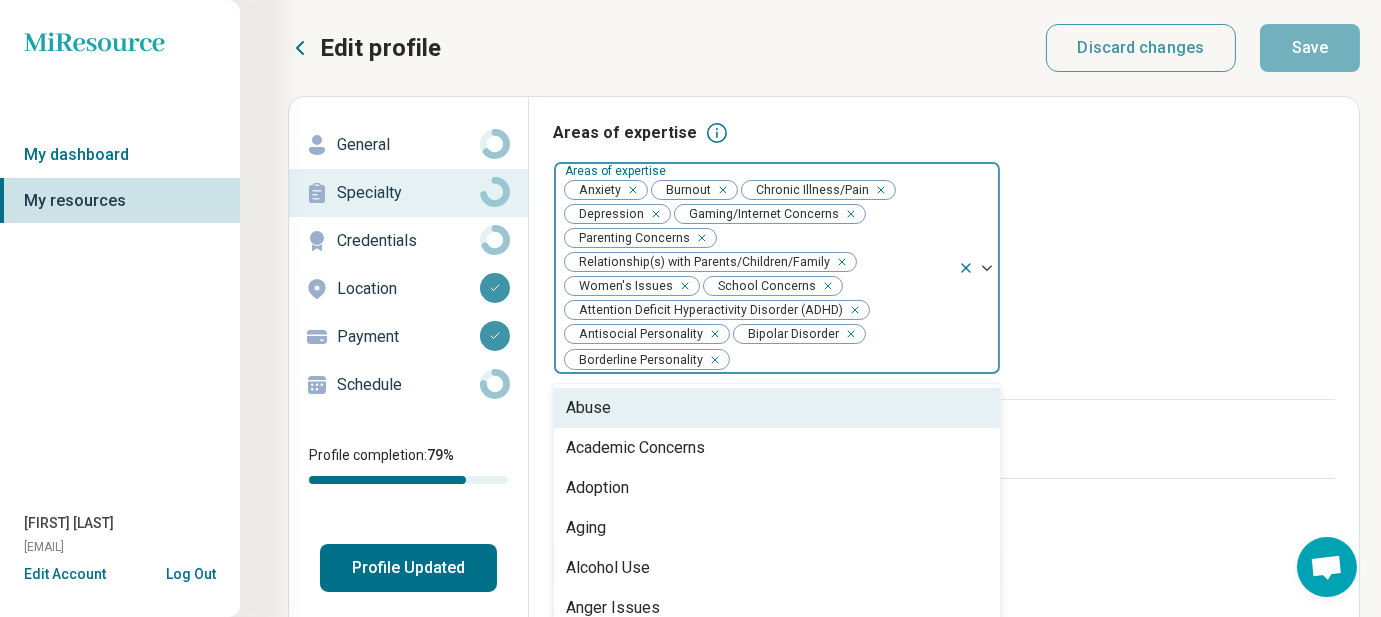 click at bounding box center [979, 268] 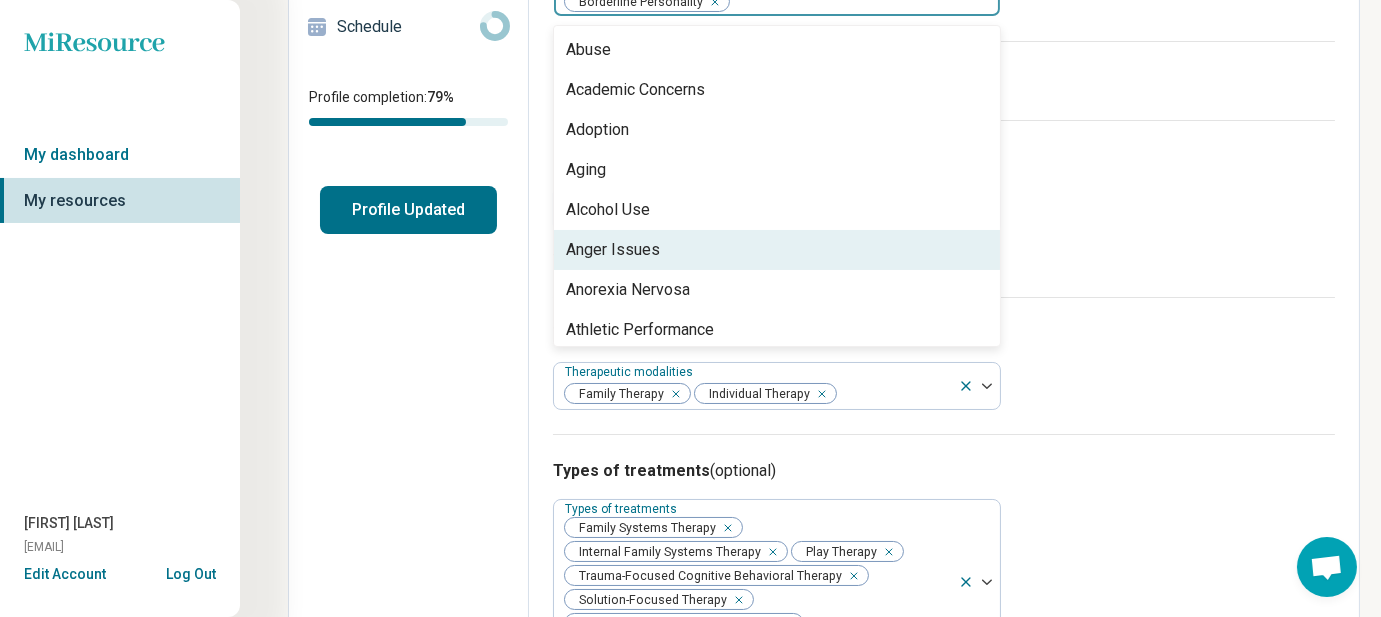 scroll, scrollTop: 378, scrollLeft: 0, axis: vertical 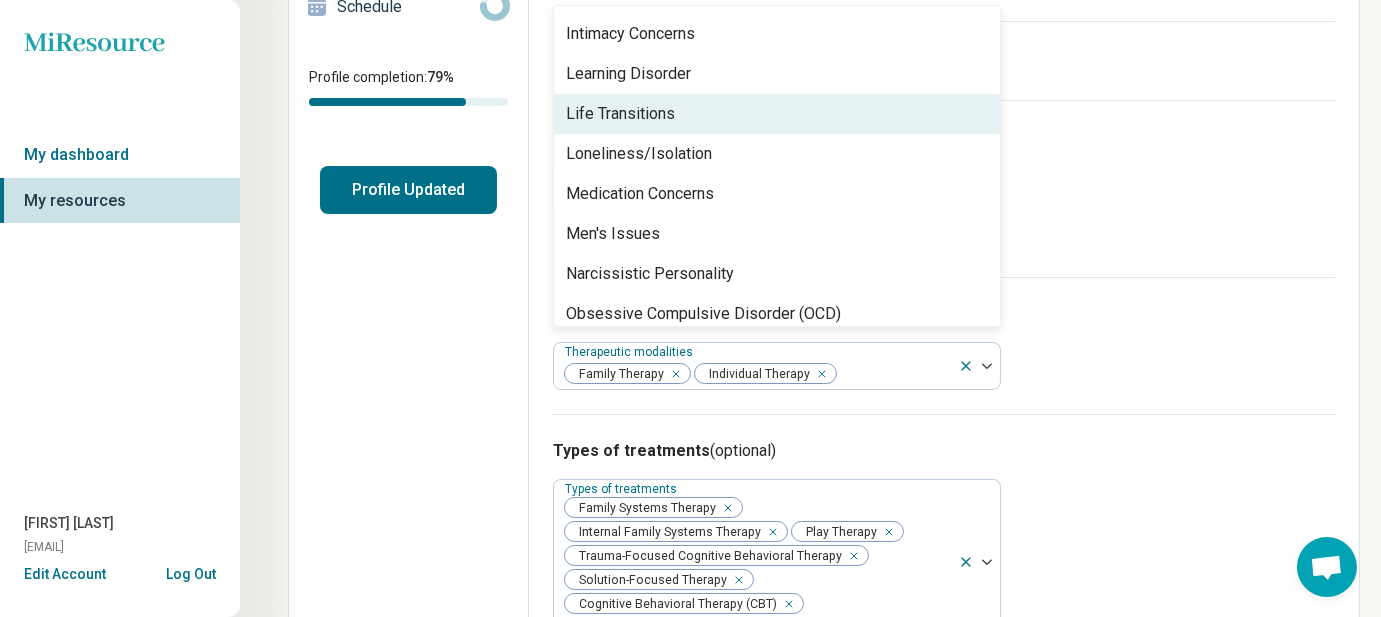 click on "Life Transitions" at bounding box center (620, 114) 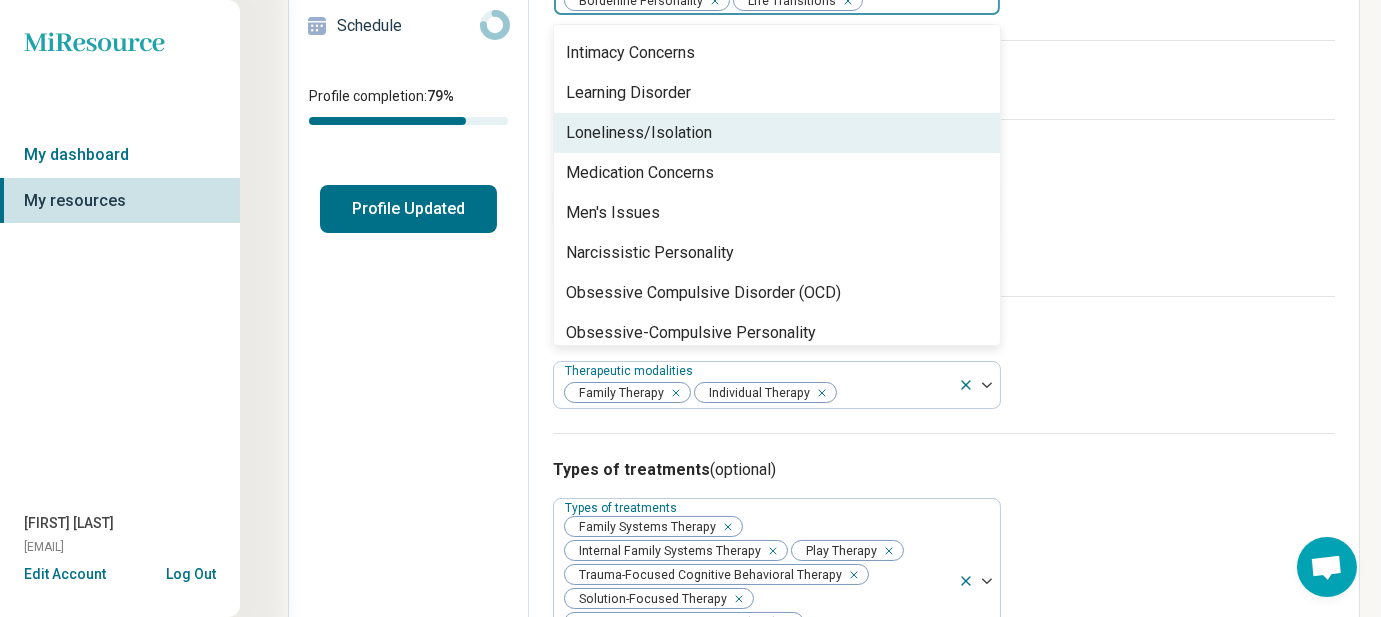 scroll, scrollTop: 378, scrollLeft: 0, axis: vertical 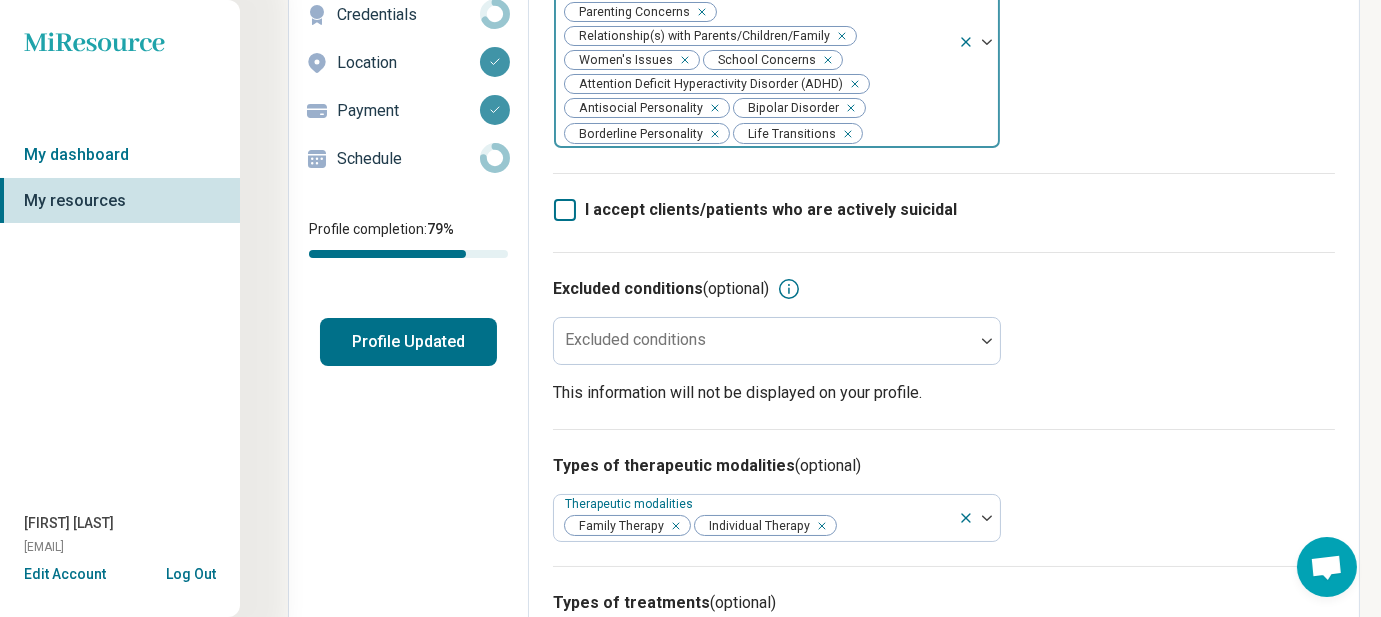 click on "Areas of expertise option Life Transitions, selected. 86 results available. Use Up and Down to choose options, press Enter to select the currently focused option, press Escape to exit the menu, press Tab to select the option and exit the menu. Areas of expertise Anxiety Burnout Chronic Illness/Pain Depression Gaming/Internet Concerns Parenting Concerns Relationship(s) with Parents/Children/Family Women's Issues School Concerns Attention Deficit Hyperactivity Disorder (ADHD) Antisocial Personality Bipolar Disorder Borderline Personality Life Transitions Abuse Academic Concerns Adoption Aging Alcohol Use Anger Issues Anorexia Nervosa Athletic Performance Athletic/Sports performance Autism Avoidant Personality Avoidant/Restrictive Food Intake Disorder Binge-Eating Disorder Body Image Bulimia Nervosa Bullying Career Childhood Abuse Cognitive Functioning College and School Placement Compulsive Exercise Conflict Resolution Dependent Personality Disability Divorce Drug Use Eating Concerns End of Life Gender Identity" at bounding box center (944, 34) 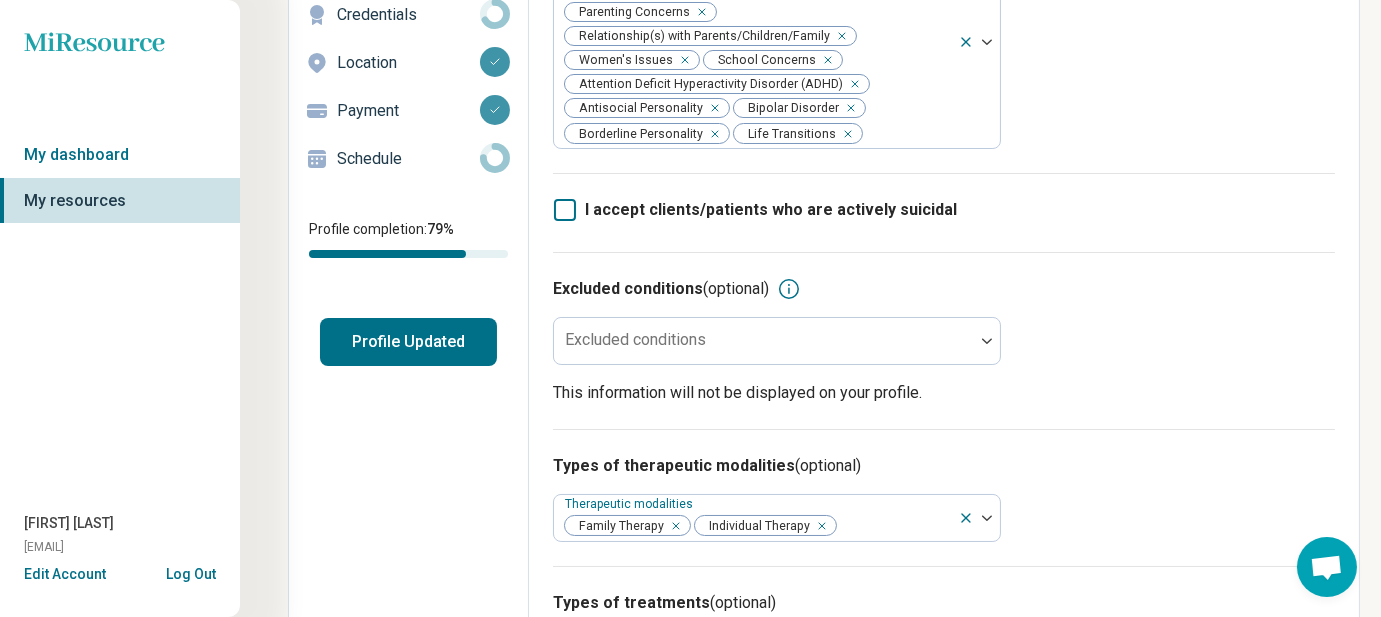 scroll, scrollTop: 378, scrollLeft: 0, axis: vertical 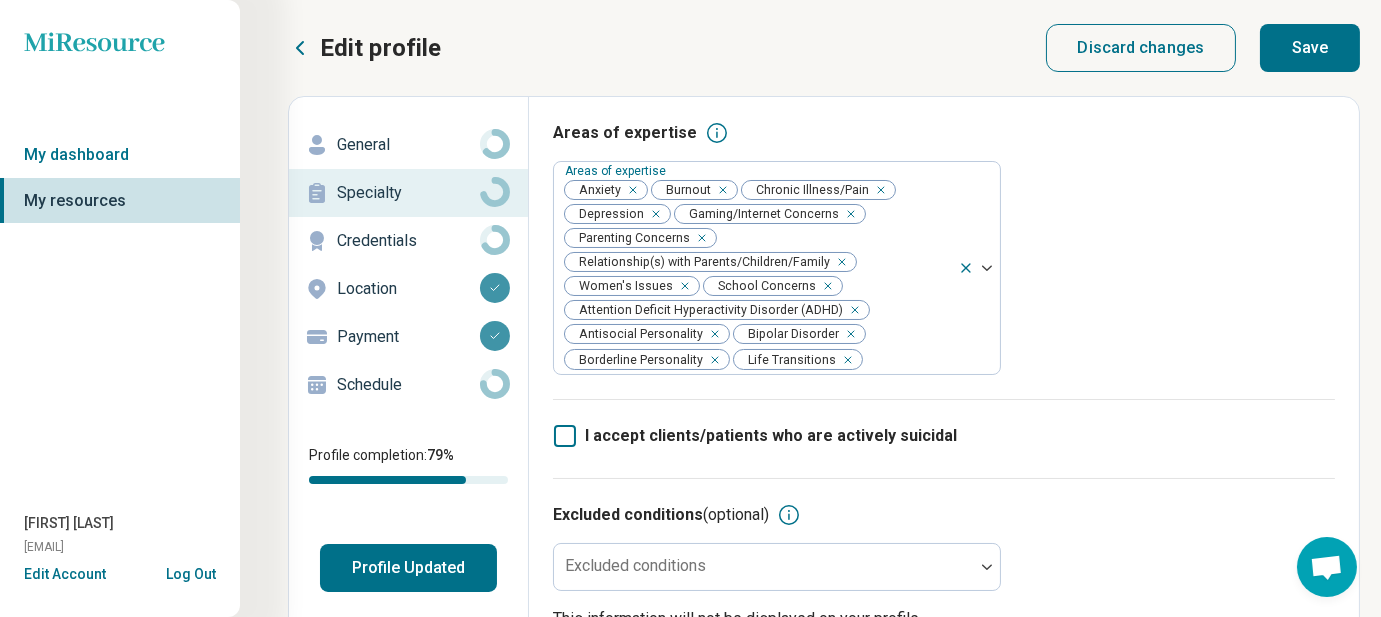click on "Save" at bounding box center [1310, 48] 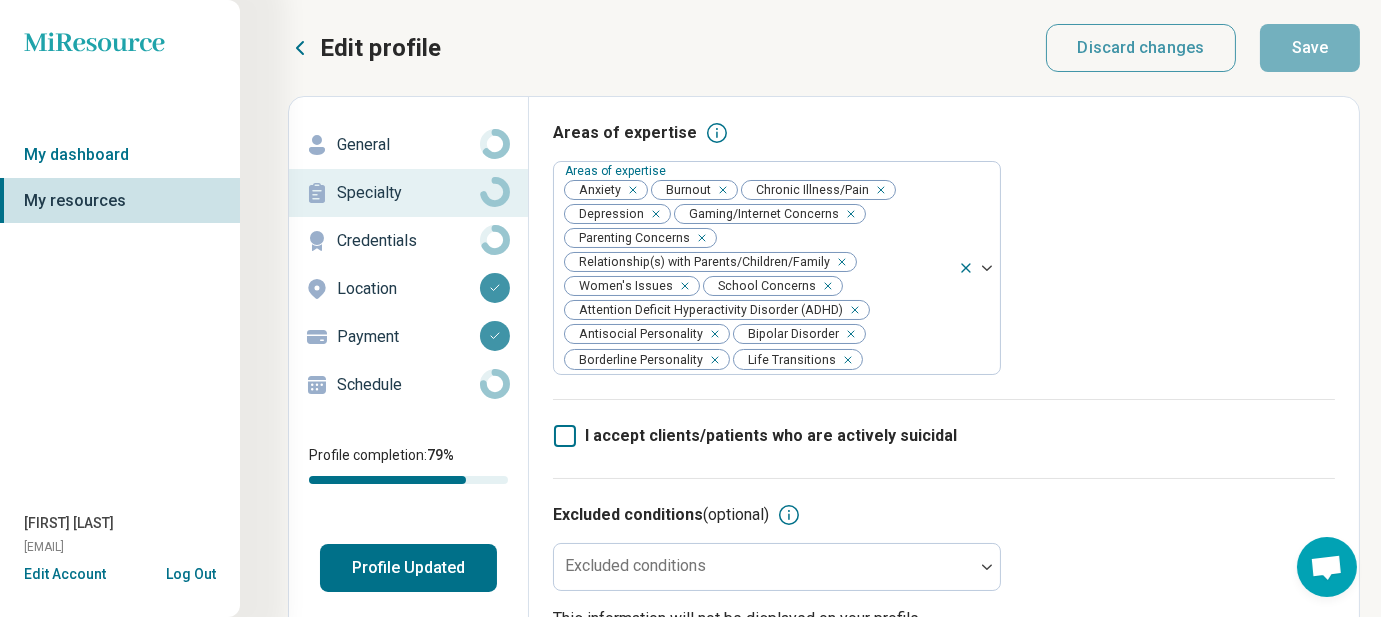 click on "Profile Updated" at bounding box center (408, 568) 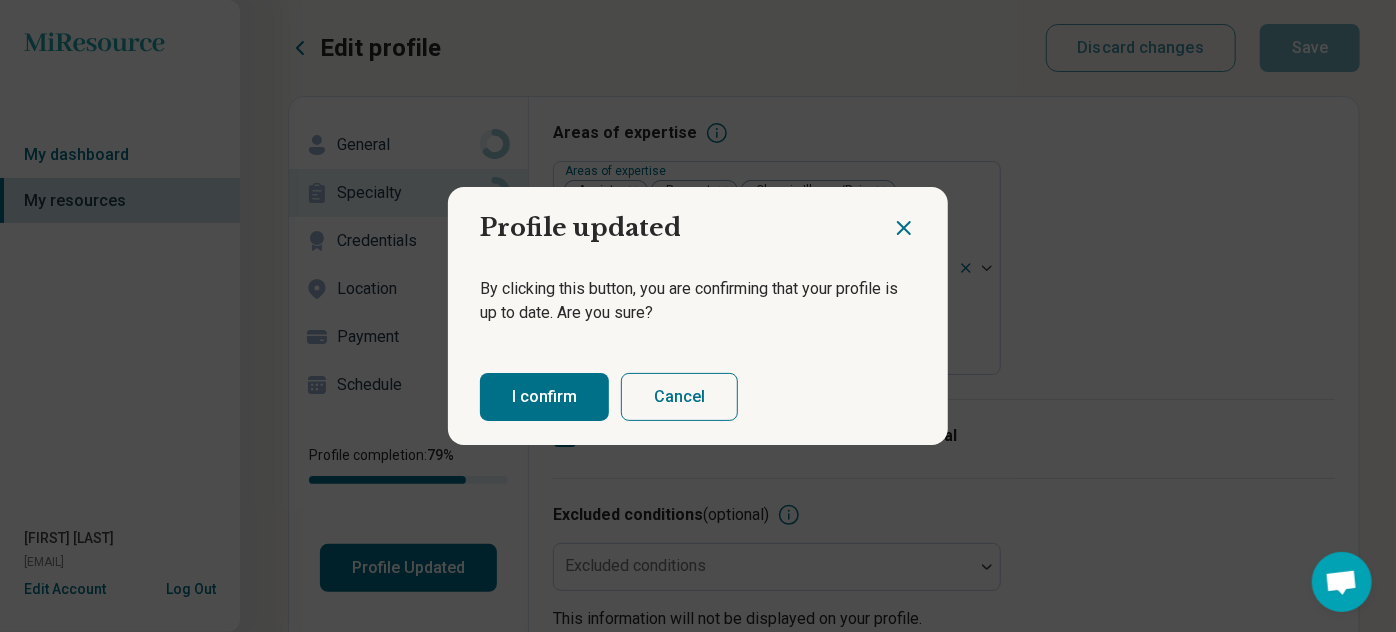 click on "I confirm" at bounding box center (544, 397) 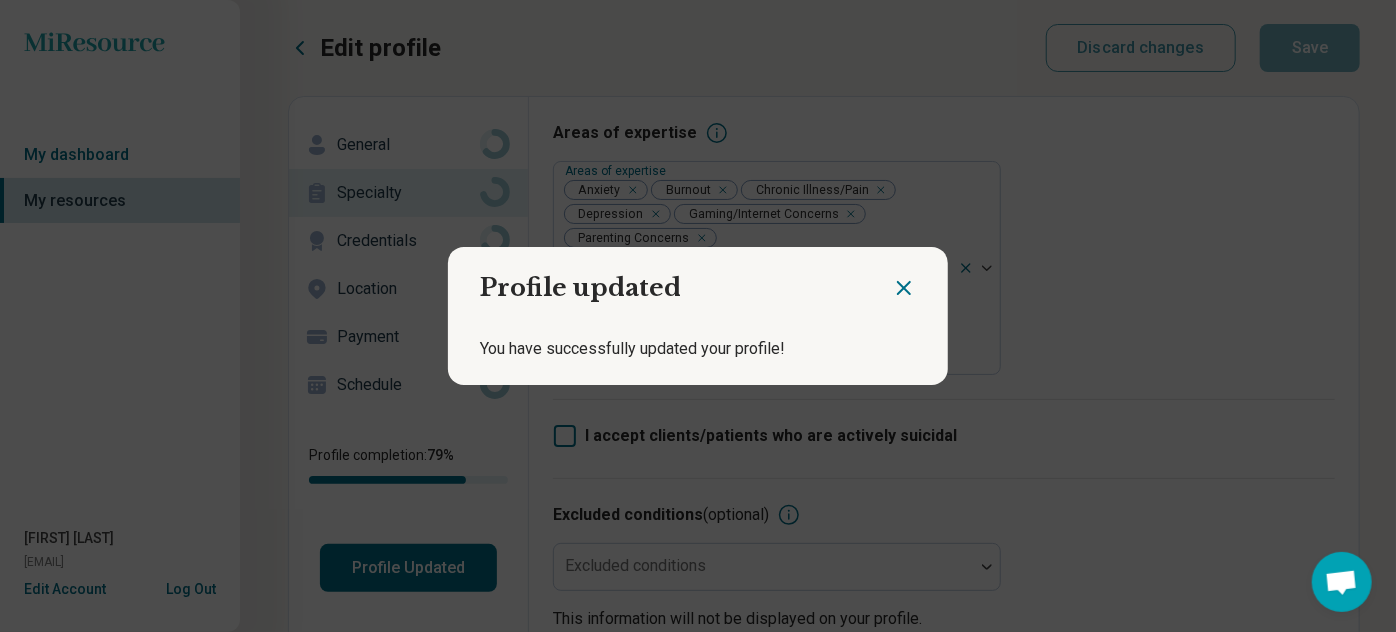 click 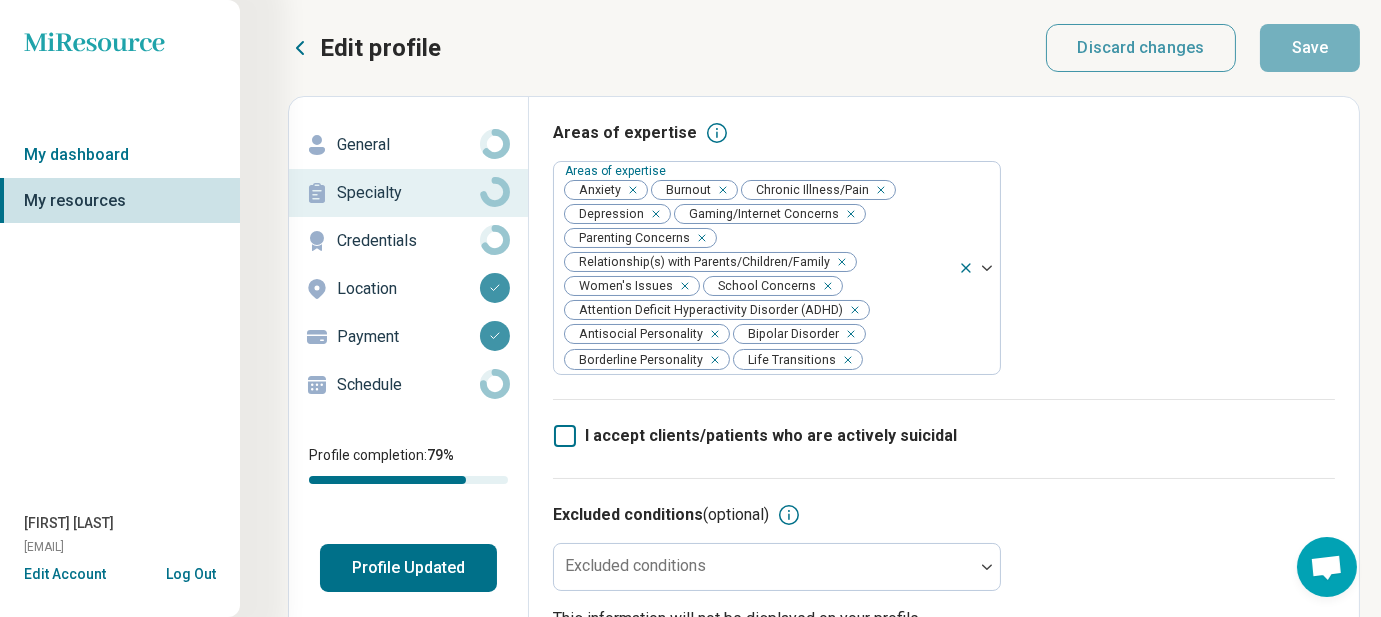 click on "My resources" at bounding box center (120, 201) 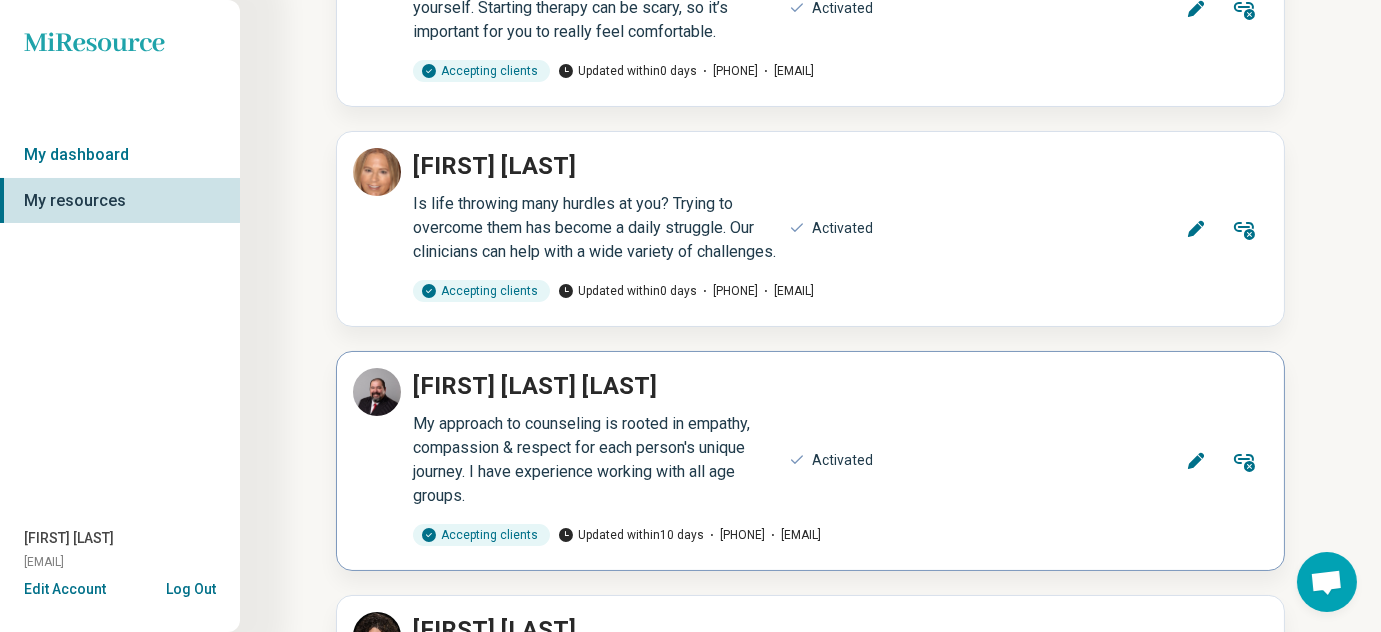 scroll, scrollTop: 363, scrollLeft: 0, axis: vertical 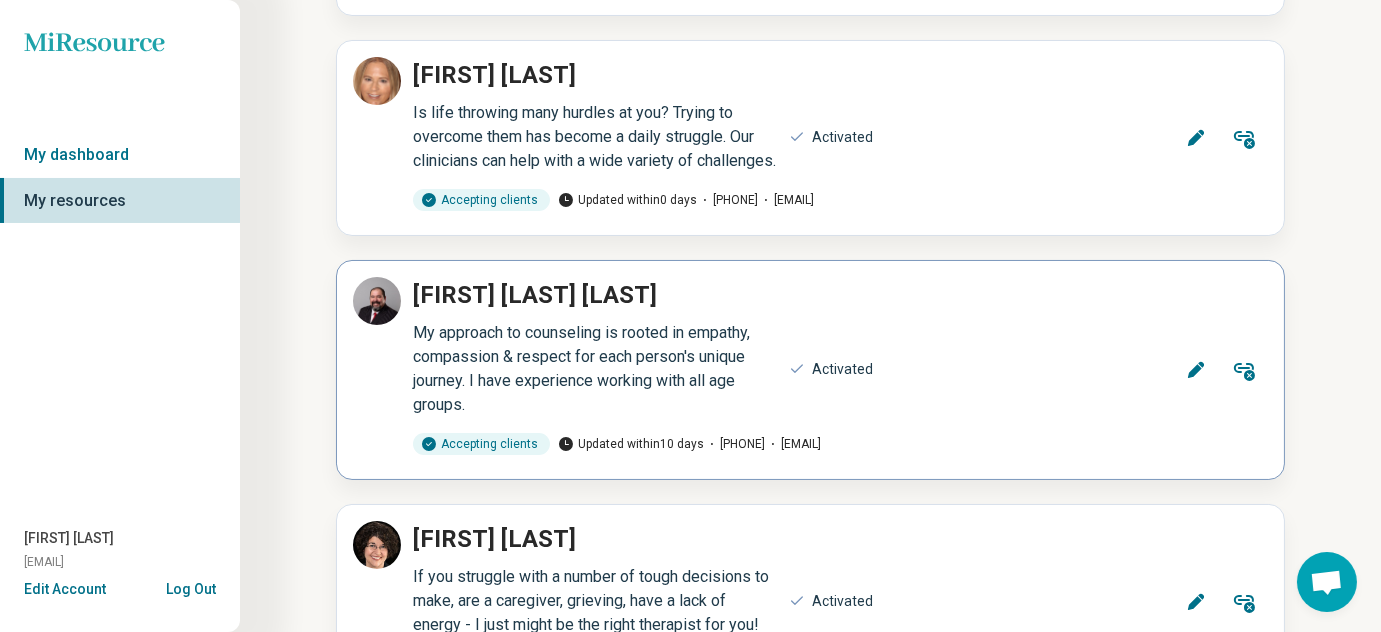 click 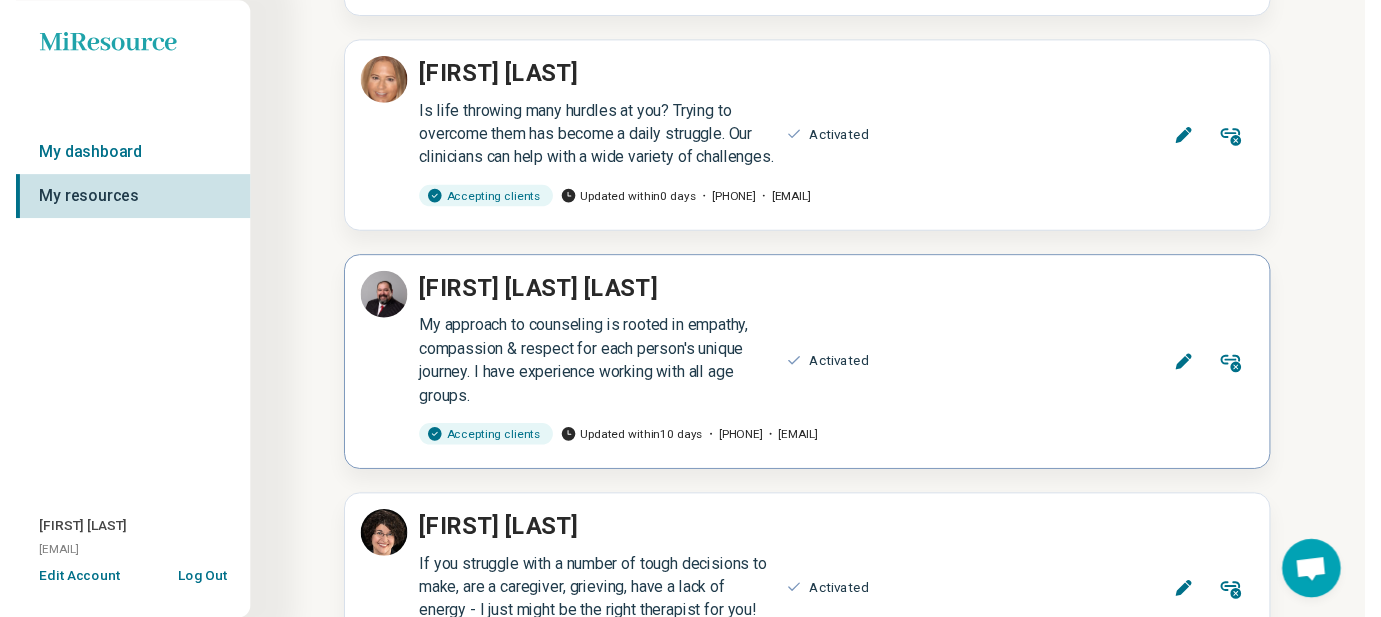scroll, scrollTop: 0, scrollLeft: 0, axis: both 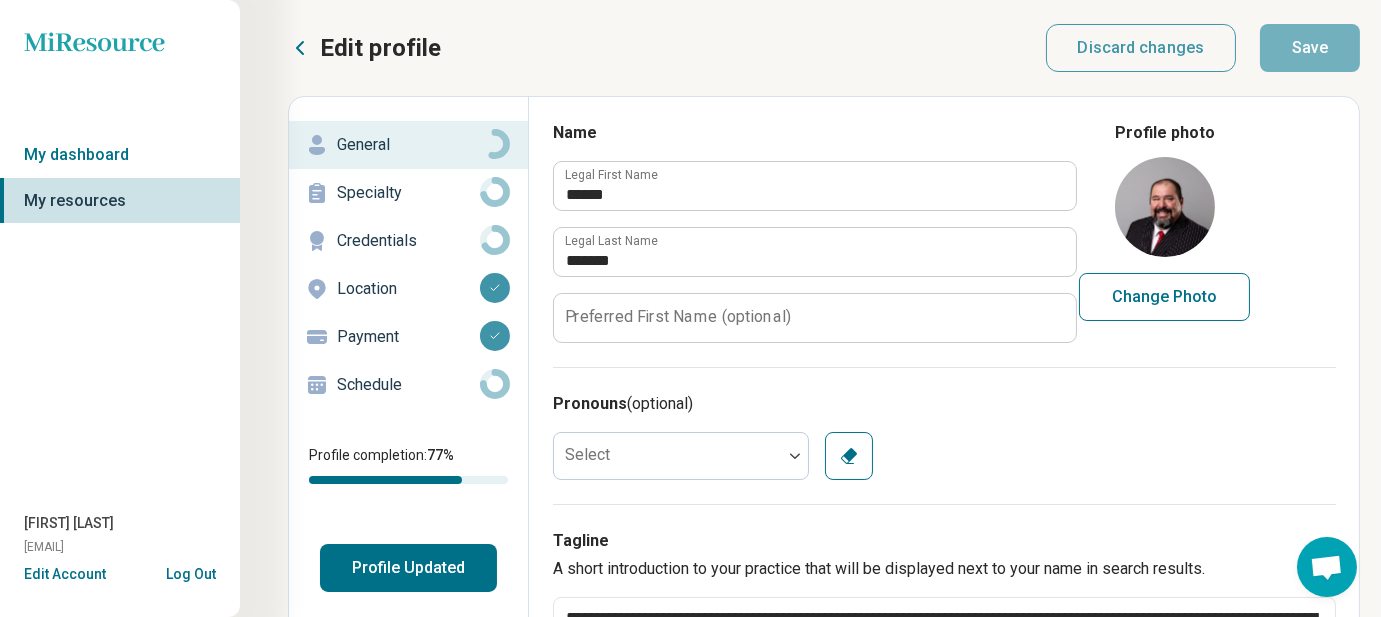 click on "Credentials" at bounding box center (408, 241) 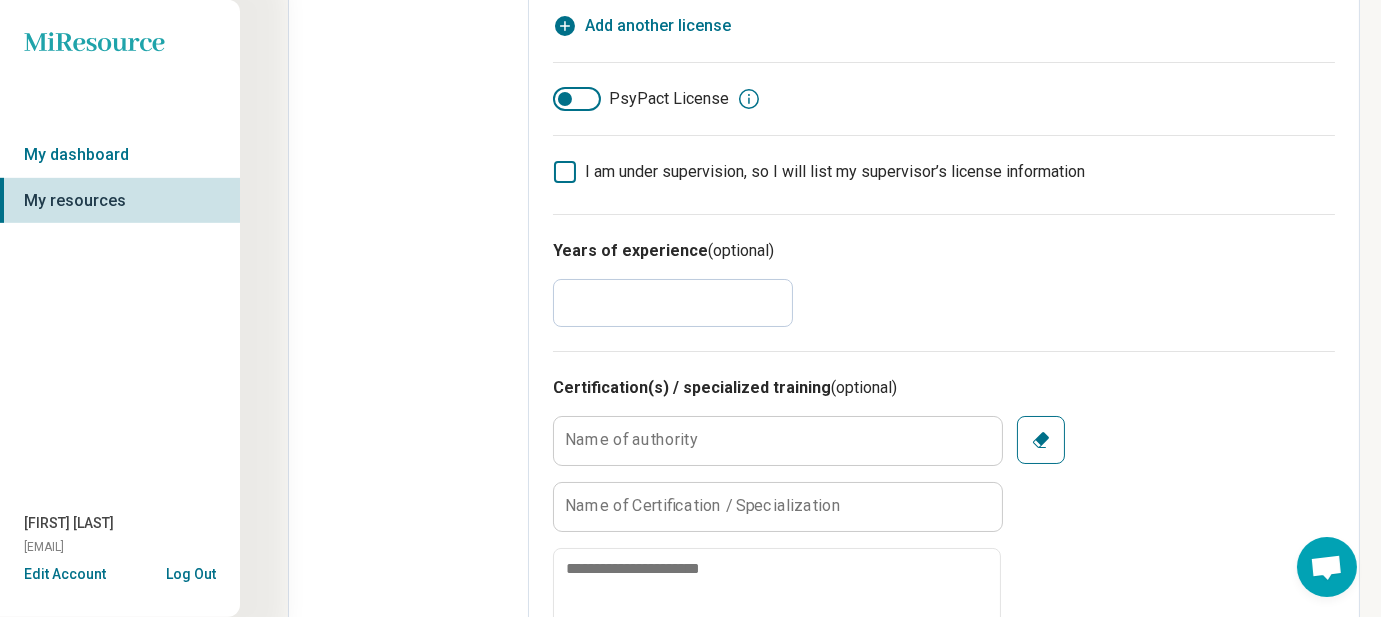 scroll, scrollTop: 2454, scrollLeft: 0, axis: vertical 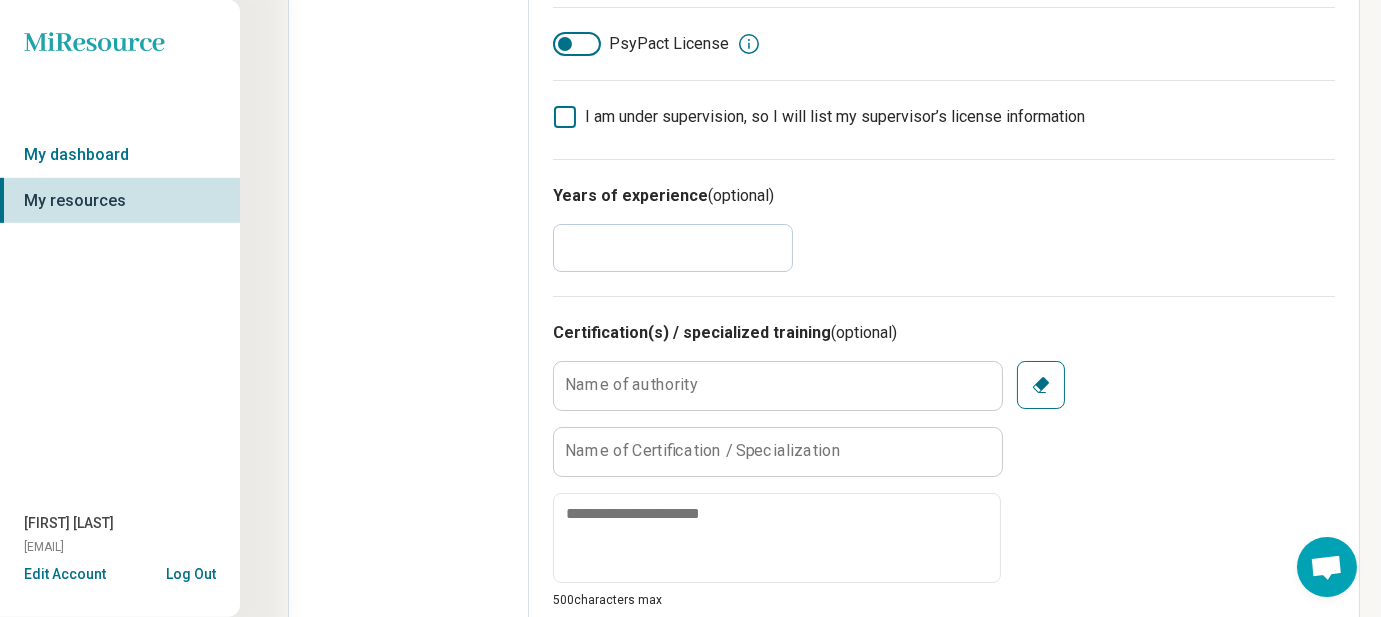 drag, startPoint x: 600, startPoint y: 245, endPoint x: 570, endPoint y: 243, distance: 30.066593 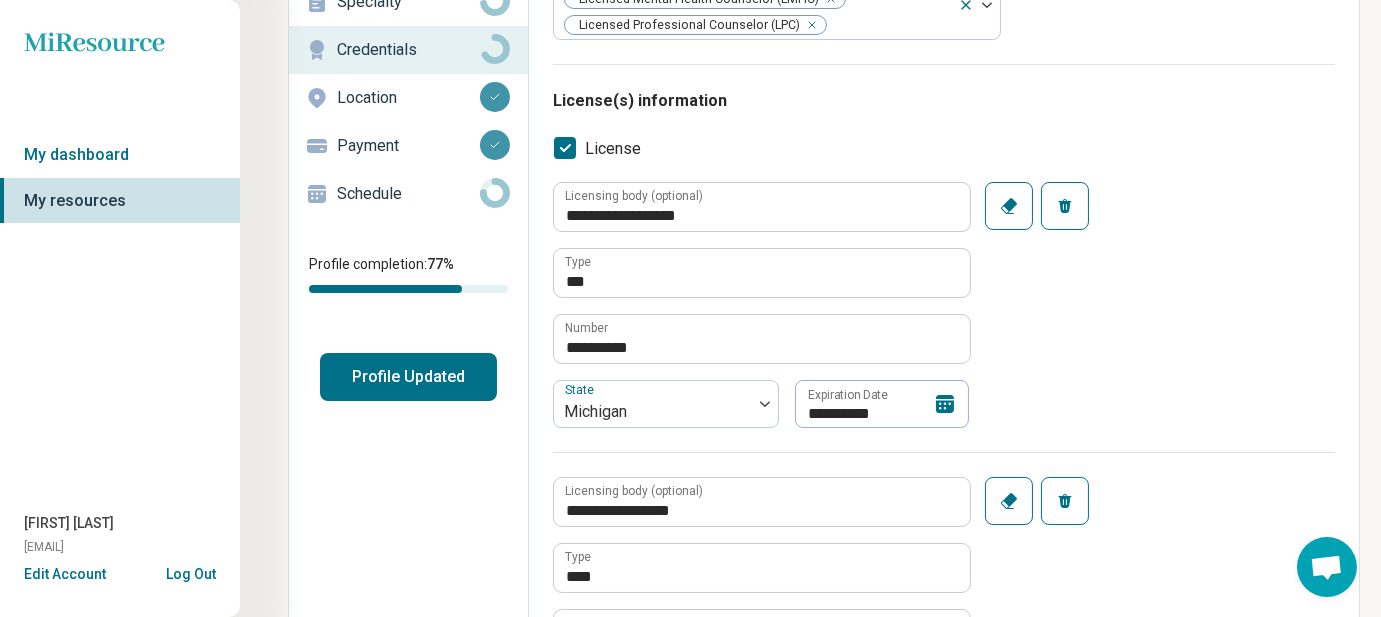 scroll, scrollTop: 0, scrollLeft: 0, axis: both 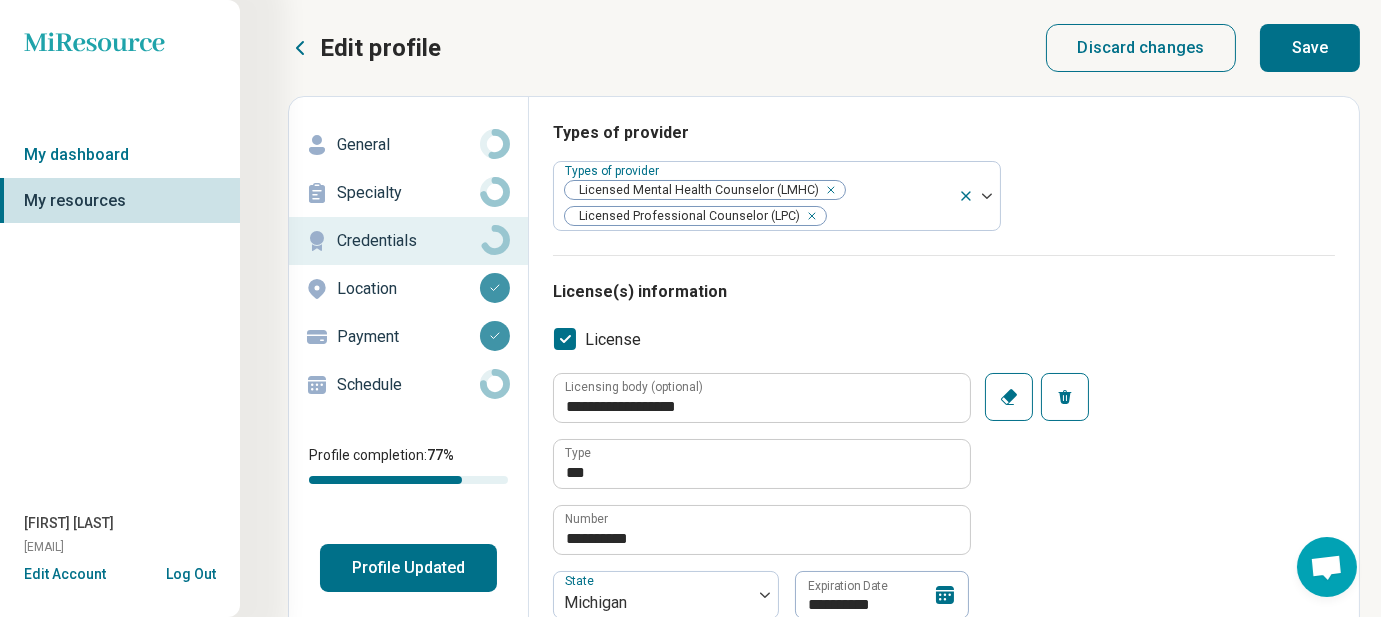 click on "Save" at bounding box center [1310, 48] 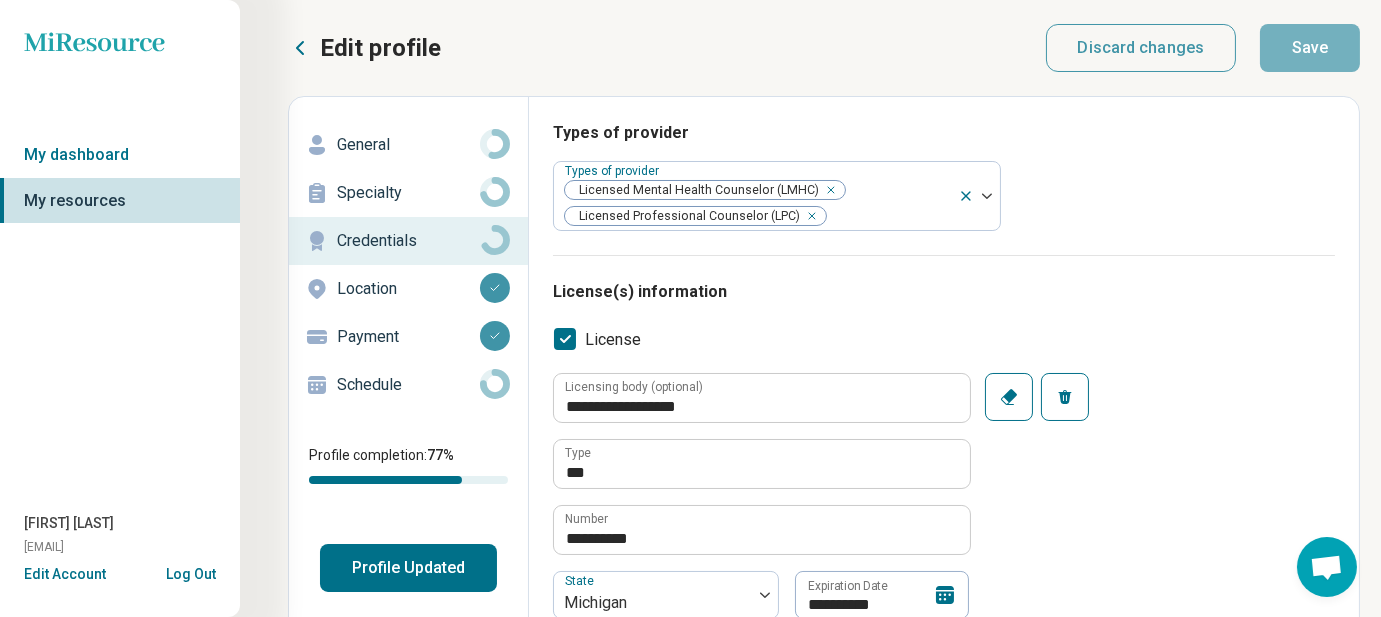 click on "Specialty" at bounding box center (408, 193) 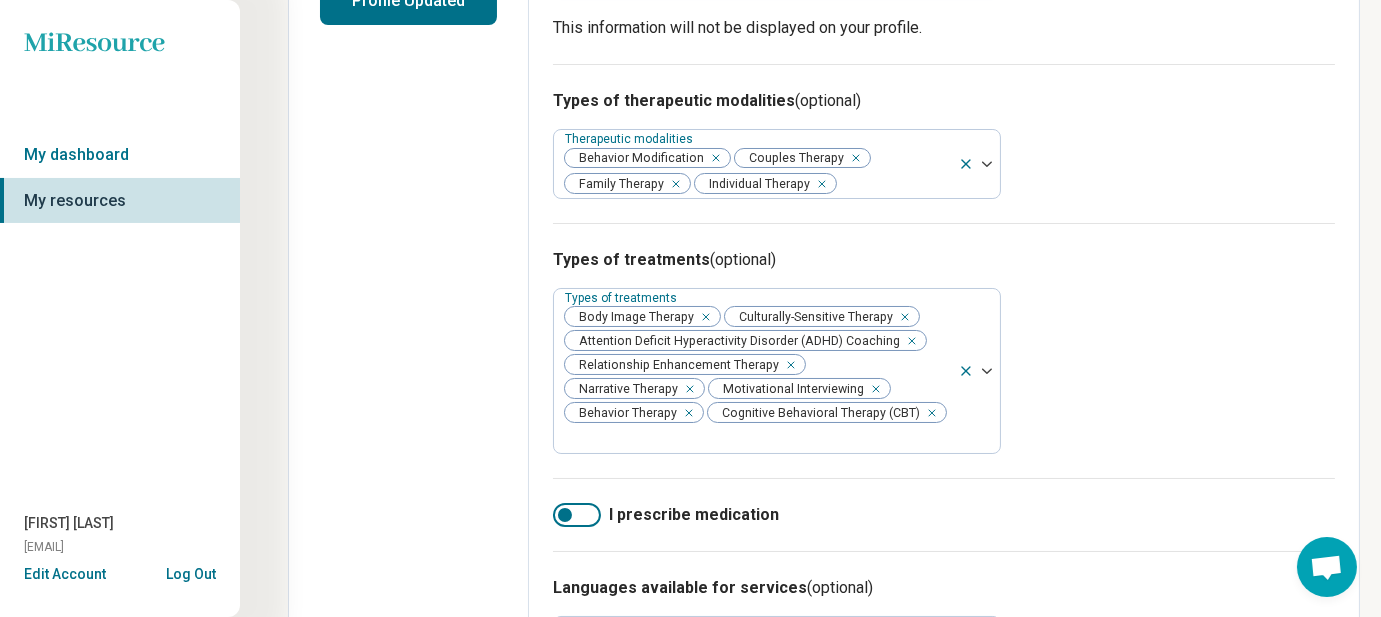 scroll, scrollTop: 636, scrollLeft: 0, axis: vertical 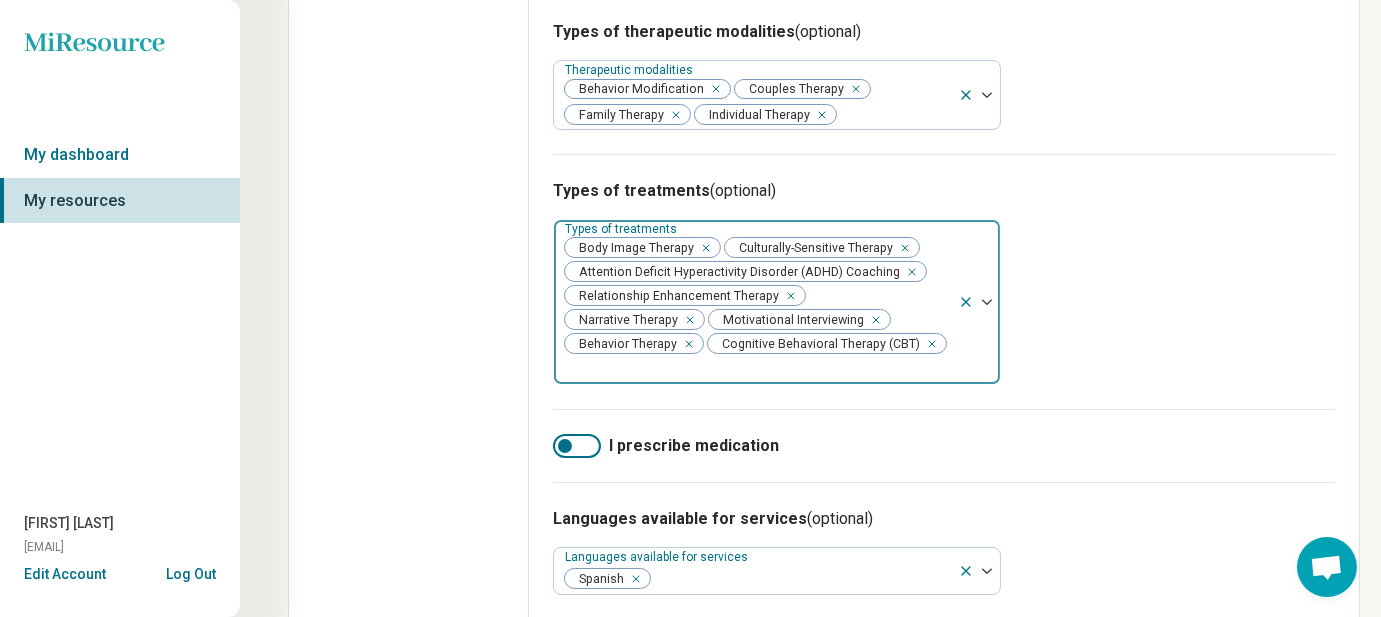 click 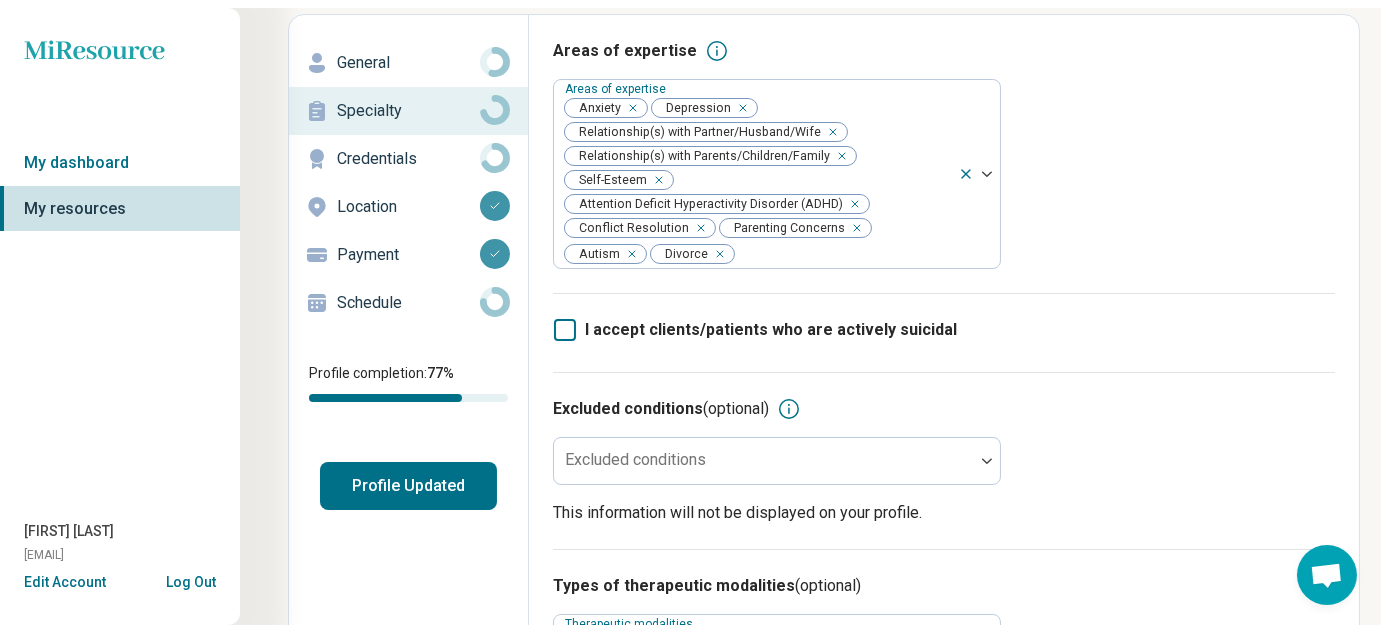 scroll, scrollTop: 0, scrollLeft: 0, axis: both 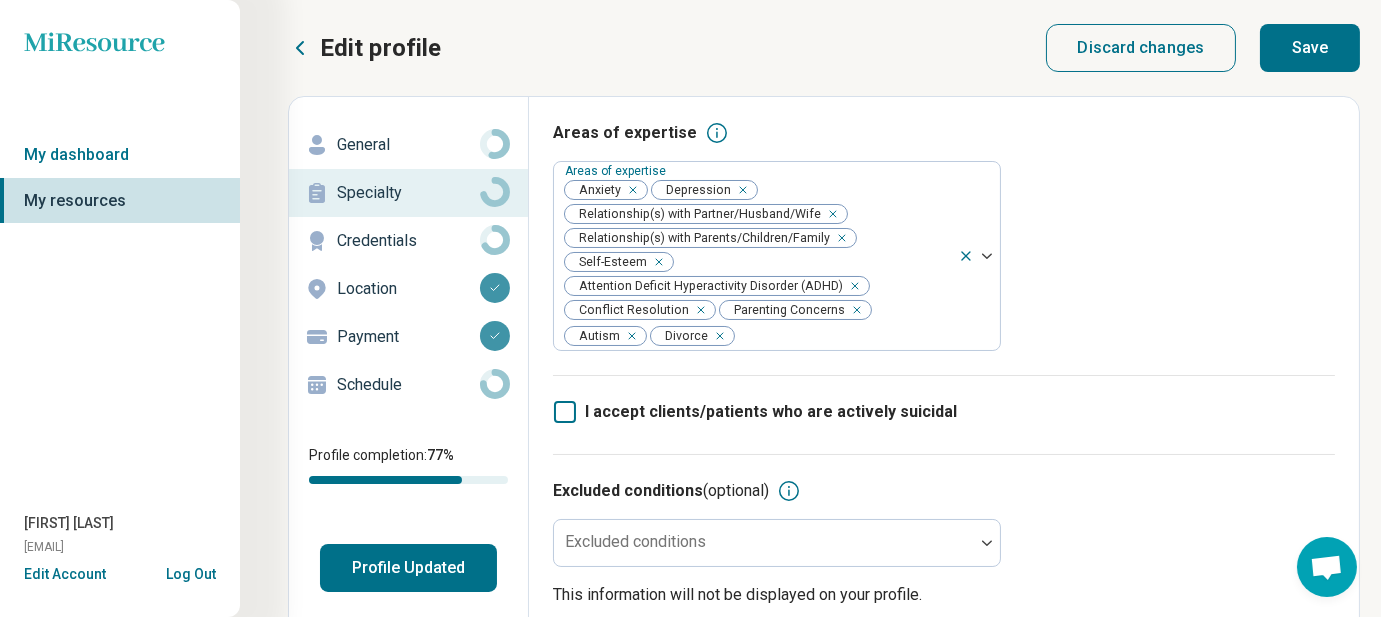click on "Save" at bounding box center (1310, 48) 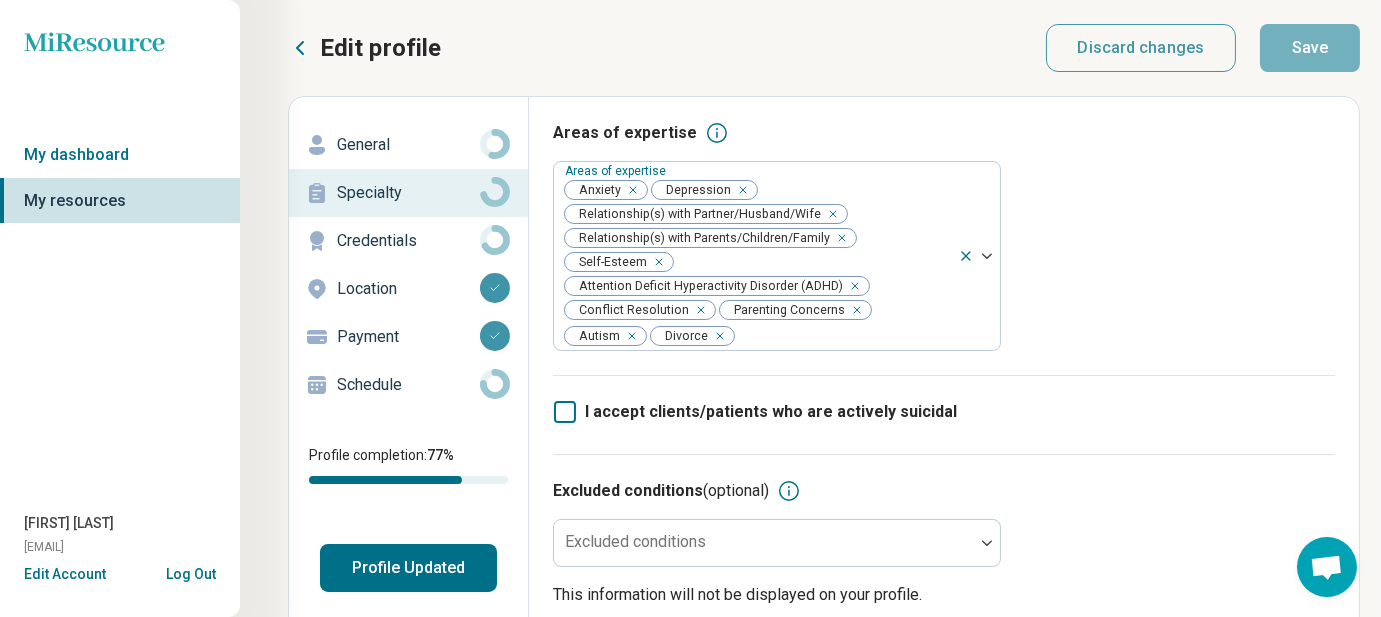 click on "Profile Updated" at bounding box center (408, 568) 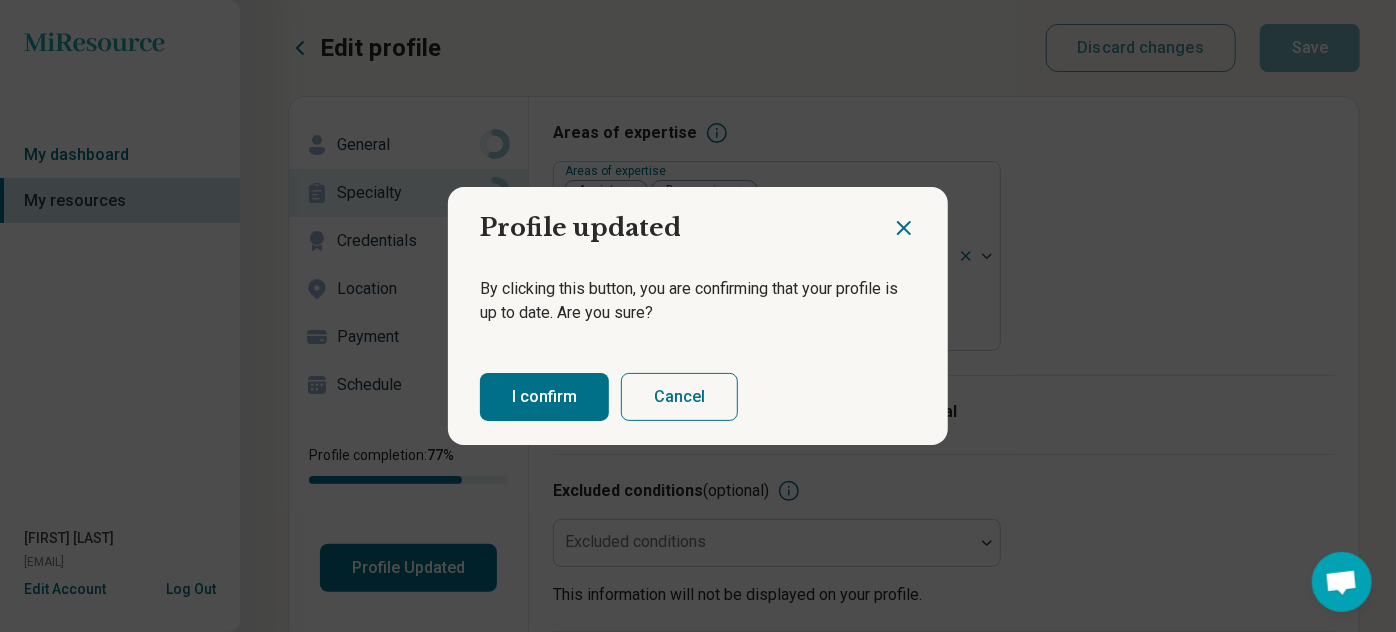 click on "I confirm" at bounding box center (544, 397) 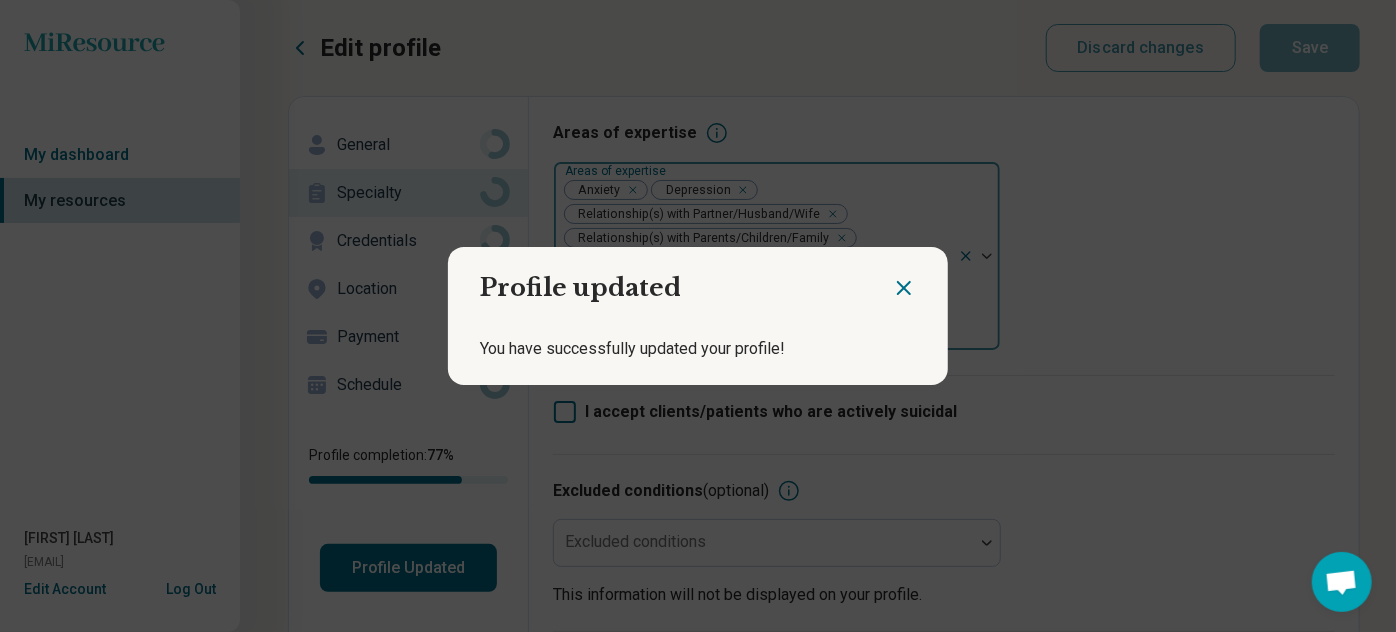click 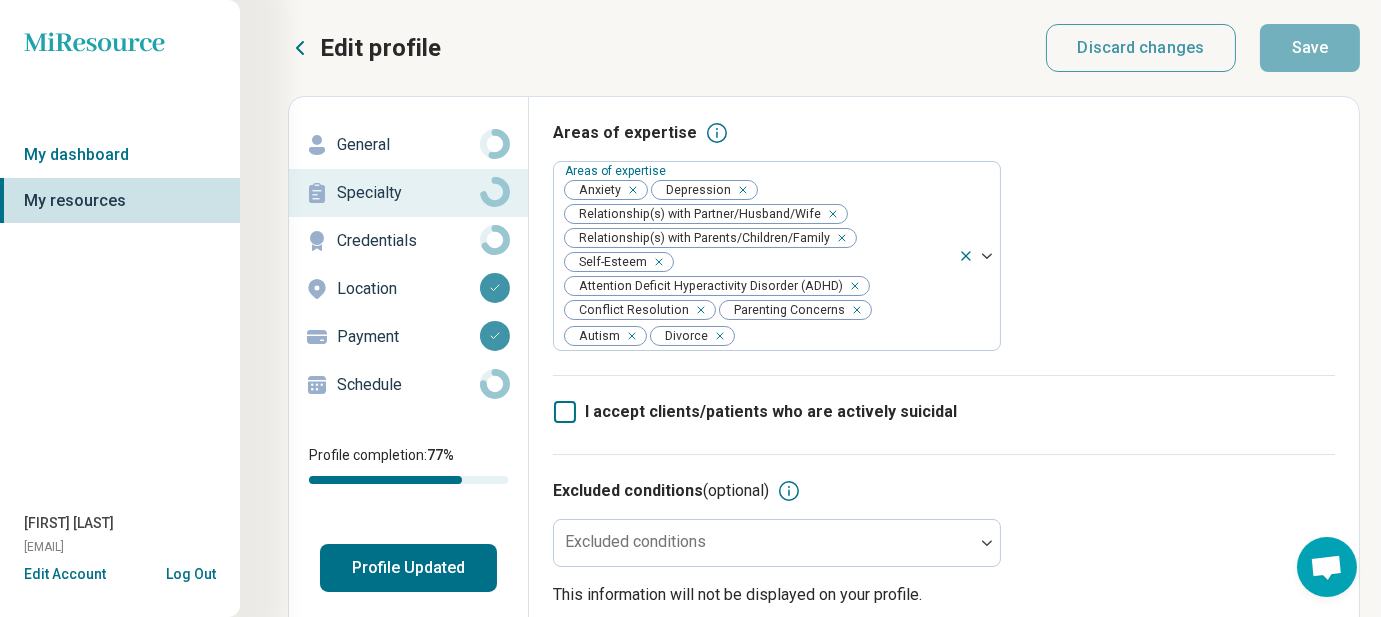 click on "My resources" at bounding box center (120, 201) 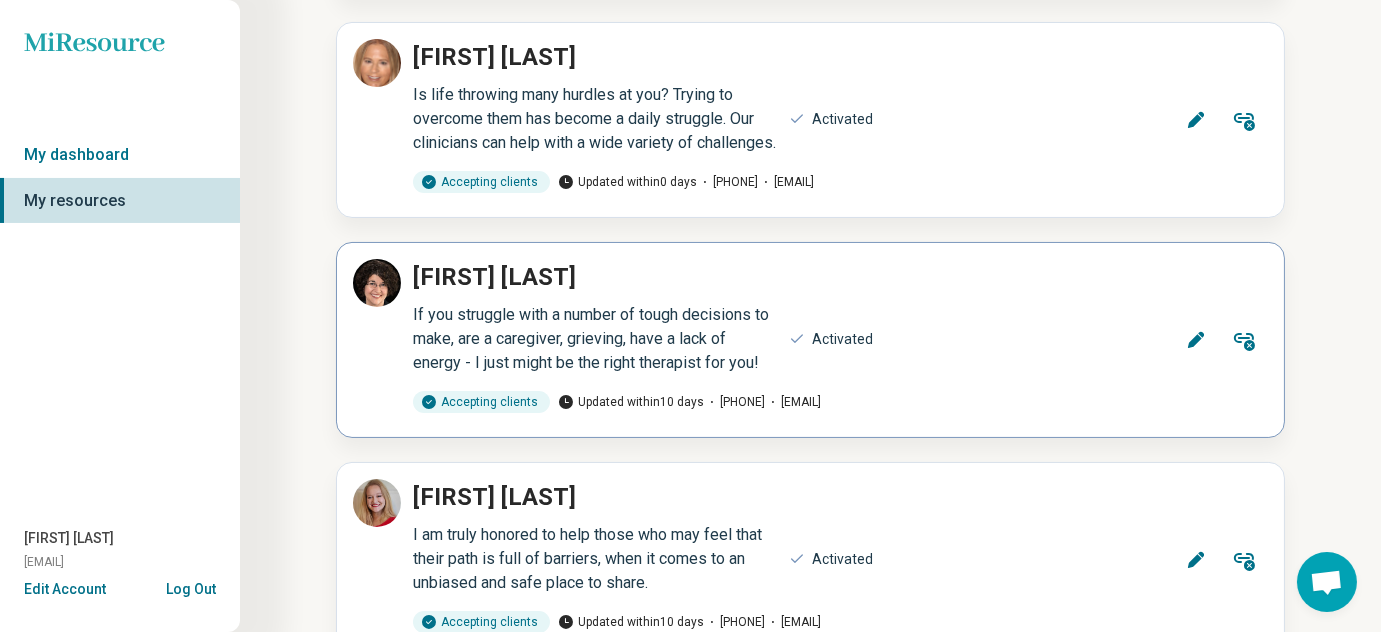 scroll, scrollTop: 636, scrollLeft: 0, axis: vertical 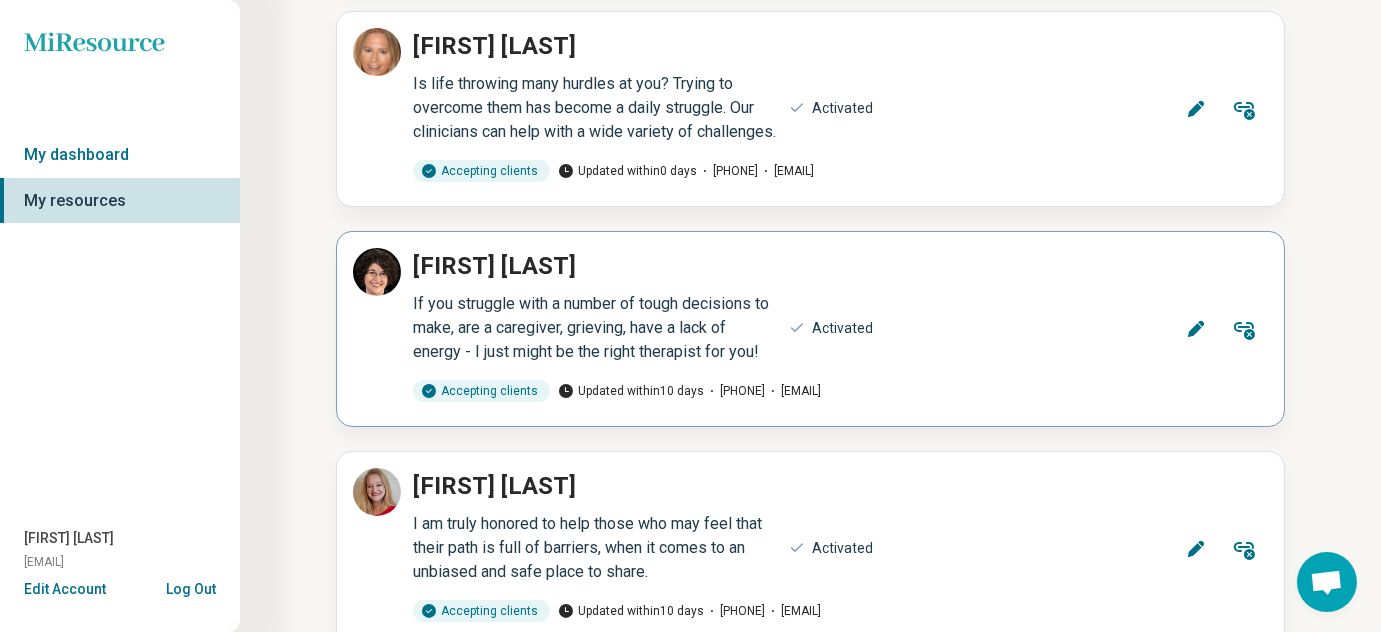 click 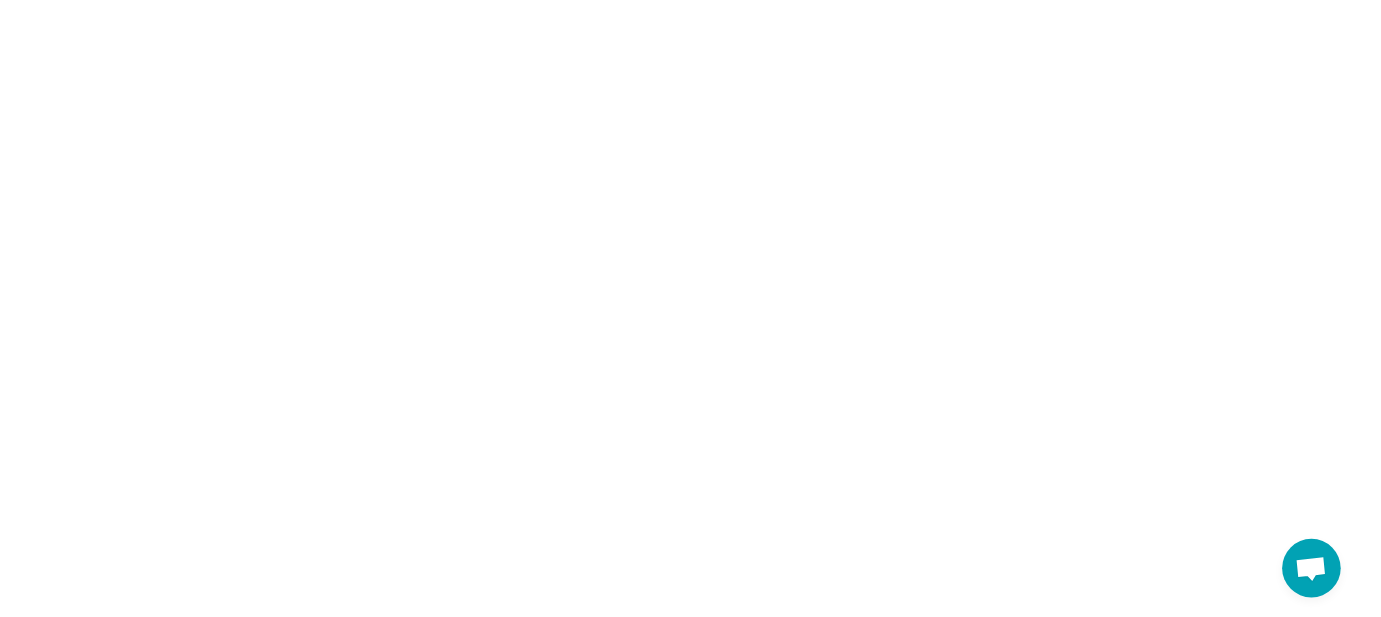 scroll, scrollTop: 0, scrollLeft: 0, axis: both 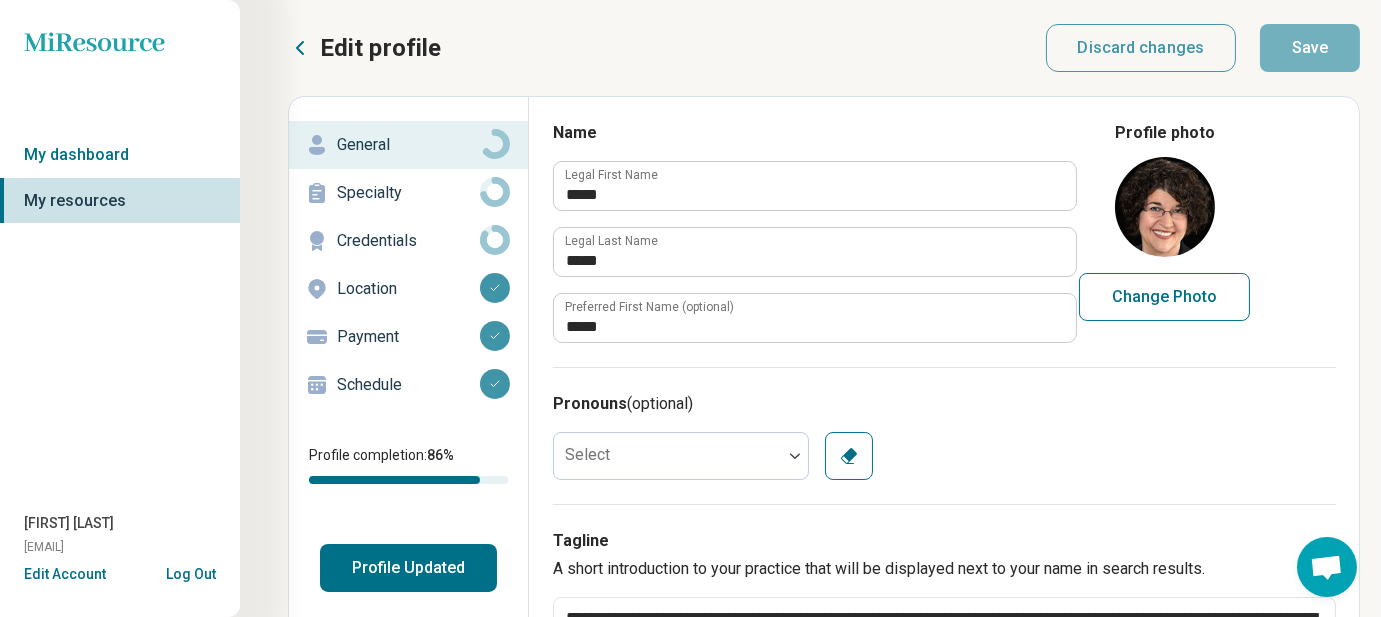 click on "Specialty" at bounding box center (408, 193) 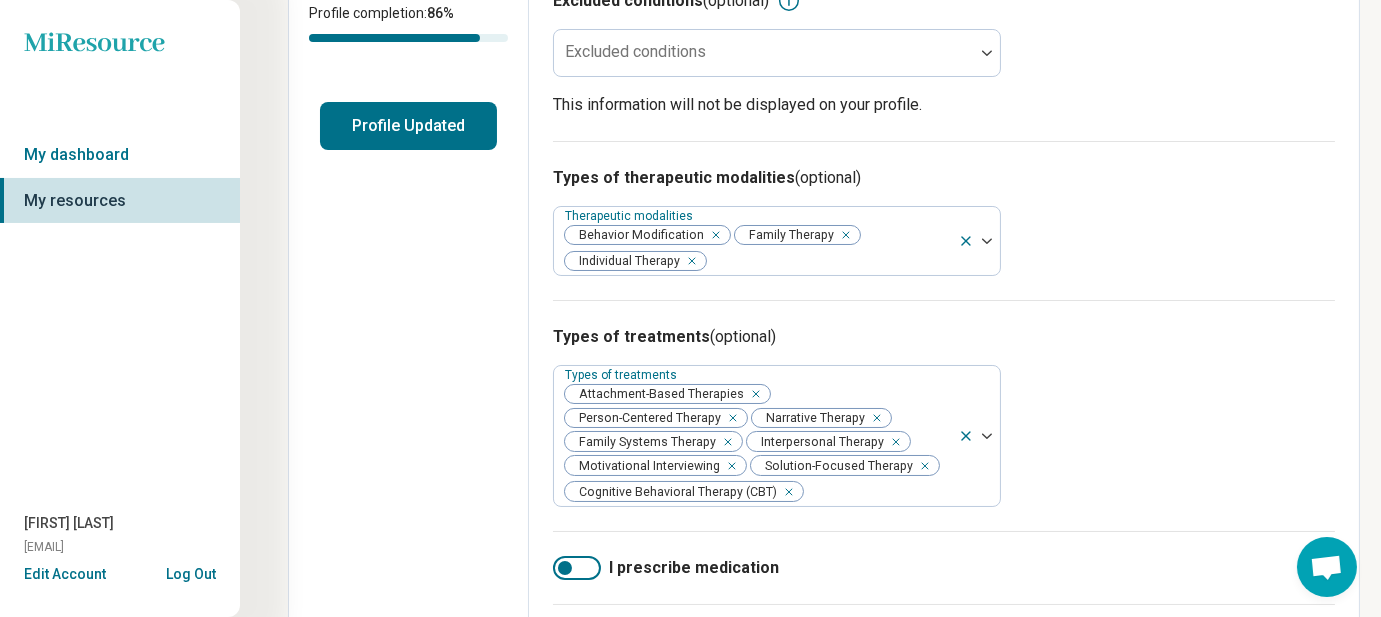 scroll, scrollTop: 454, scrollLeft: 0, axis: vertical 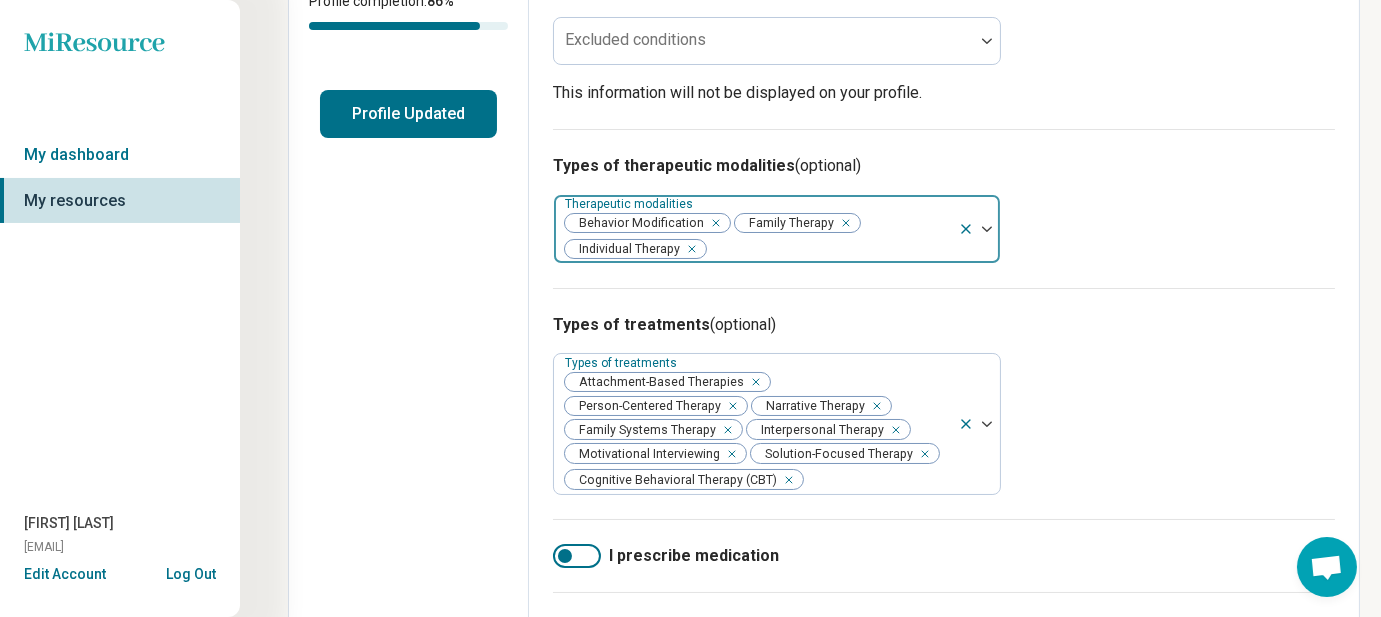 click at bounding box center [979, 229] 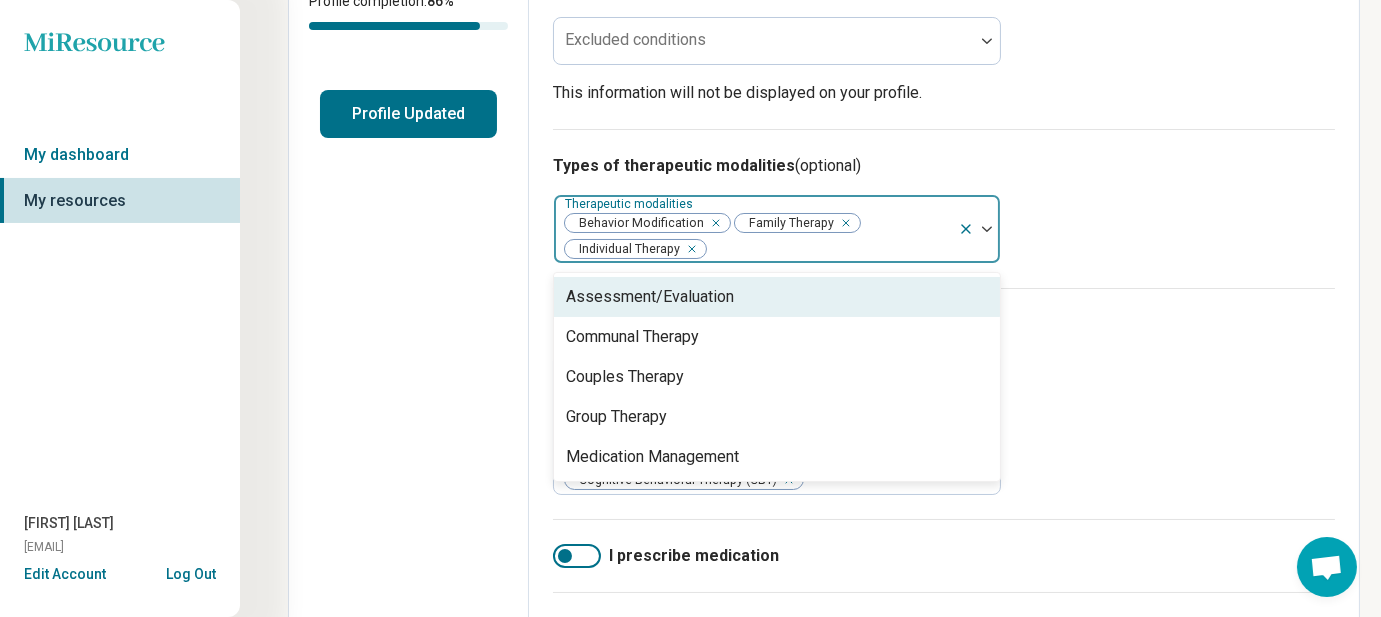 click on "Types of therapeutic modalities  (optional) 5 results available. Use Up and Down to choose options, press Enter to select the currently focused option, press Escape to exit the menu, press Tab to select the option and exit the menu. Therapeutic modalities Behavior Modification Family Therapy Individual Therapy Assessment/Evaluation Communal Therapy Couples Therapy Group Therapy Medication Management" at bounding box center [944, 208] 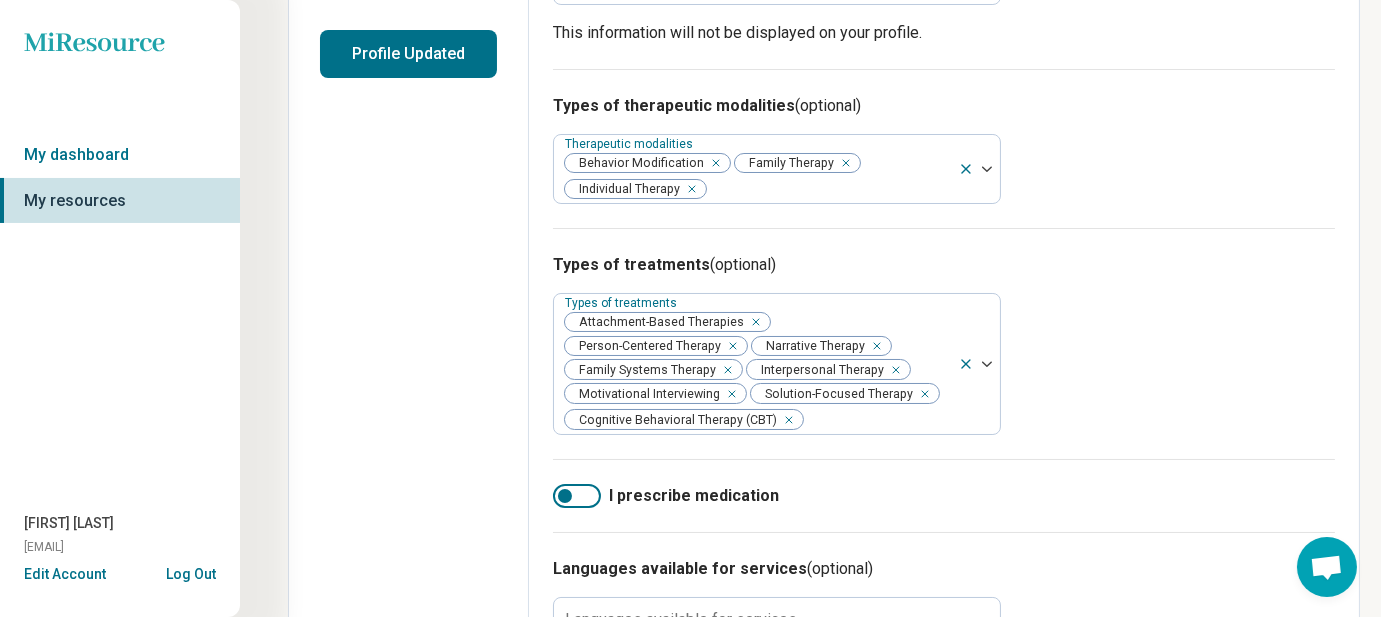 scroll, scrollTop: 545, scrollLeft: 0, axis: vertical 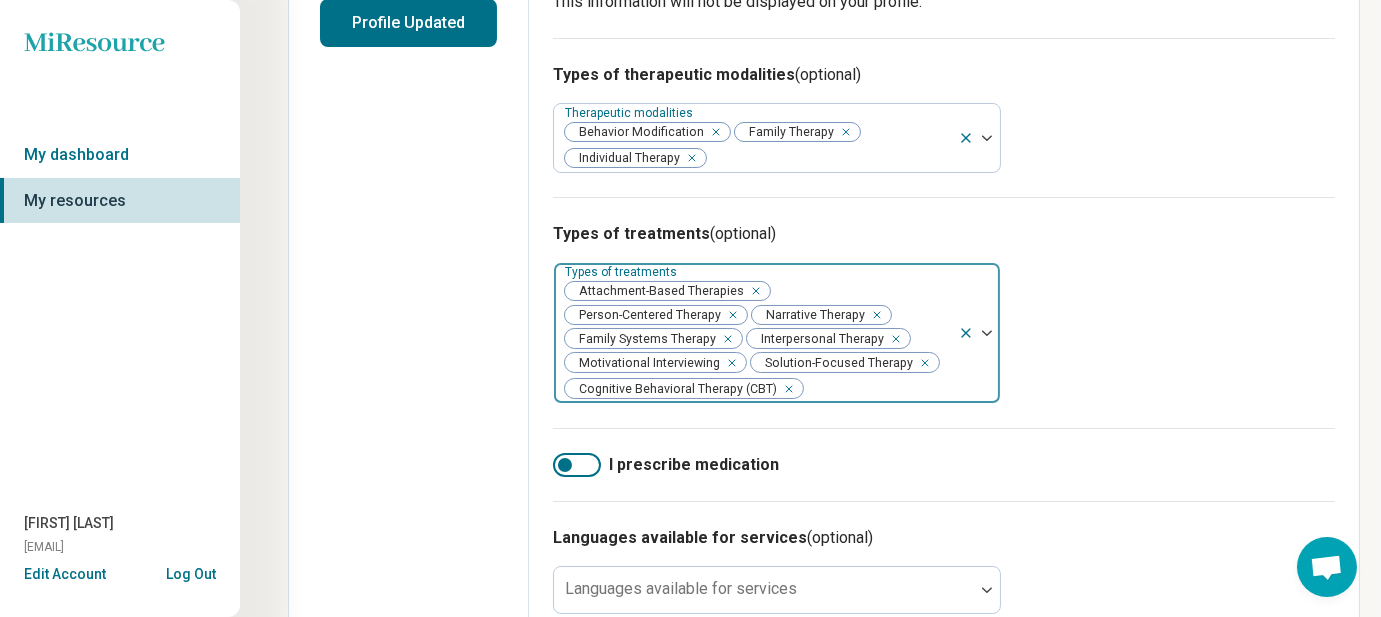 drag, startPoint x: 752, startPoint y: 285, endPoint x: 764, endPoint y: 292, distance: 13.892444 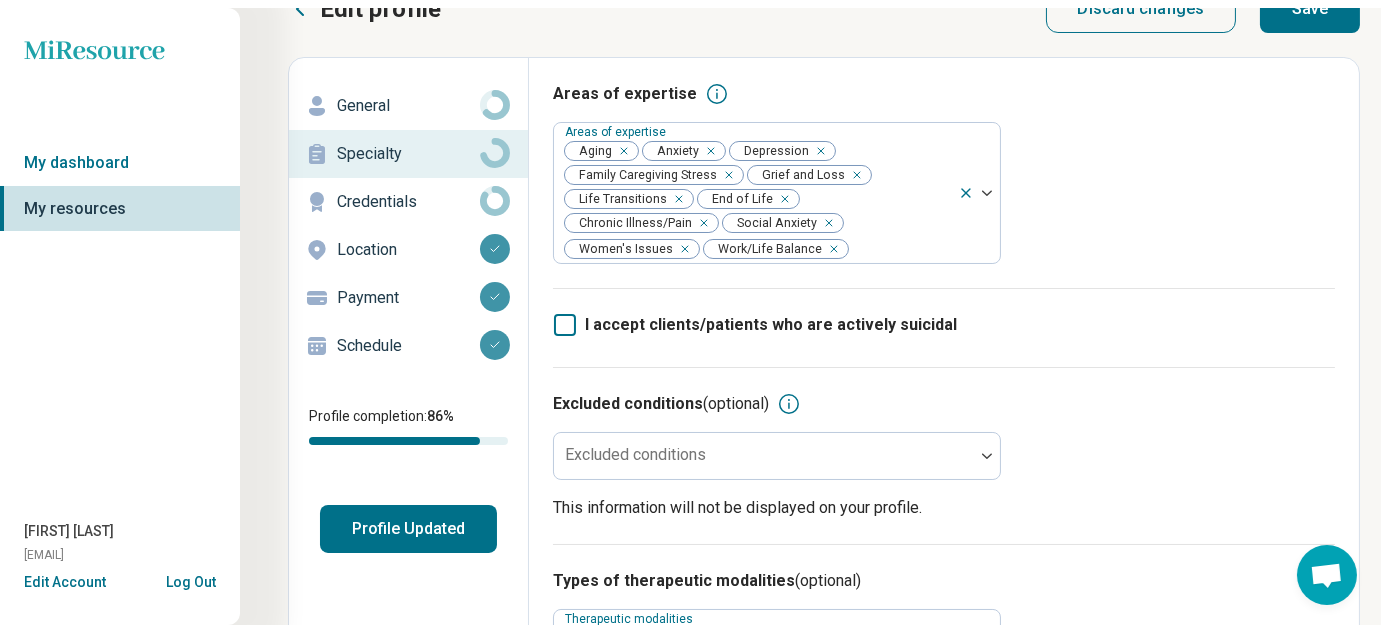 scroll, scrollTop: 0, scrollLeft: 0, axis: both 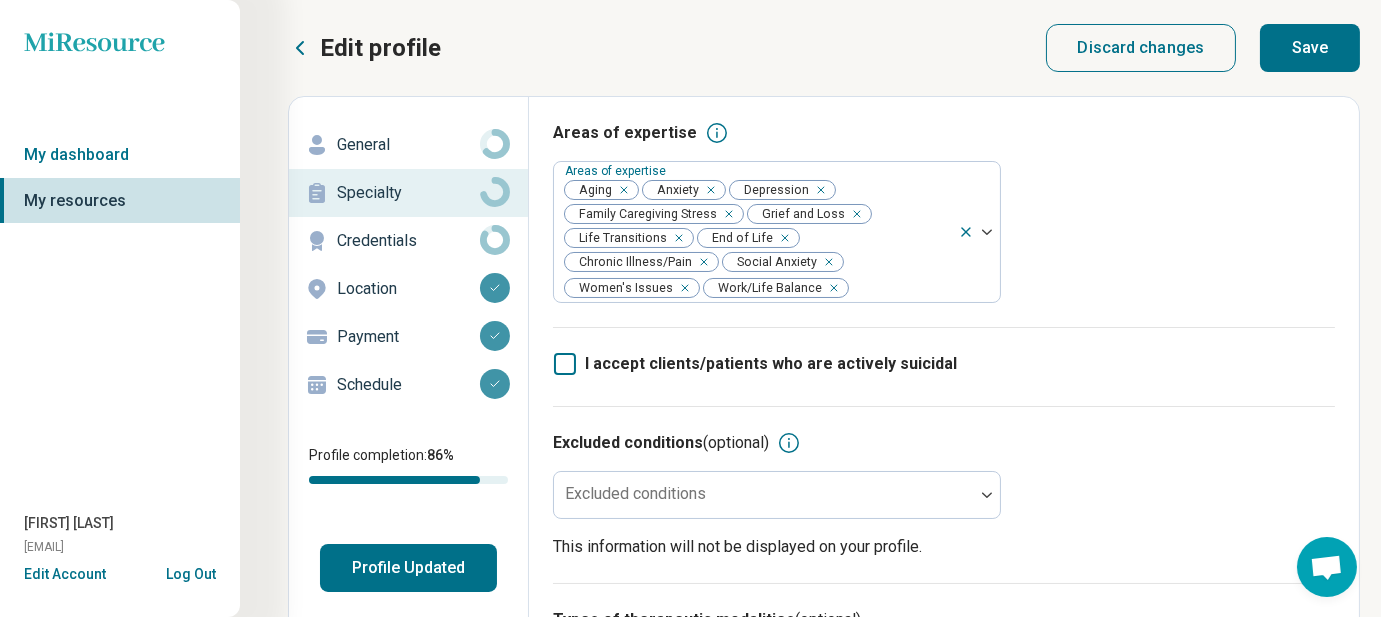 click on "Save" at bounding box center (1310, 48) 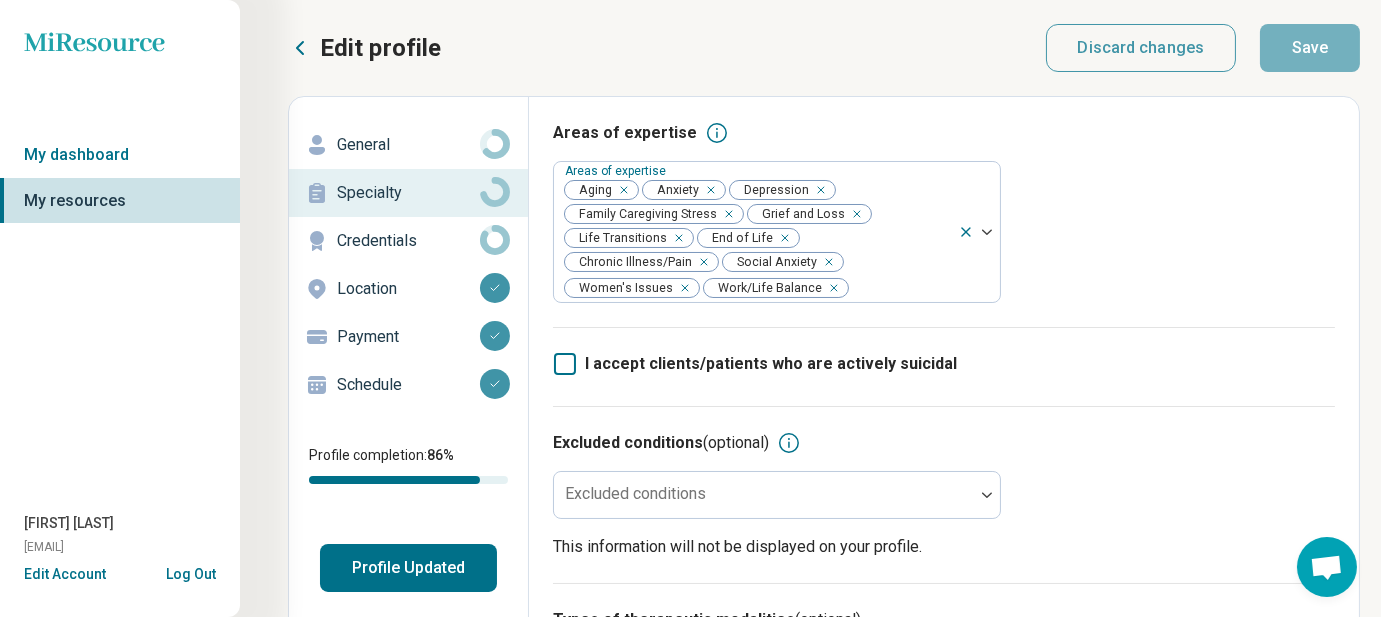 click on "Profile Updated" at bounding box center (408, 568) 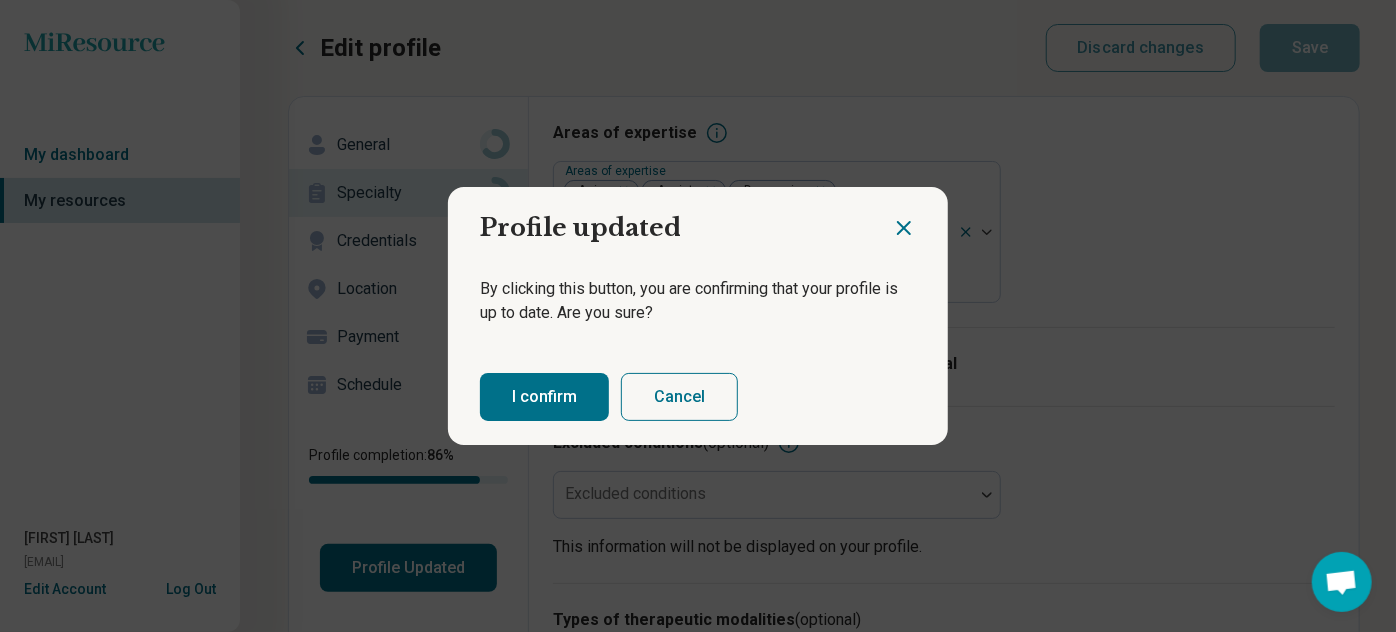 click on "I confirm" at bounding box center [544, 397] 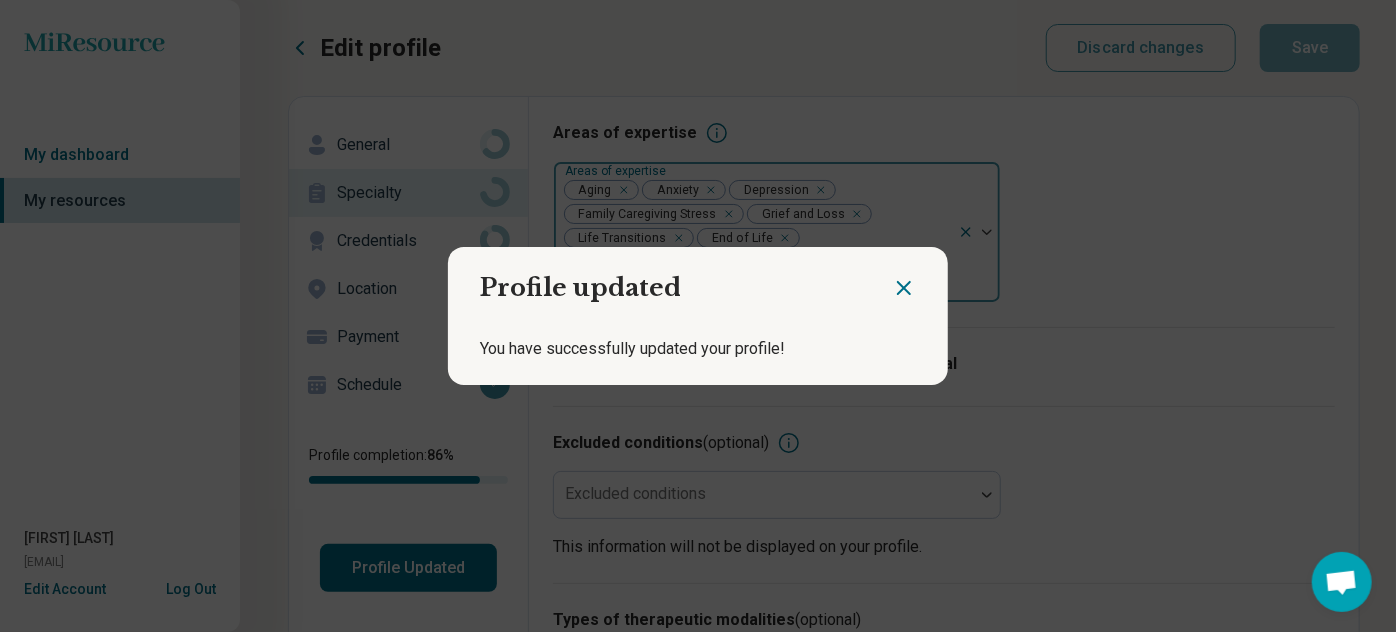 click 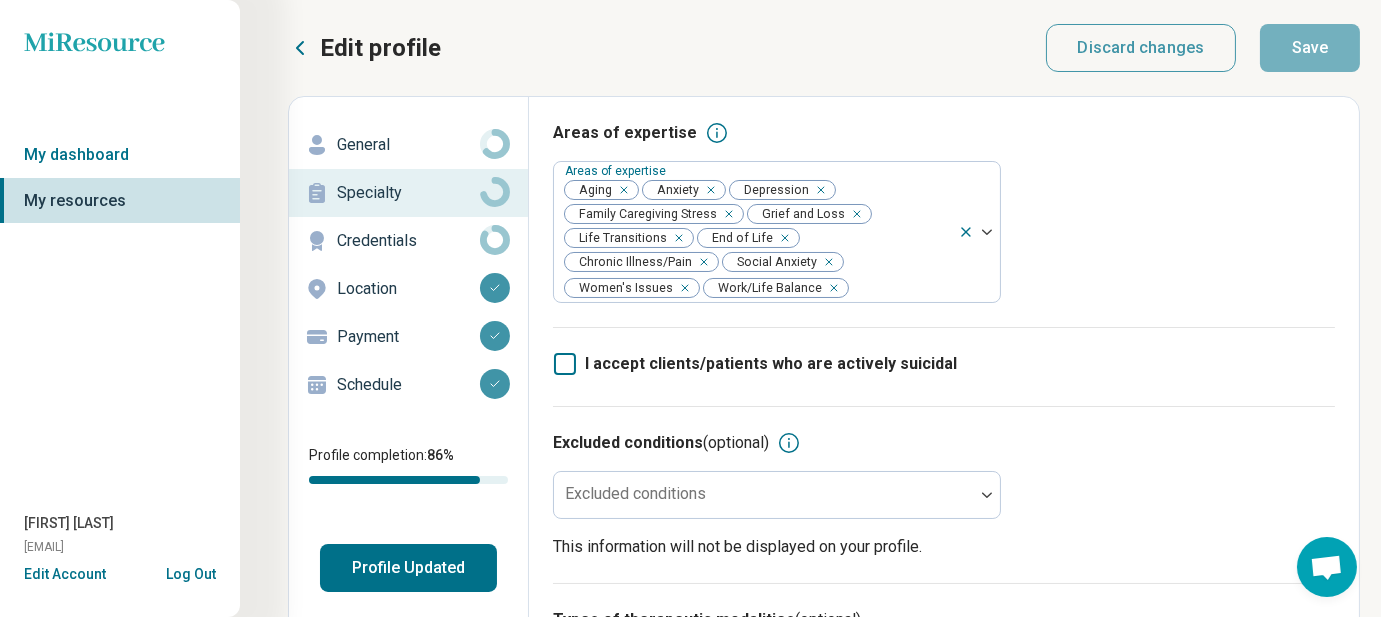 click on "My resources" at bounding box center [120, 201] 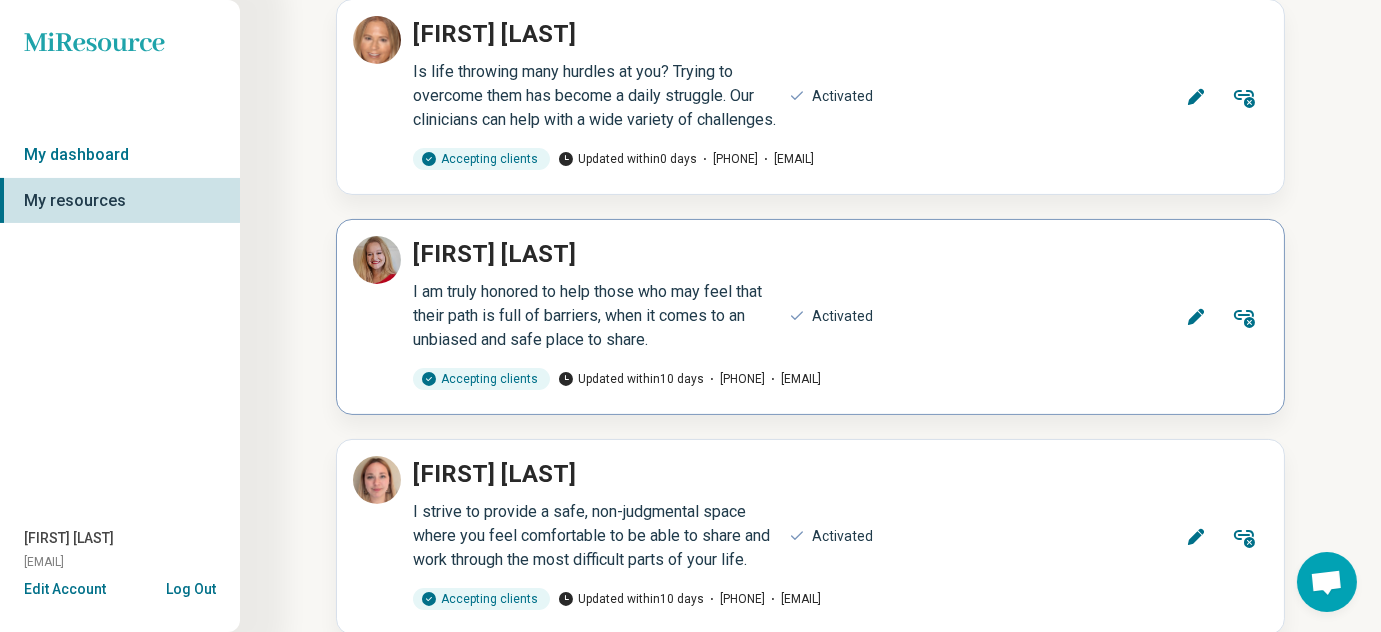 scroll, scrollTop: 909, scrollLeft: 0, axis: vertical 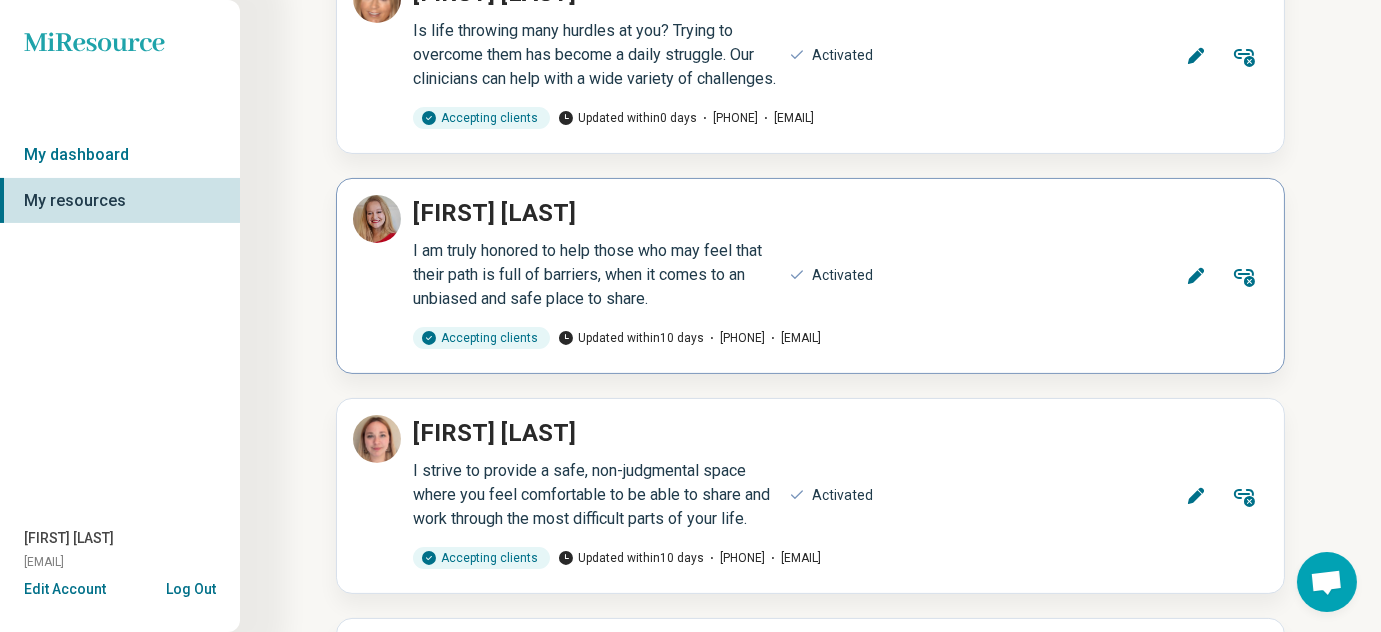 click 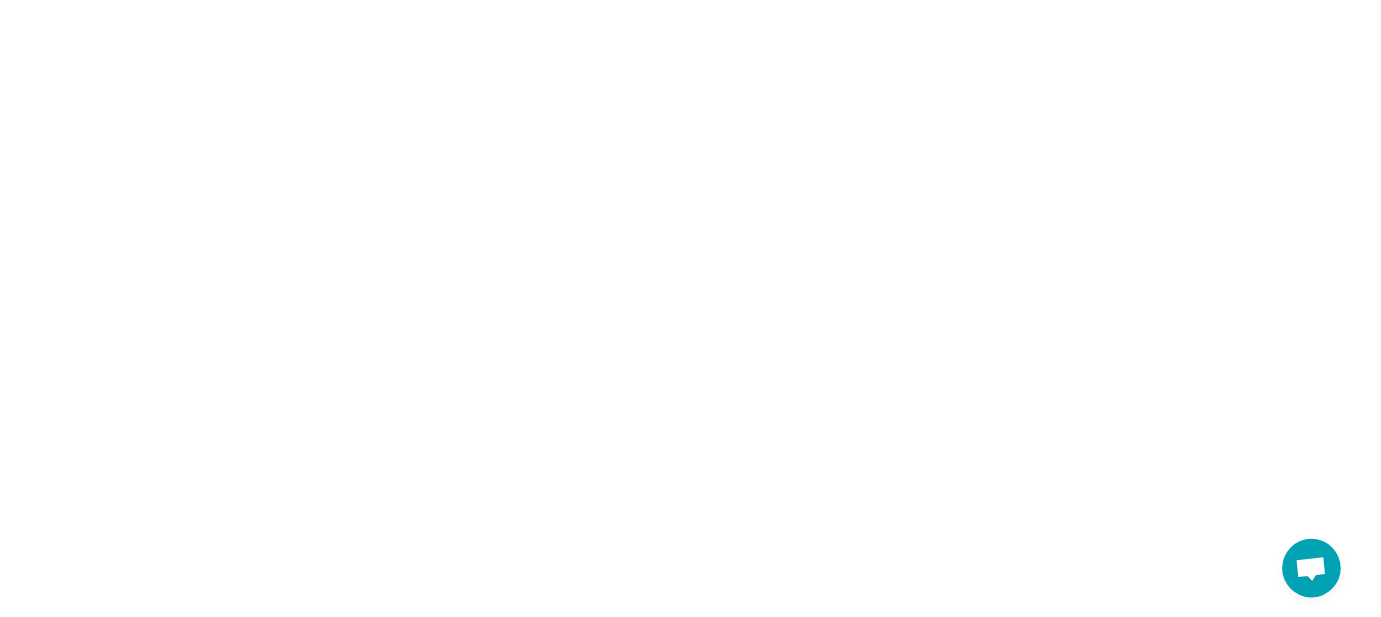 scroll, scrollTop: 0, scrollLeft: 0, axis: both 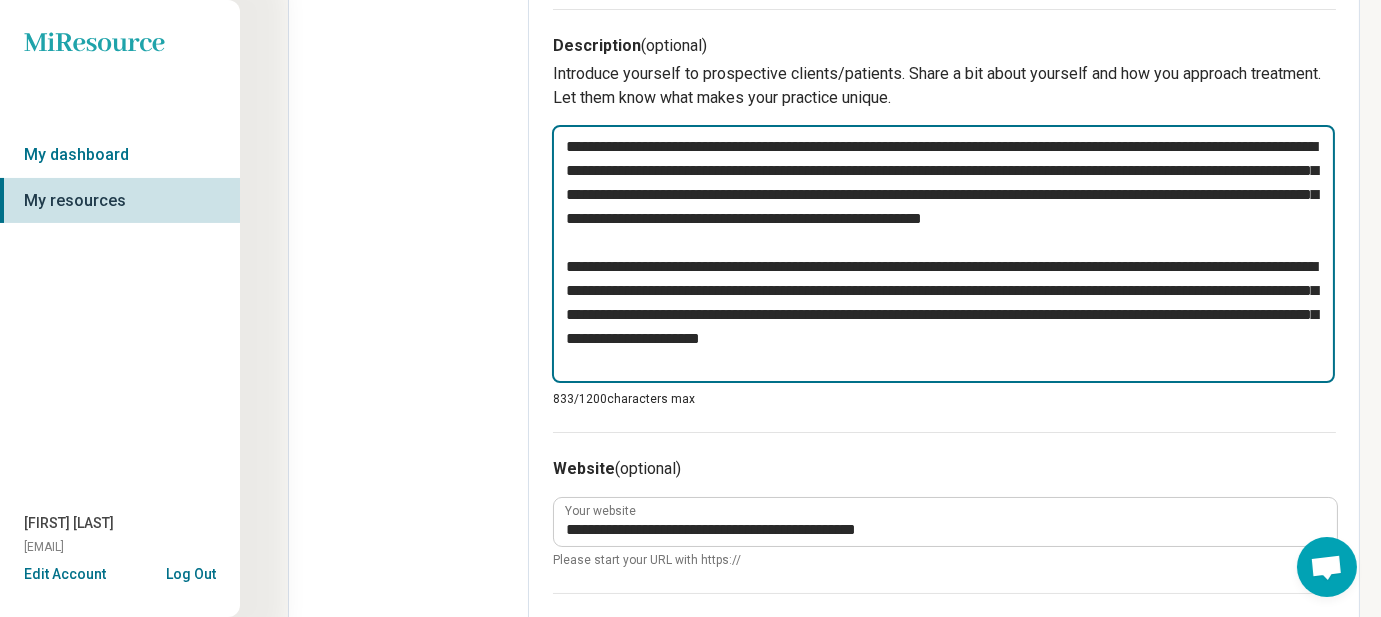 click on "**********" at bounding box center [943, 253] 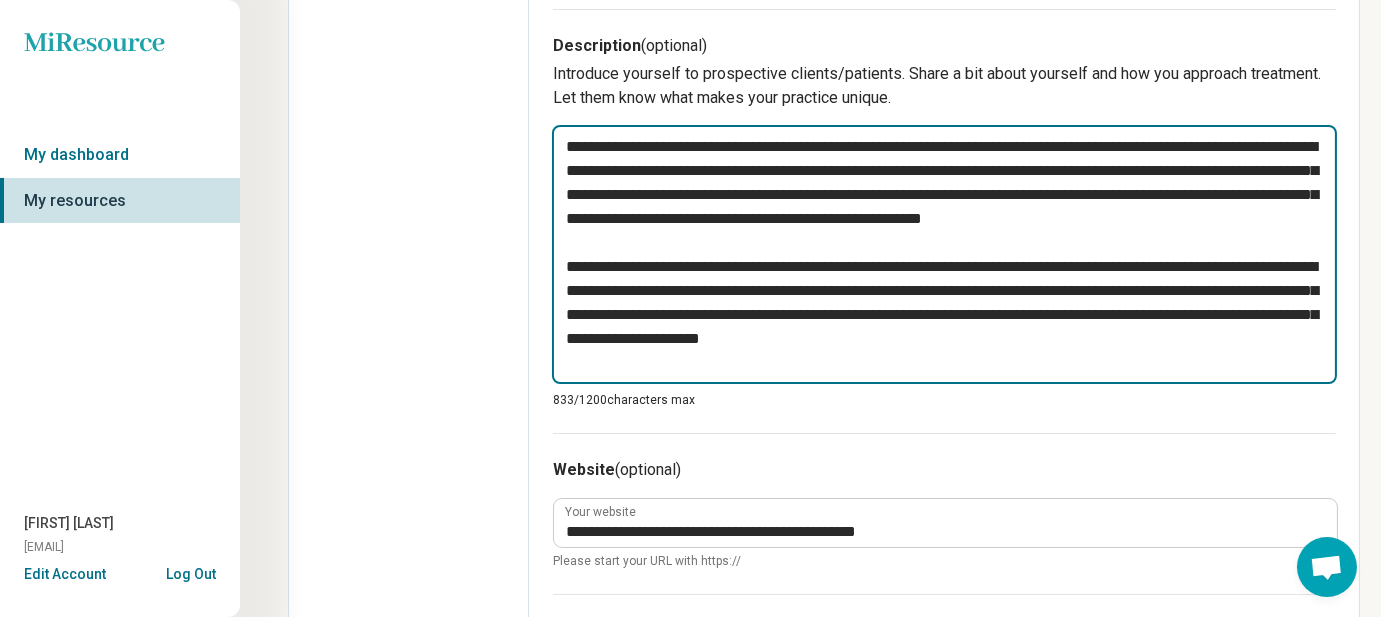 type on "*" 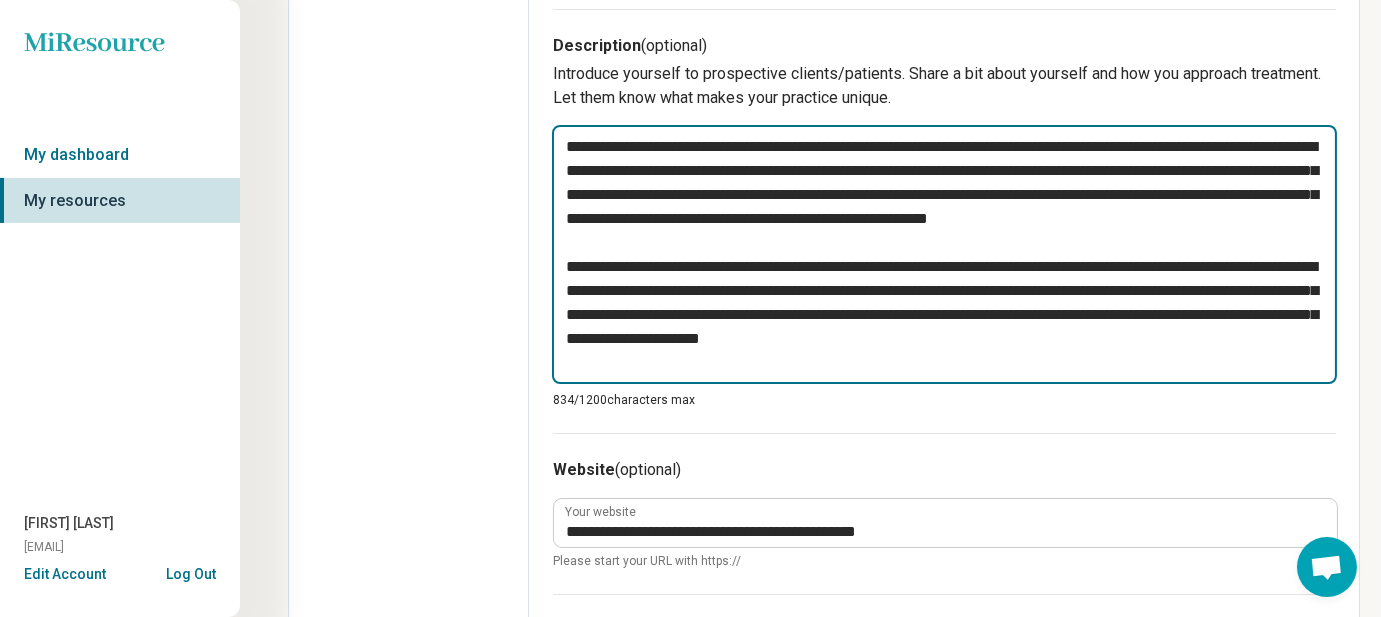 type on "*" 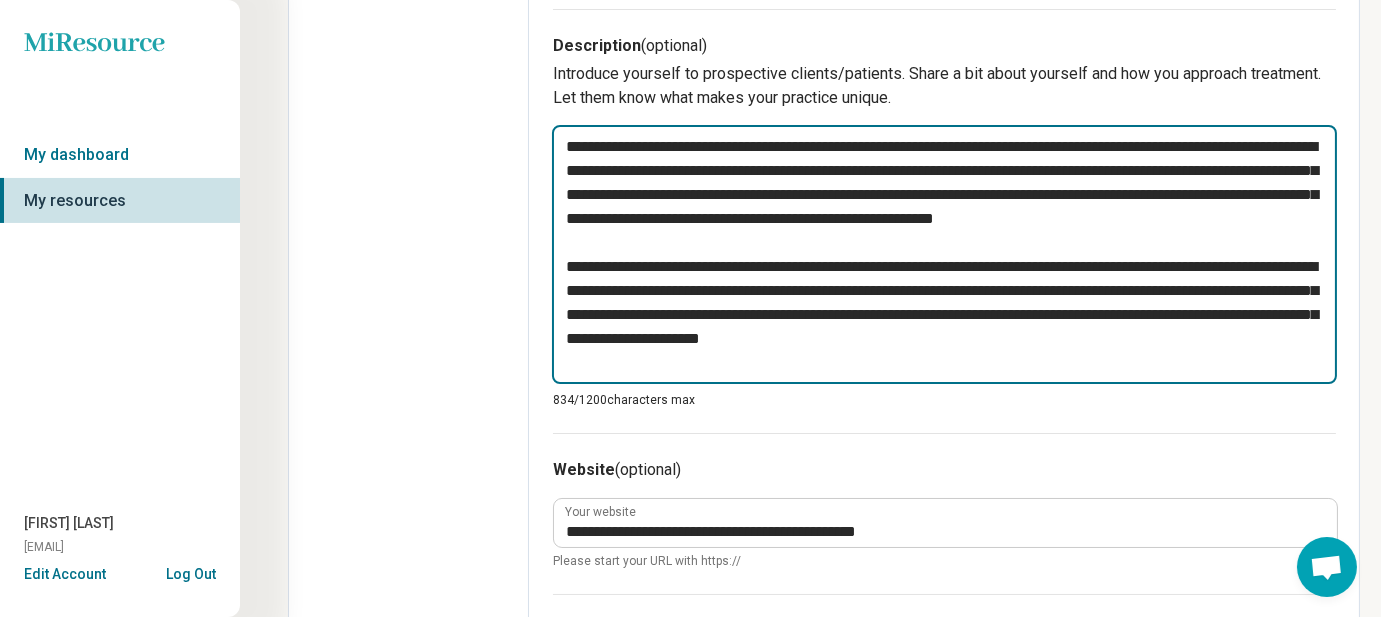 type on "*" 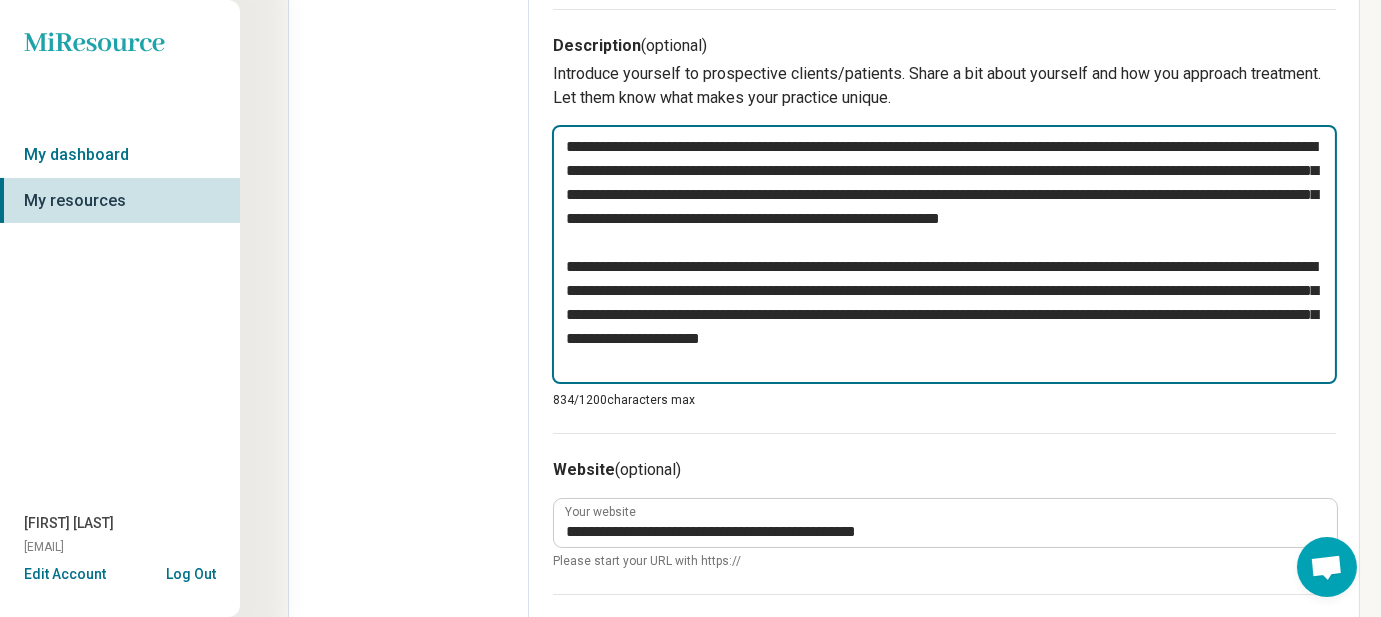 type on "*" 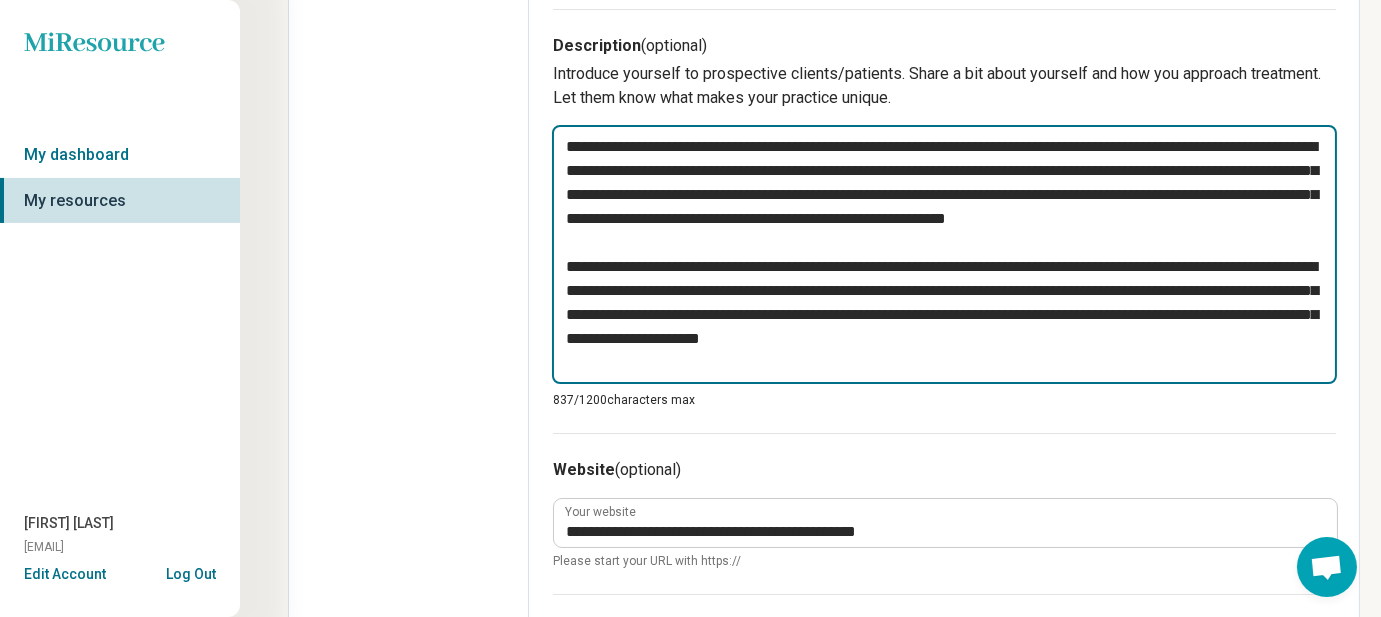 type on "*" 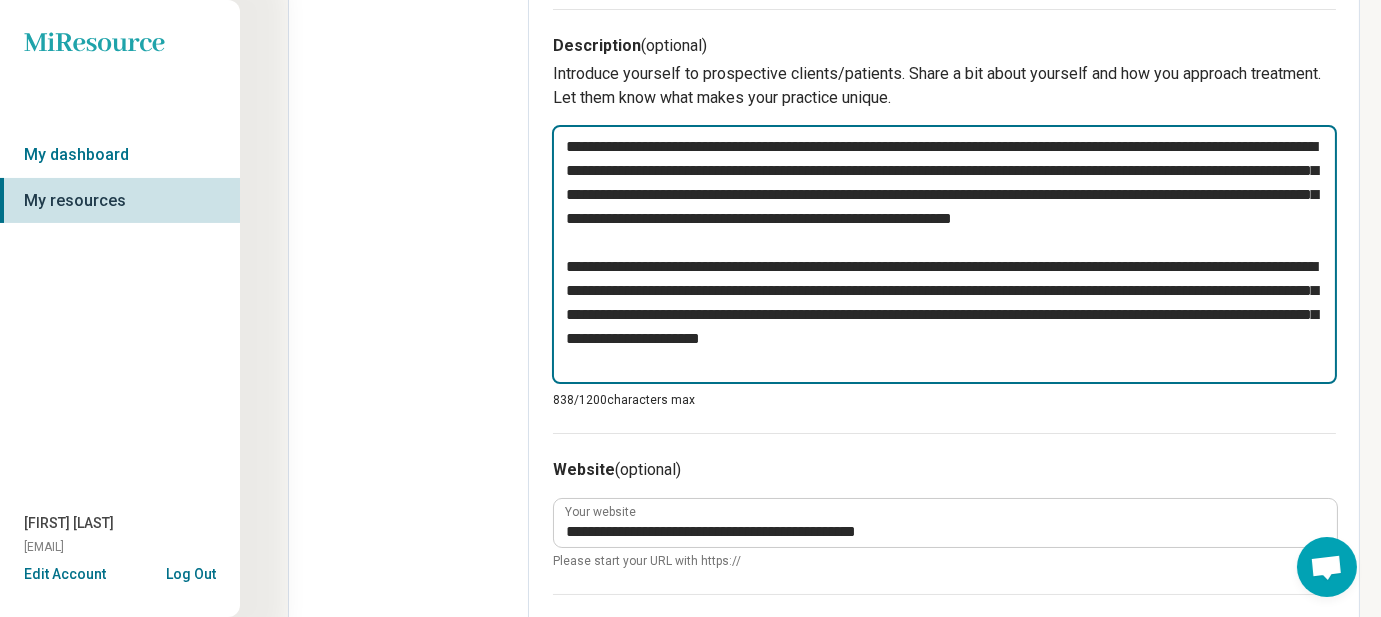 type on "*" 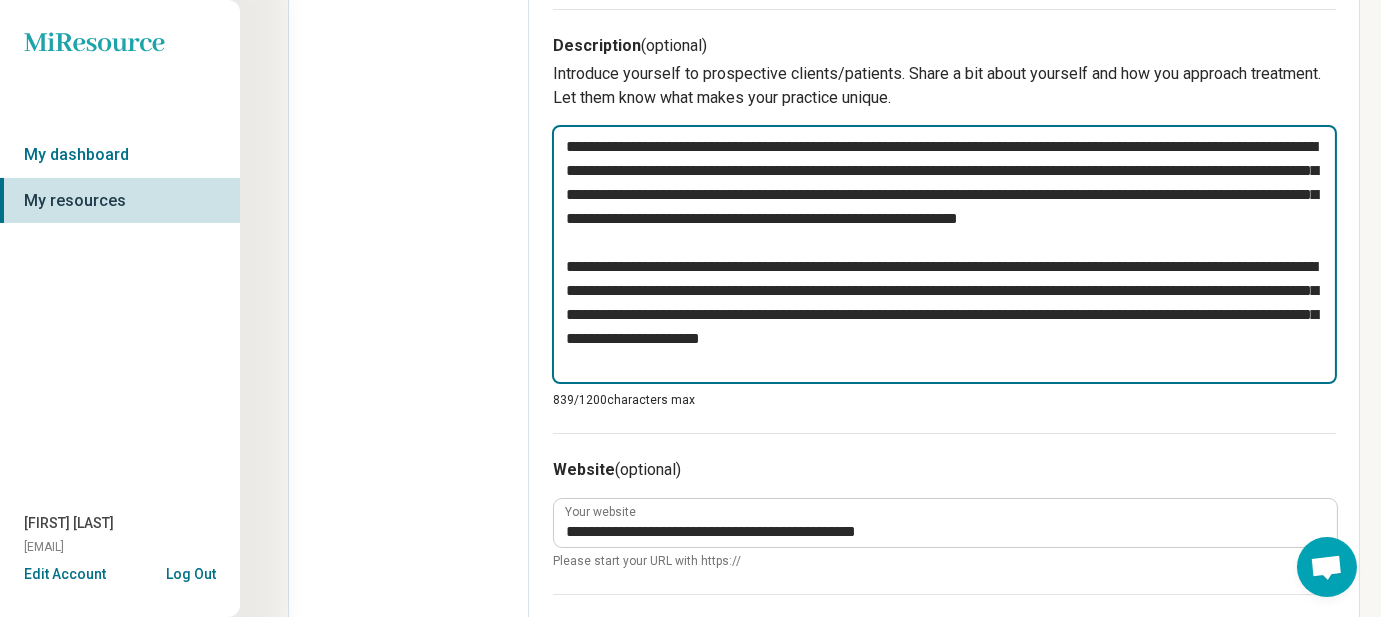 type on "*" 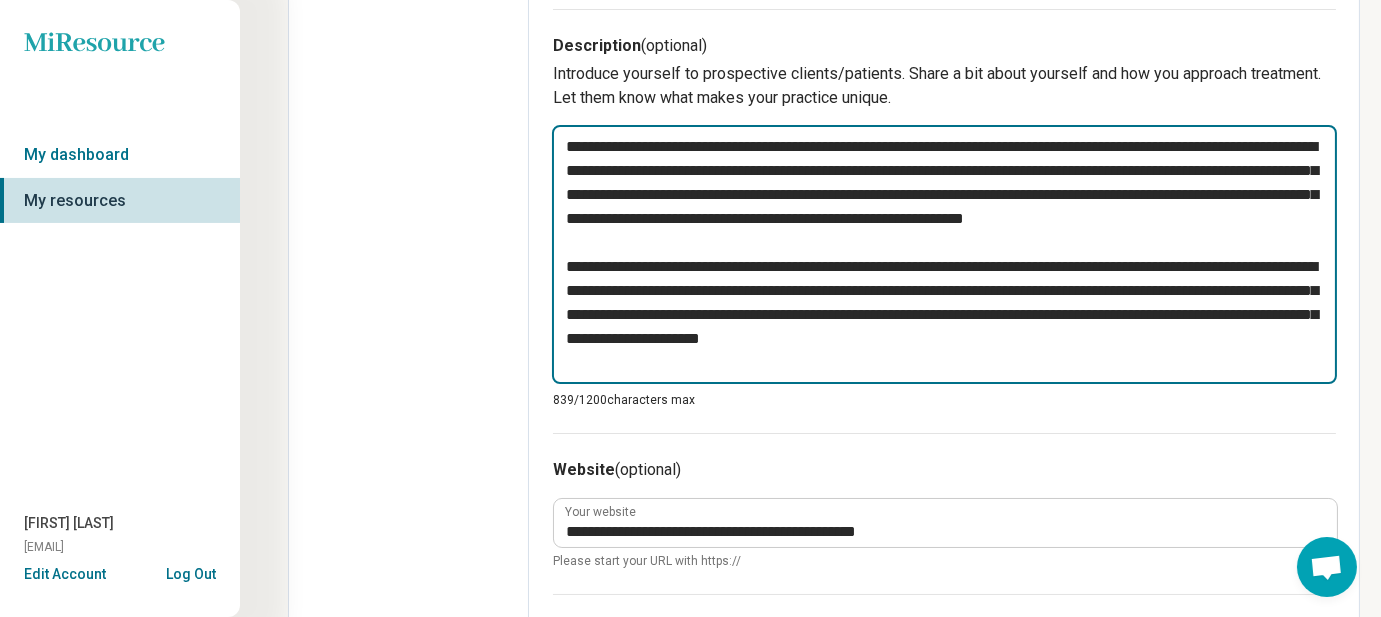 type on "*" 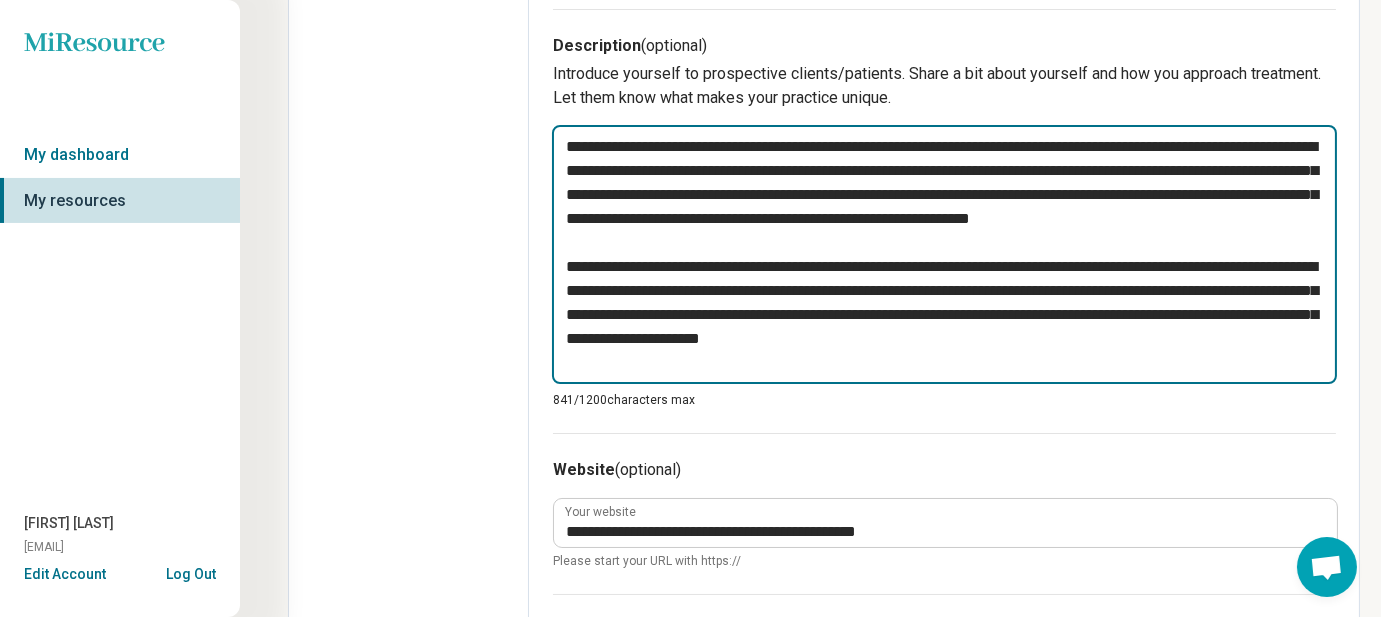 type on "**********" 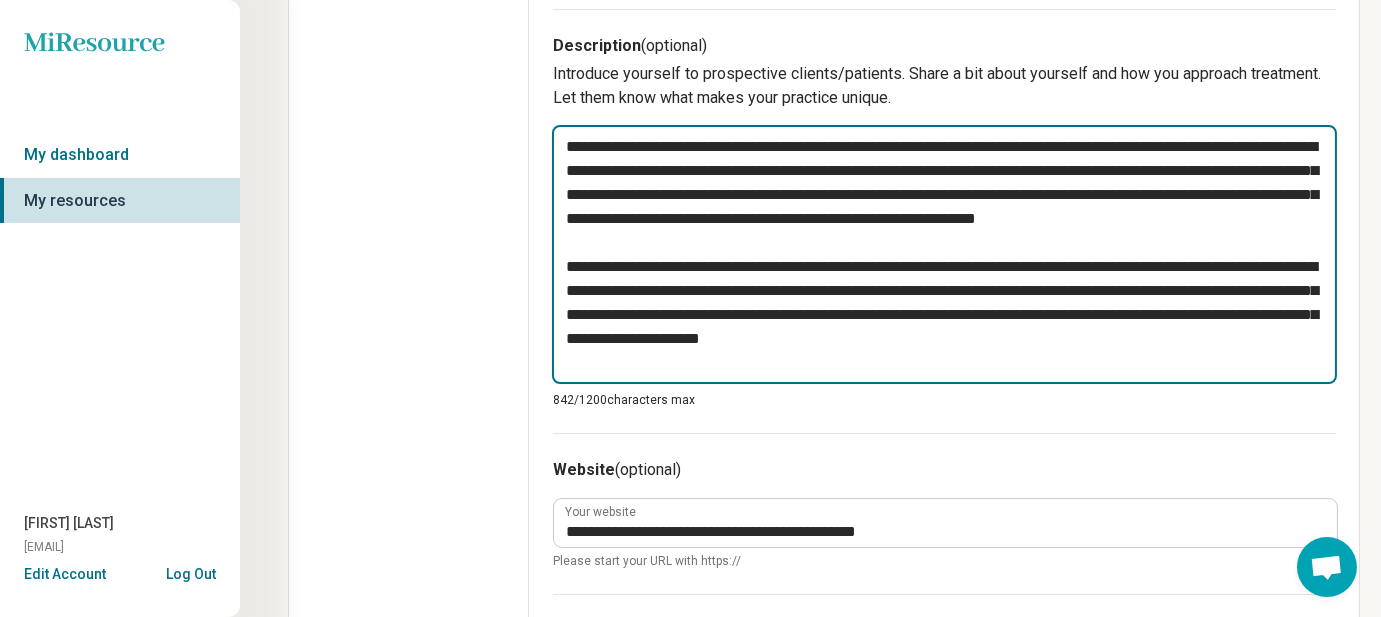 type on "*" 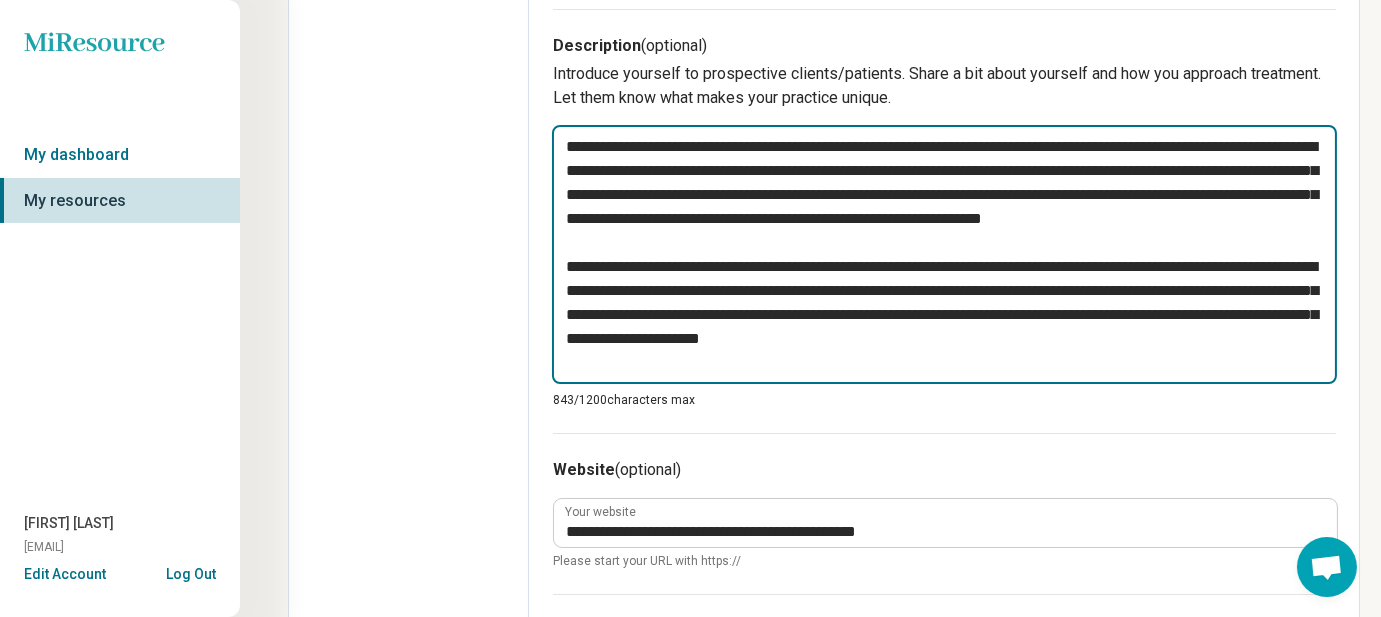 type on "*" 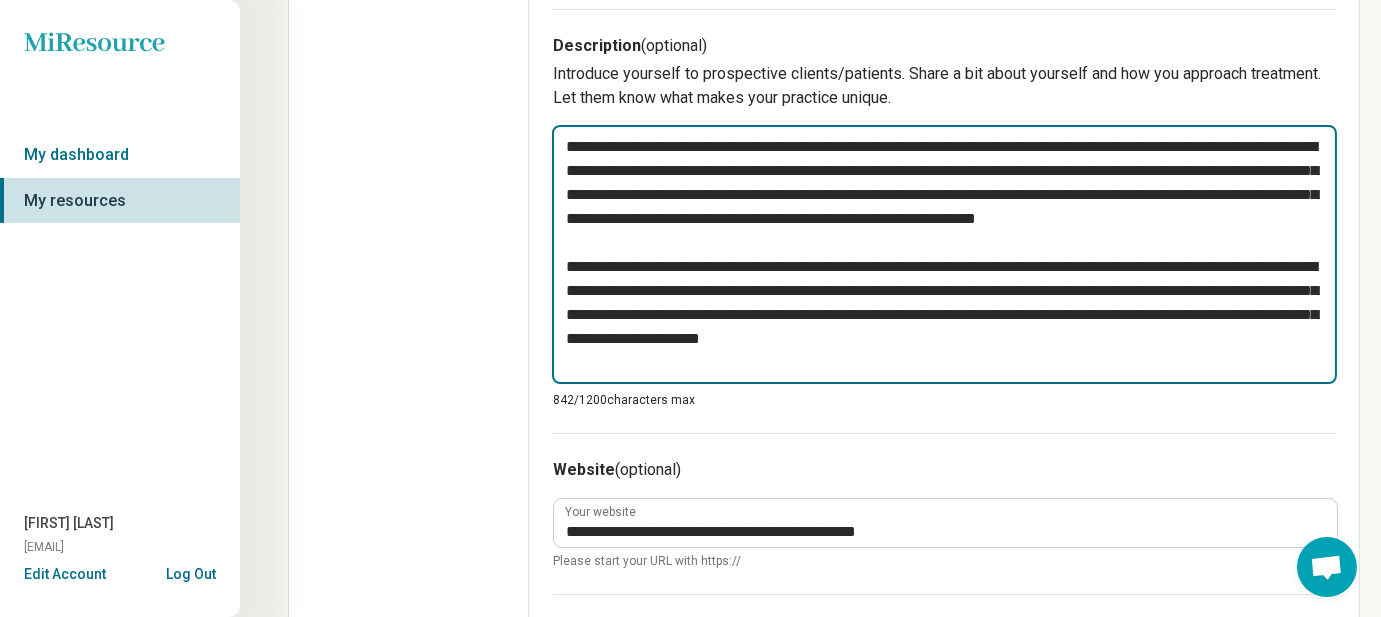 drag, startPoint x: 877, startPoint y: 213, endPoint x: 879, endPoint y: 255, distance: 42.047592 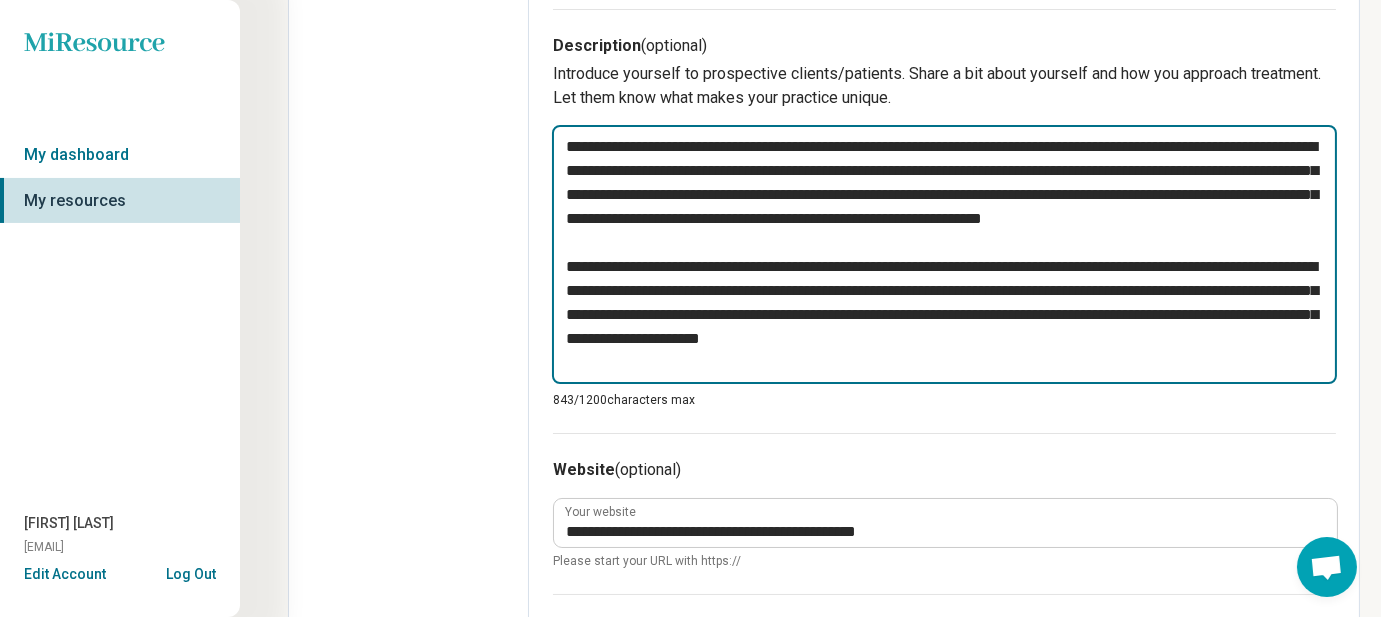 type on "*" 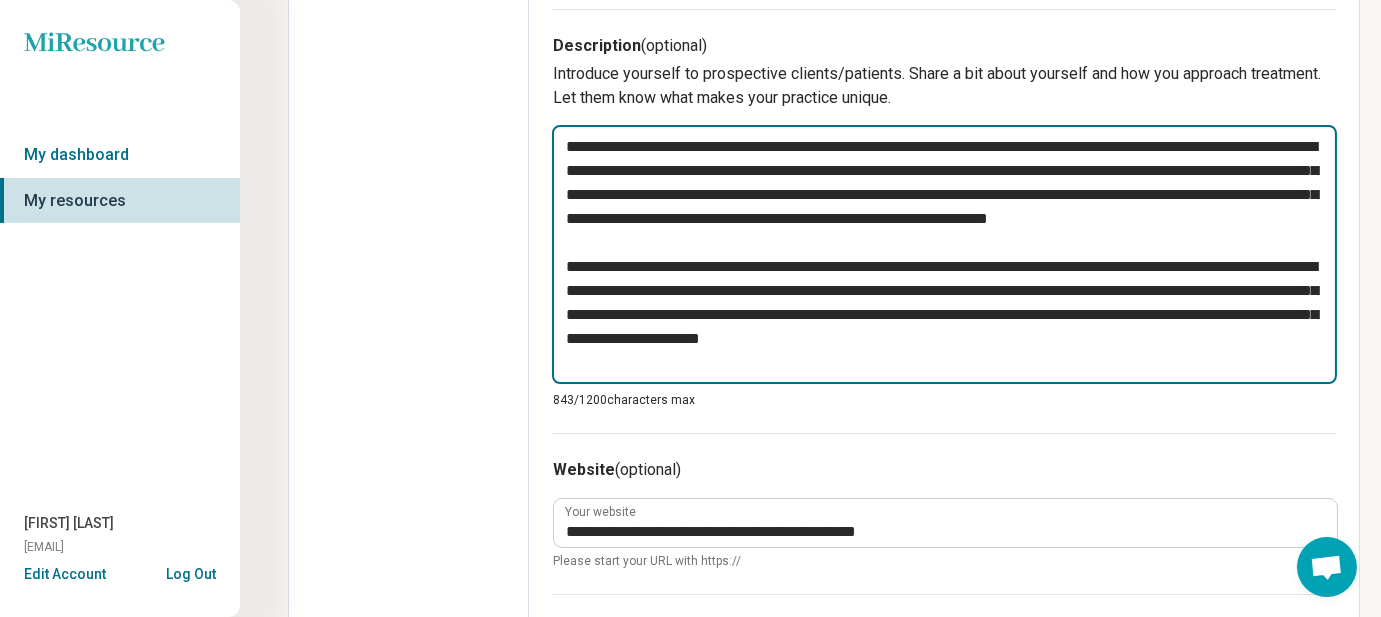 type on "*" 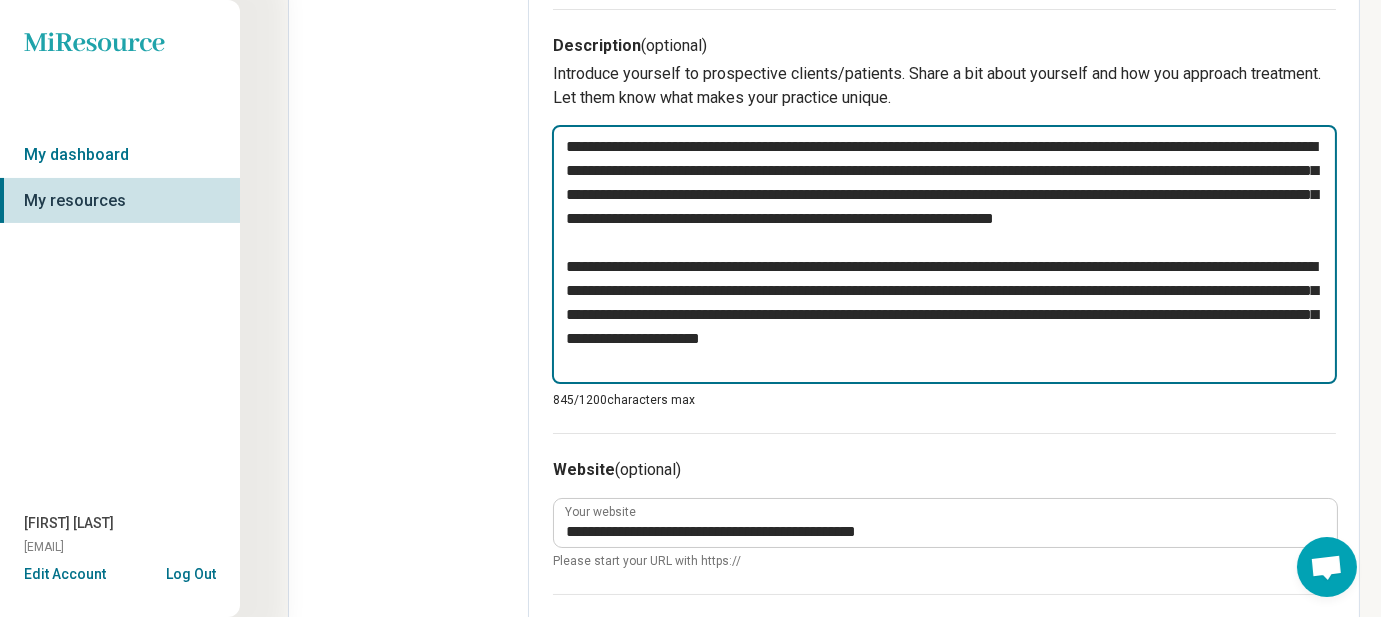 type on "*" 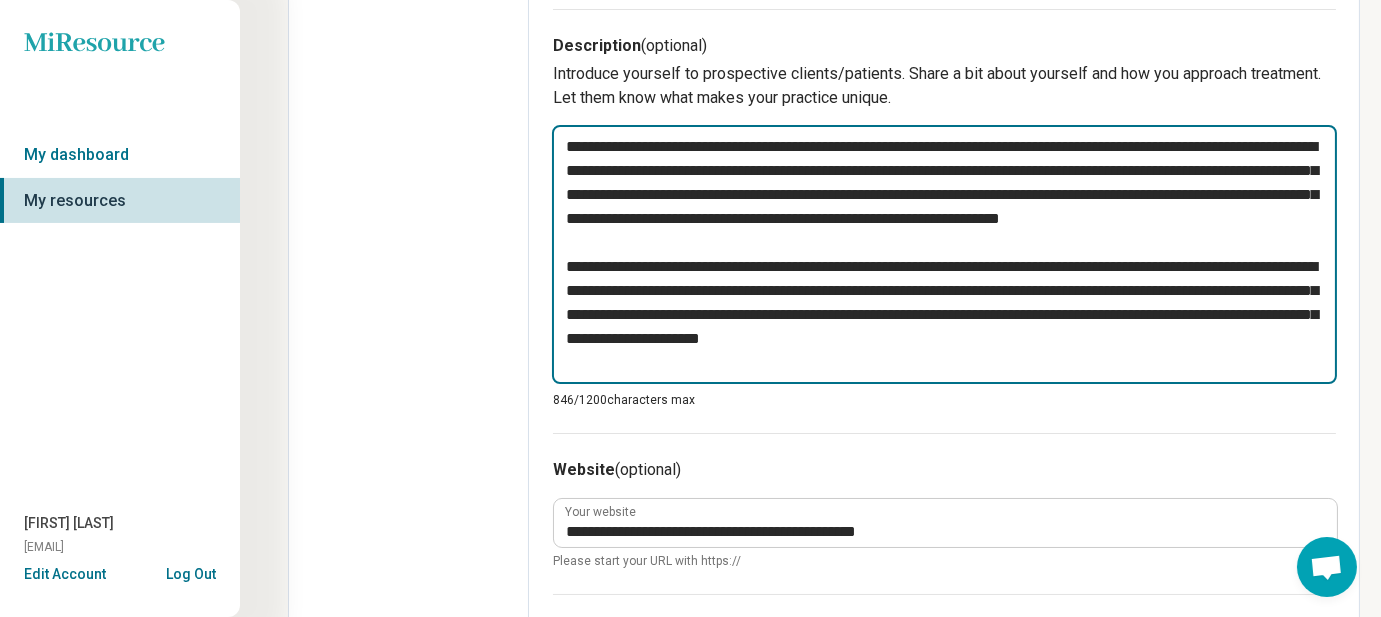 type on "*" 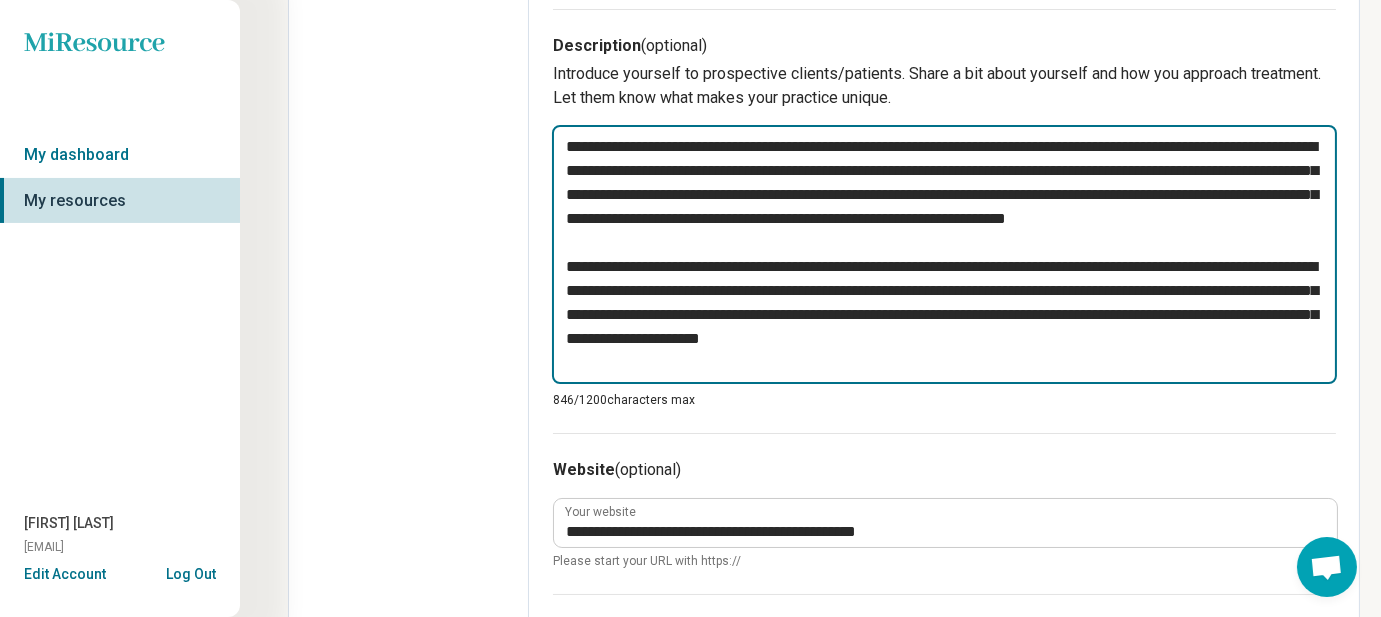 type on "*" 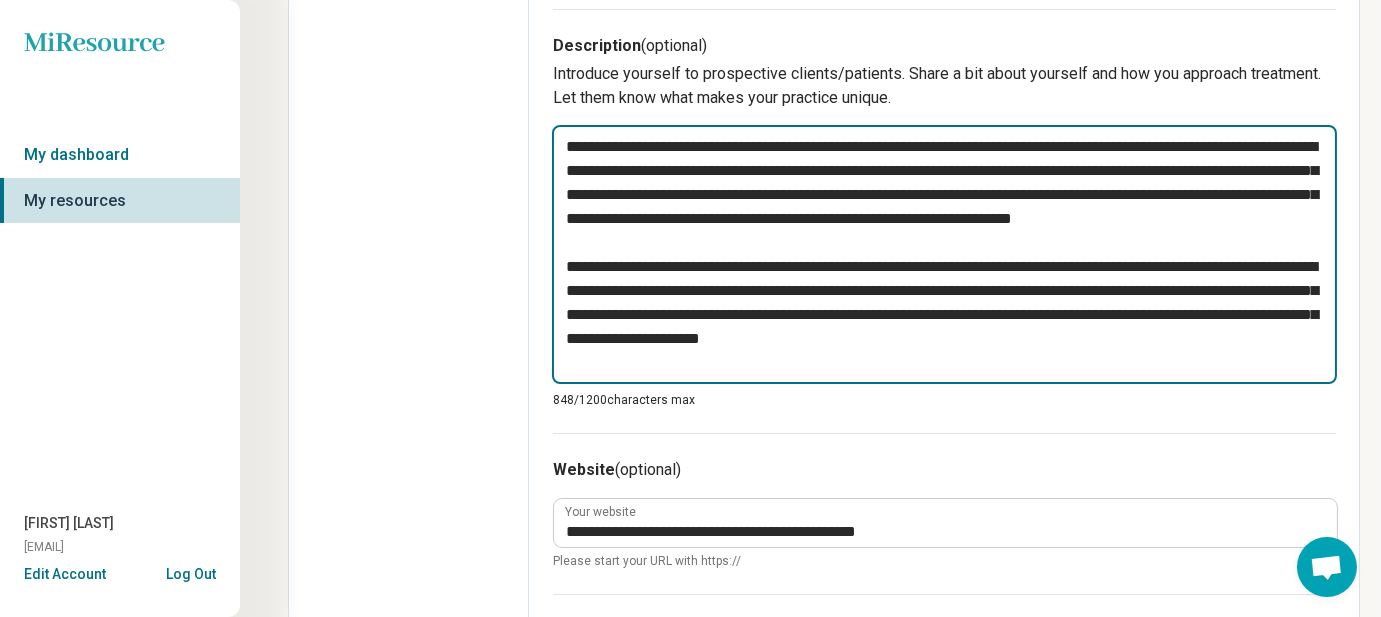 type on "*" 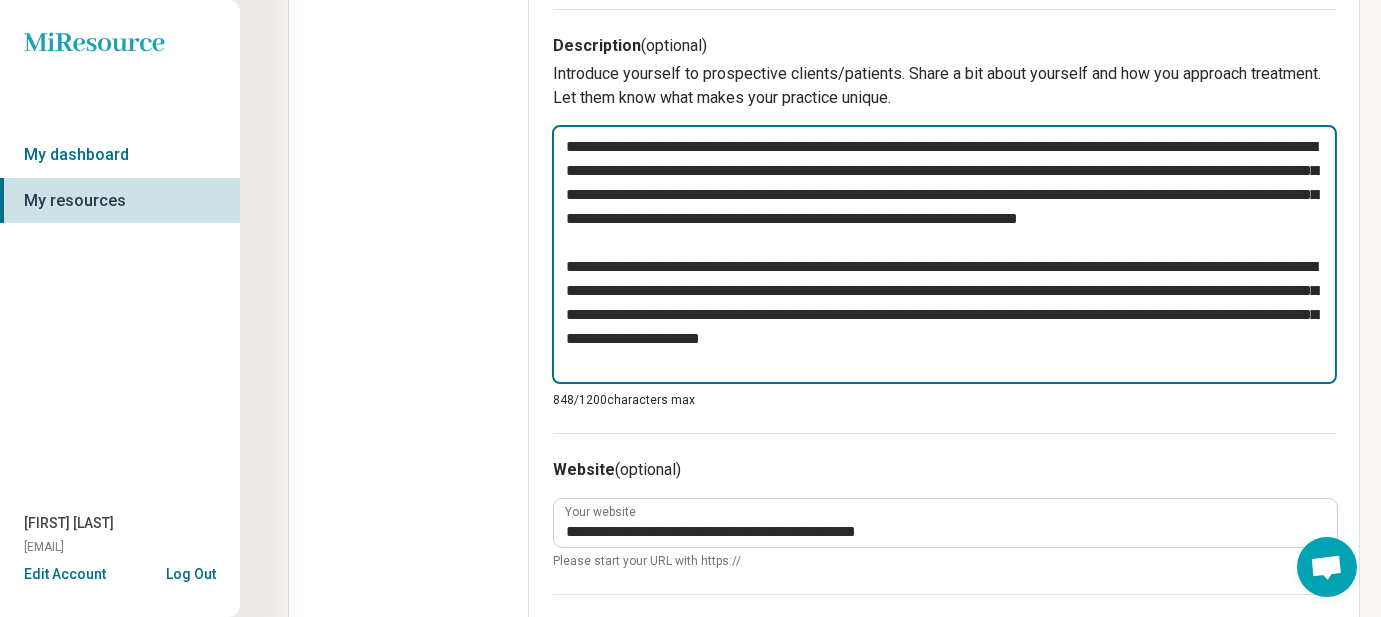 type on "*" 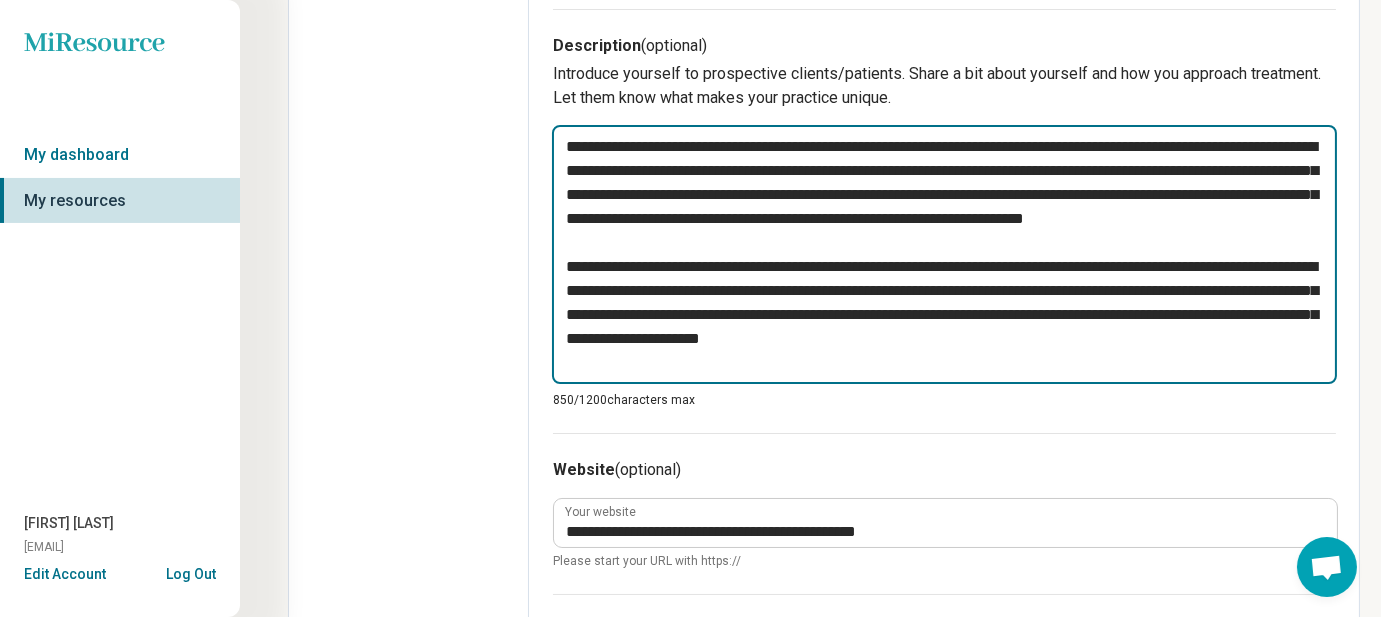 type on "**********" 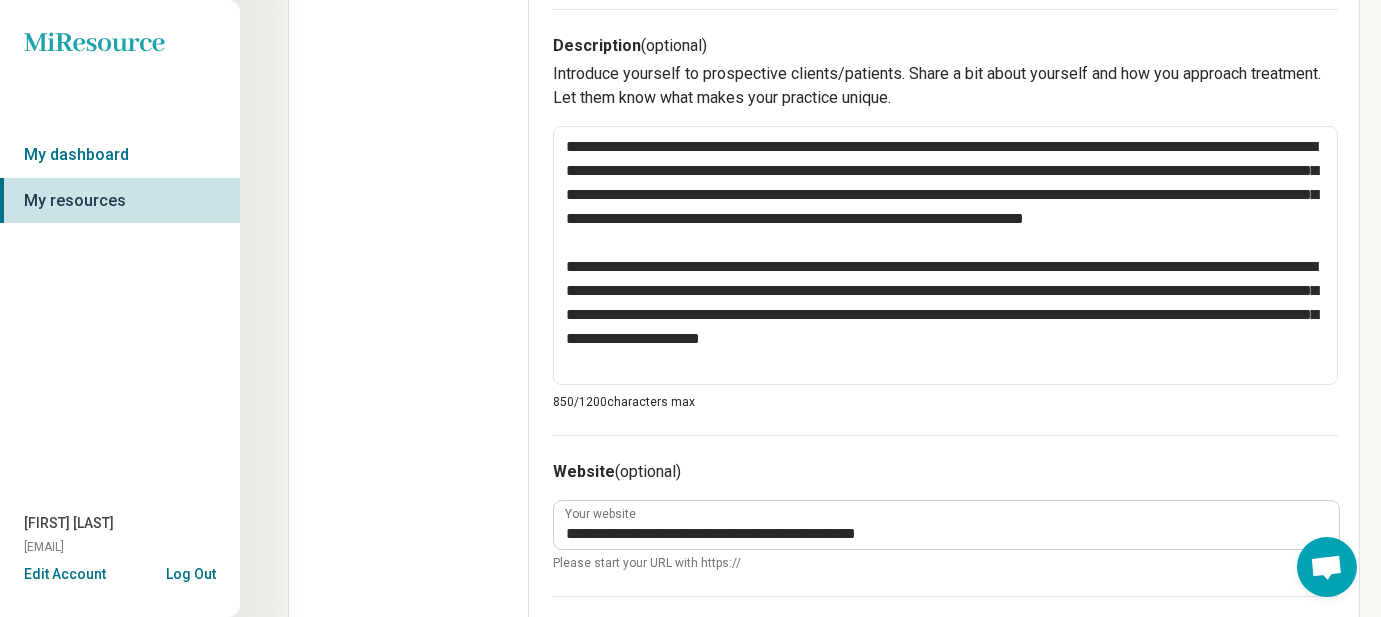 click on "Description  (optional) Introduce yourself to prospective clients/patients. Share a bit about yourself and how you approach treatment. Let them know what makes your practice unique. 850/ 1200  characters max" at bounding box center [945, 222] 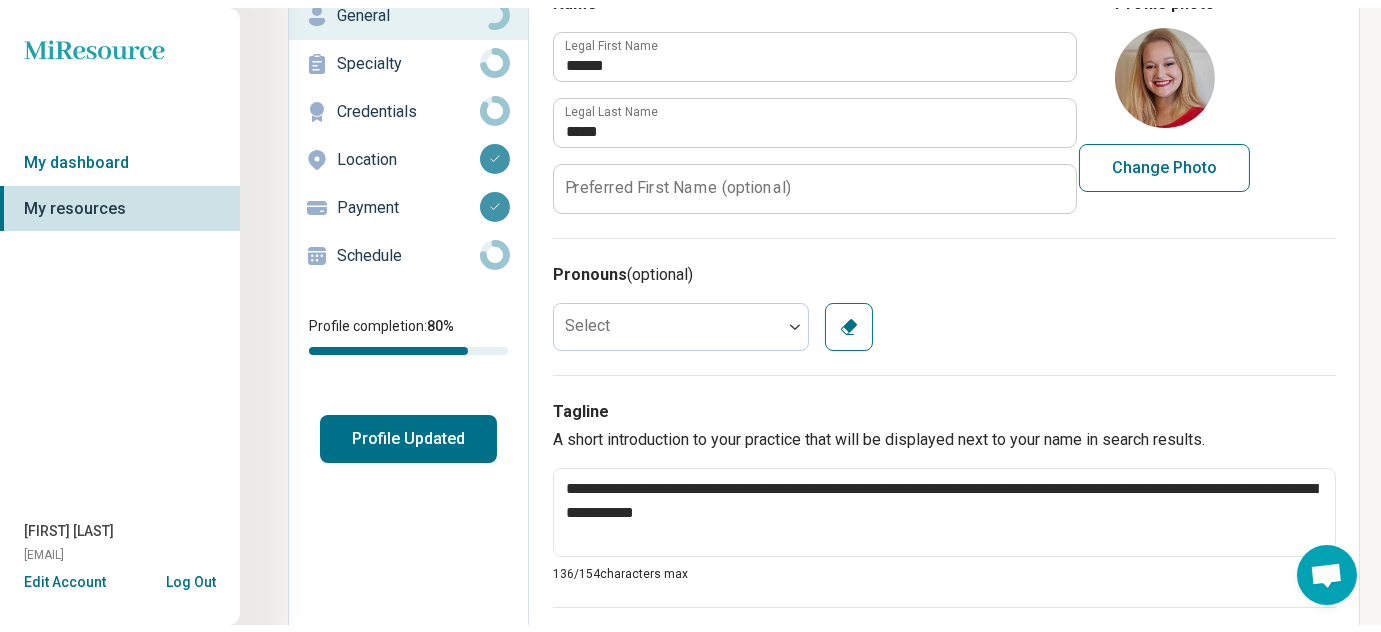 scroll, scrollTop: 0, scrollLeft: 0, axis: both 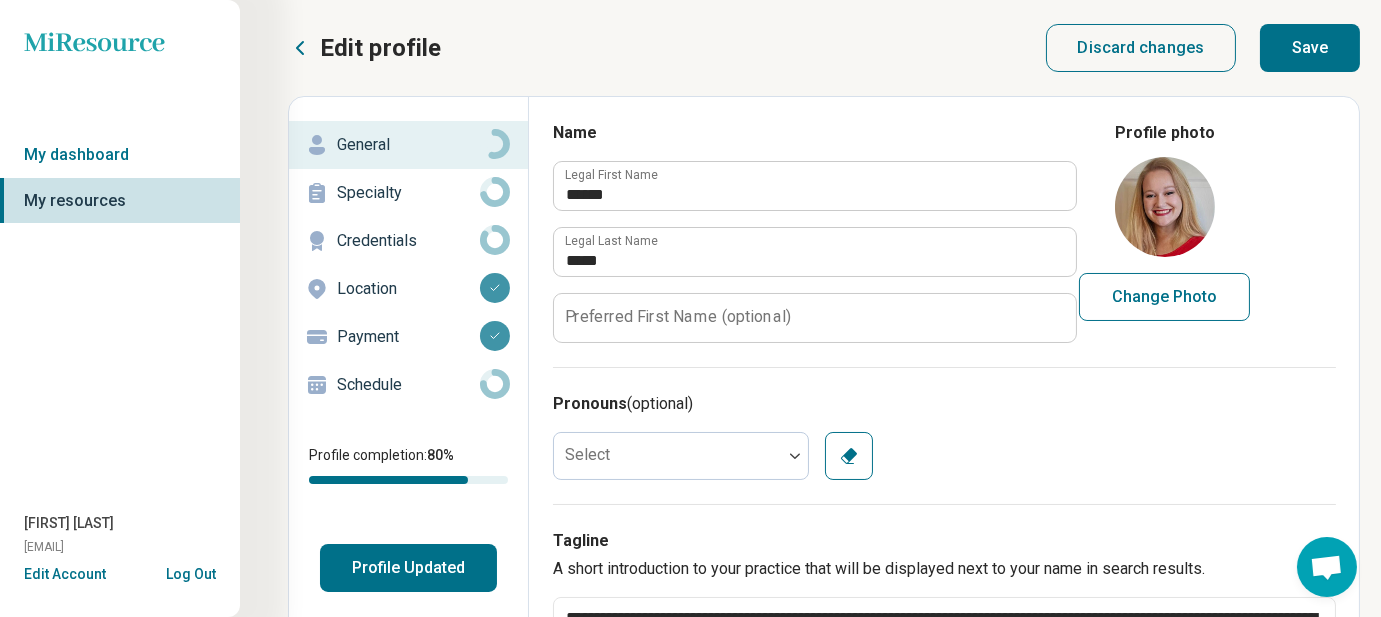 click on "Save" at bounding box center (1310, 48) 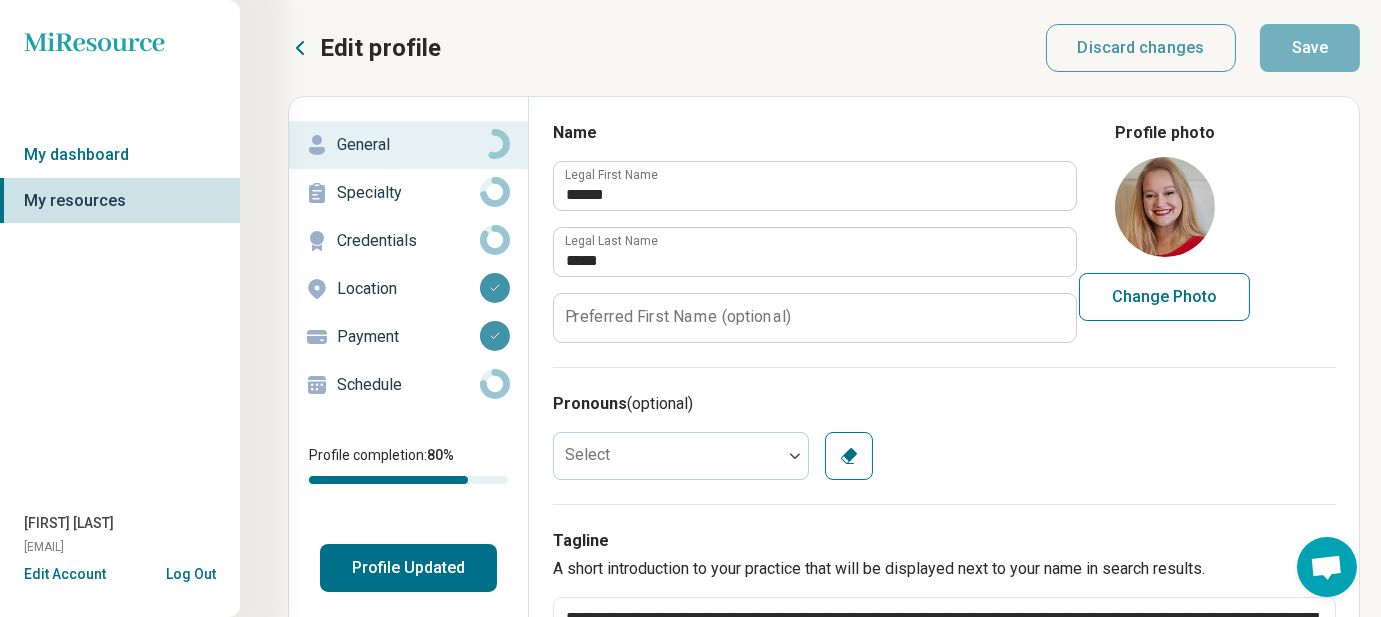 click on "Profile Updated" at bounding box center [408, 568] 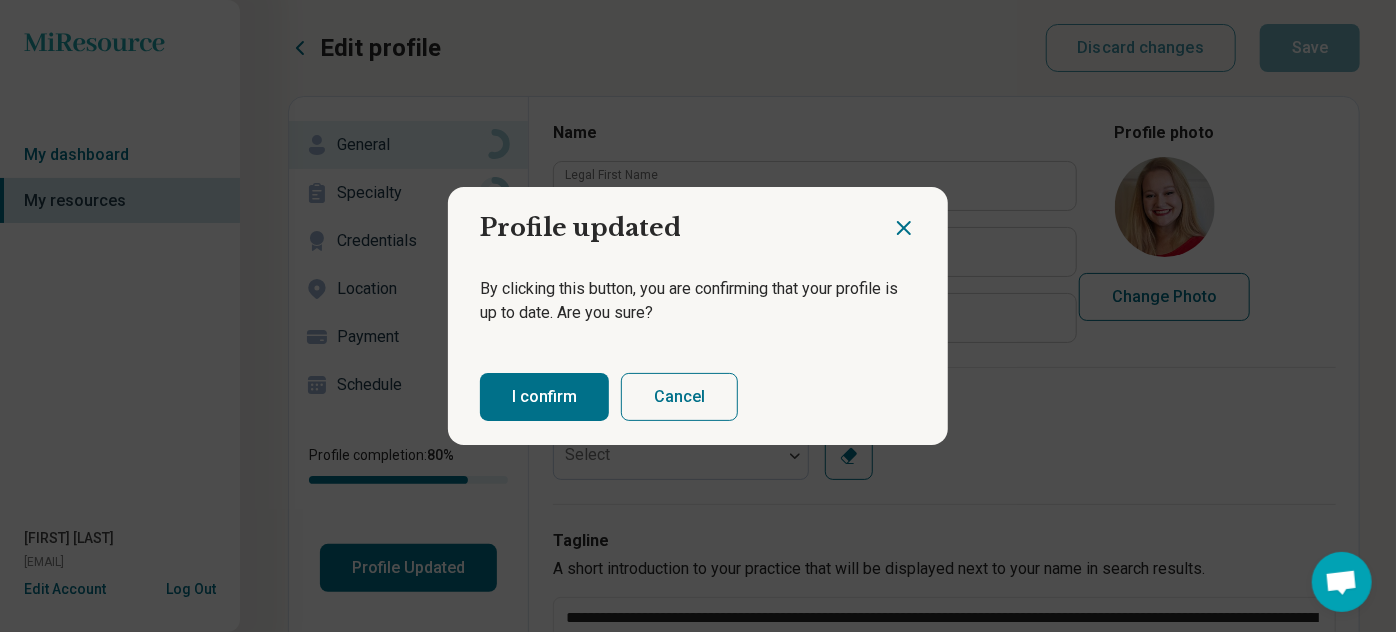 click on "I confirm" at bounding box center (544, 397) 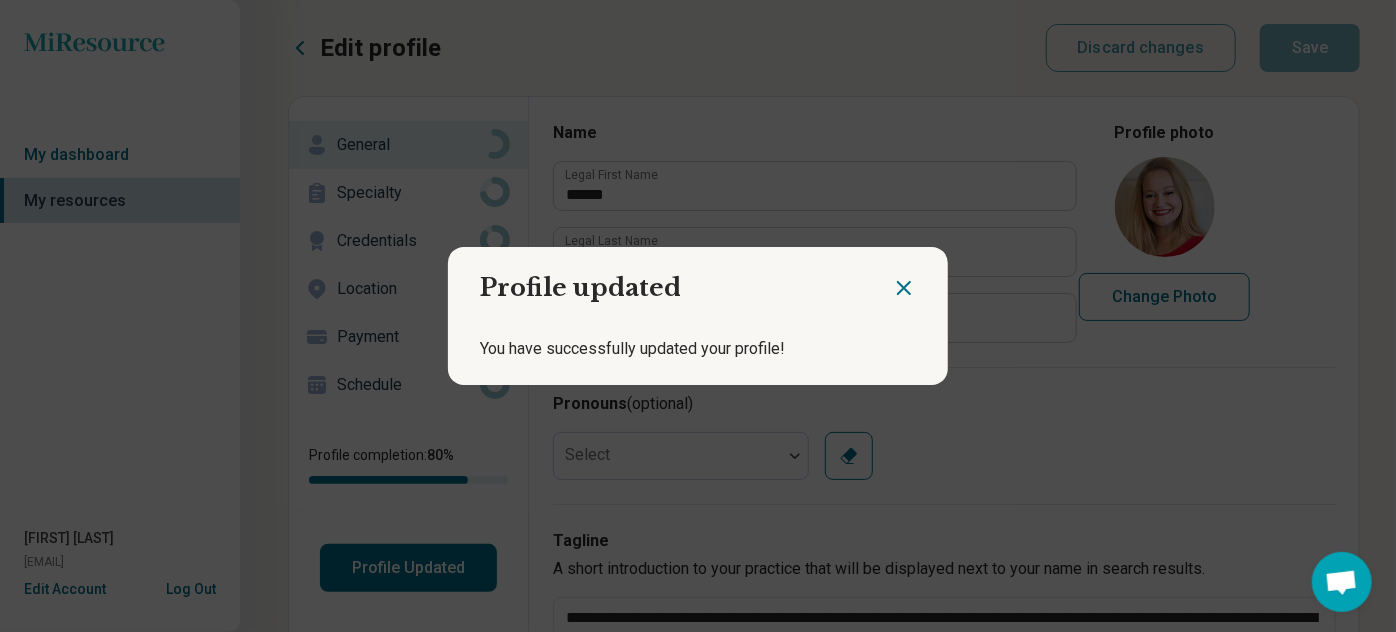 click at bounding box center (920, 280) 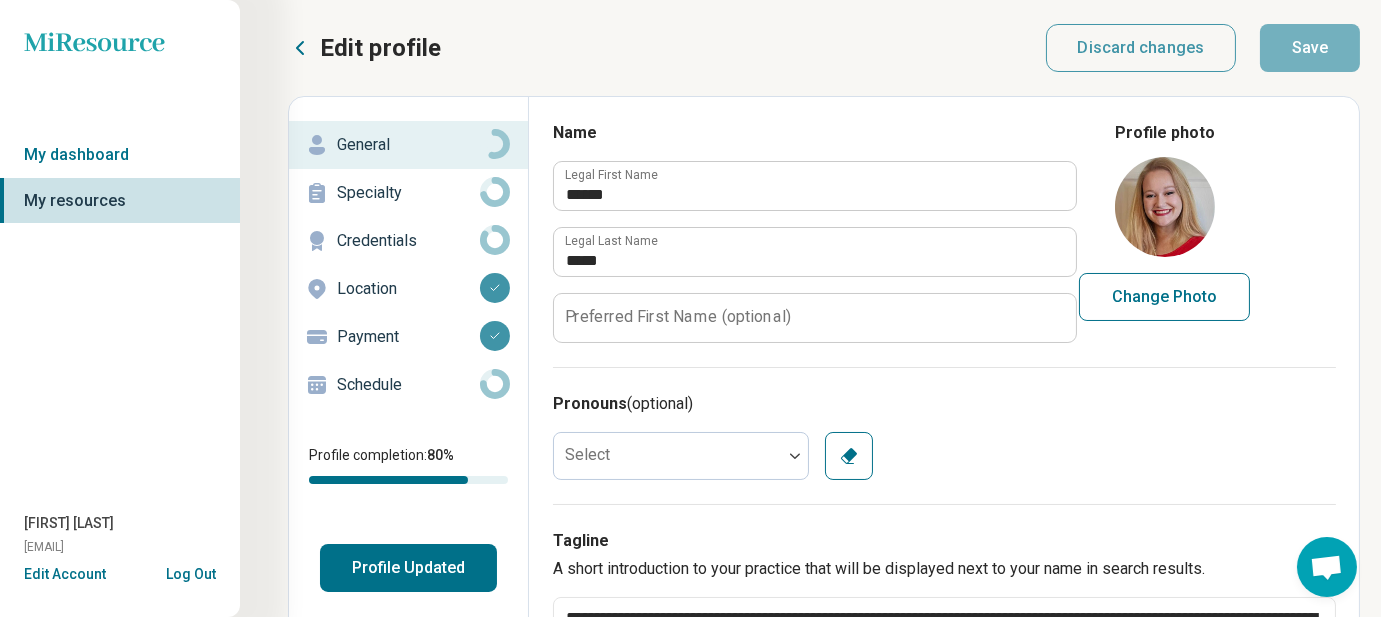click on "My resources" at bounding box center (120, 201) 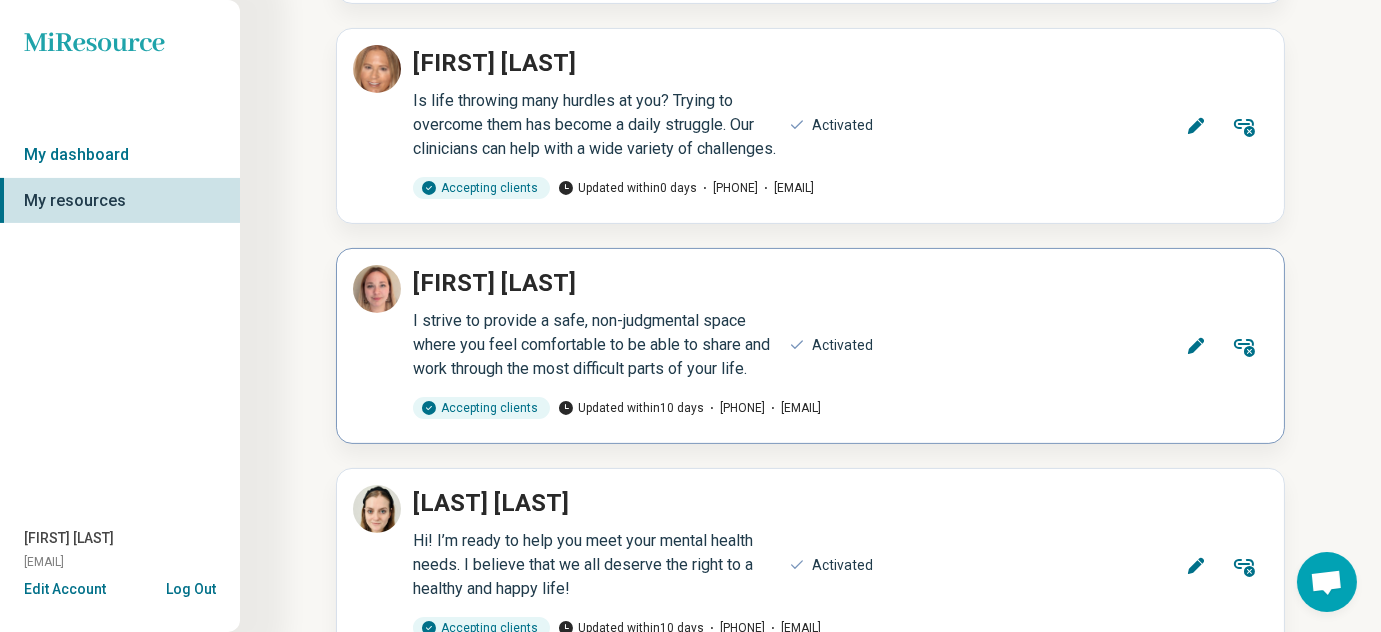 scroll, scrollTop: 1090, scrollLeft: 0, axis: vertical 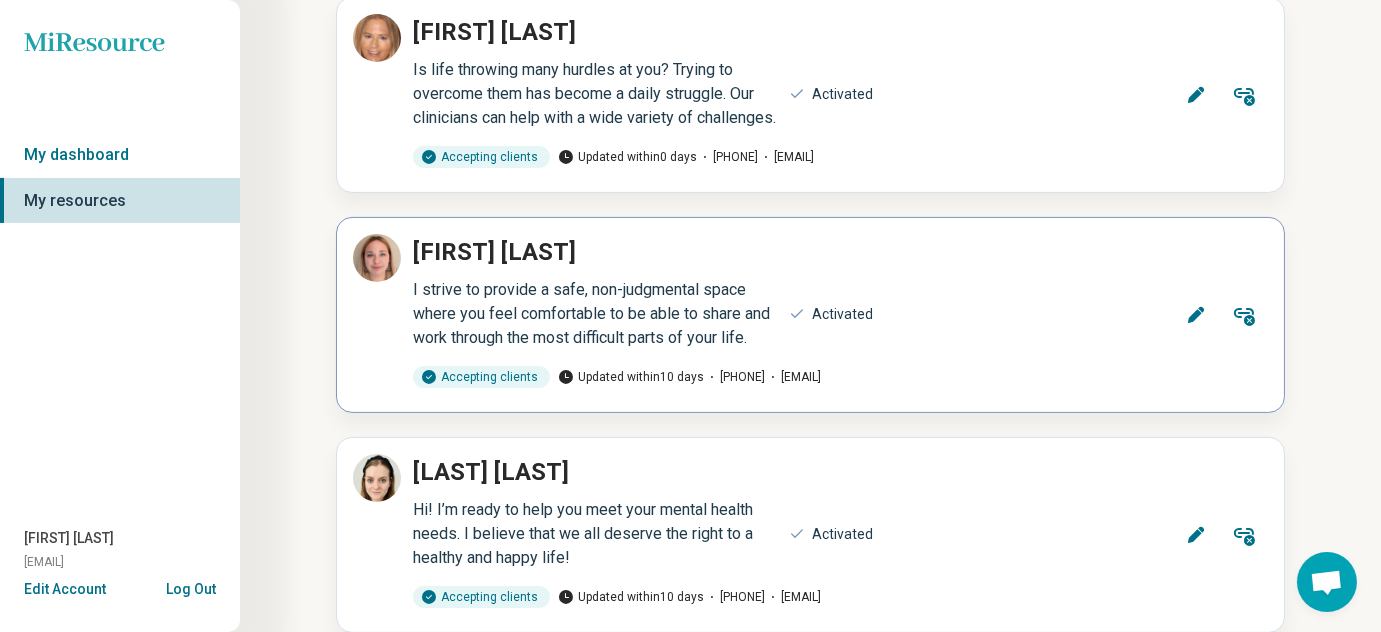 click 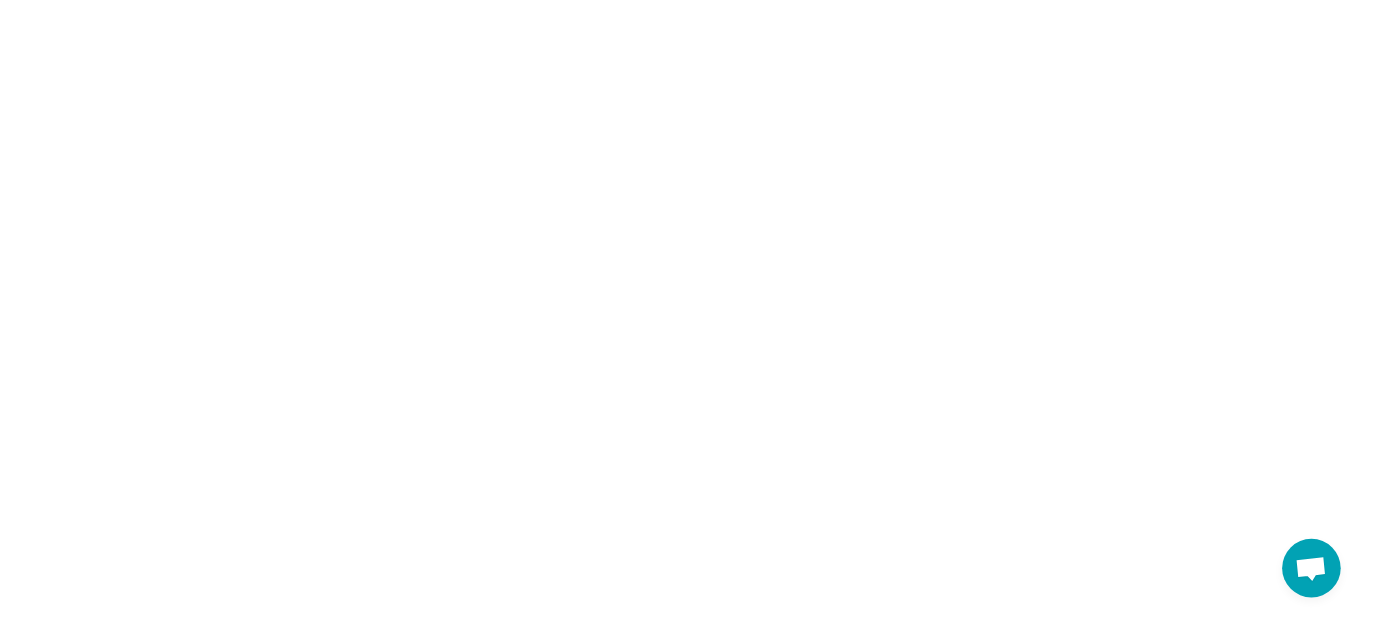 scroll, scrollTop: 0, scrollLeft: 0, axis: both 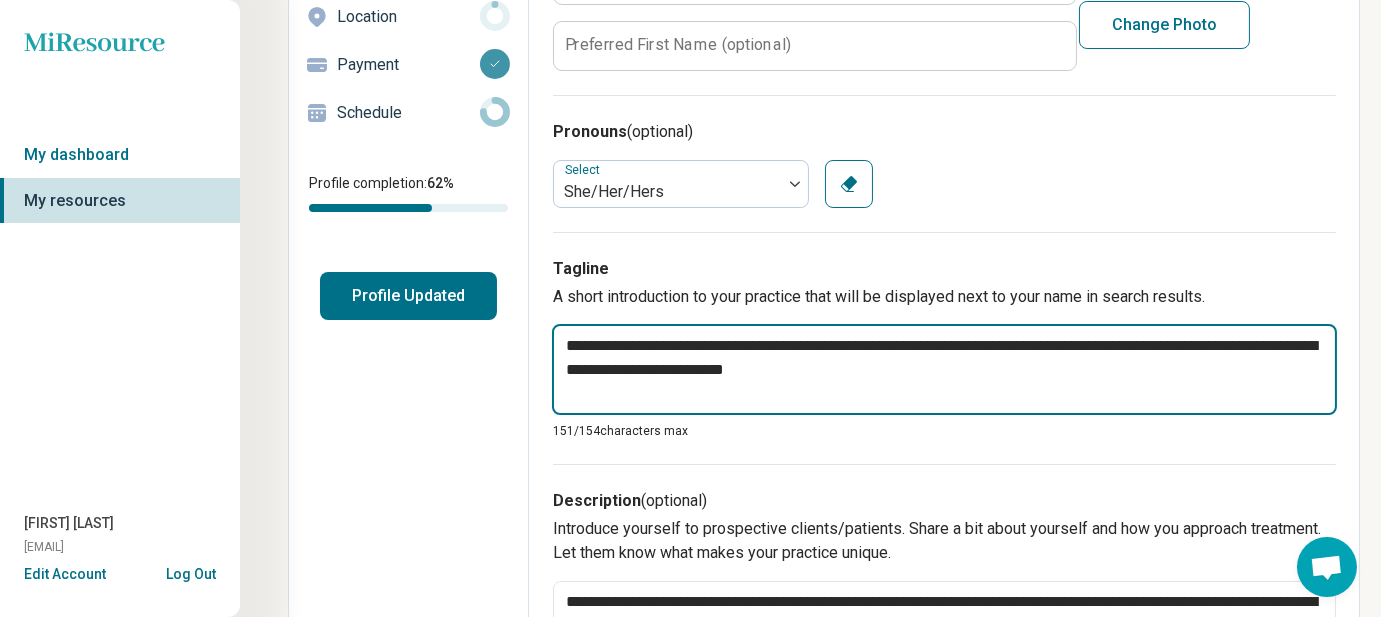 click on "**********" at bounding box center (944, 369) 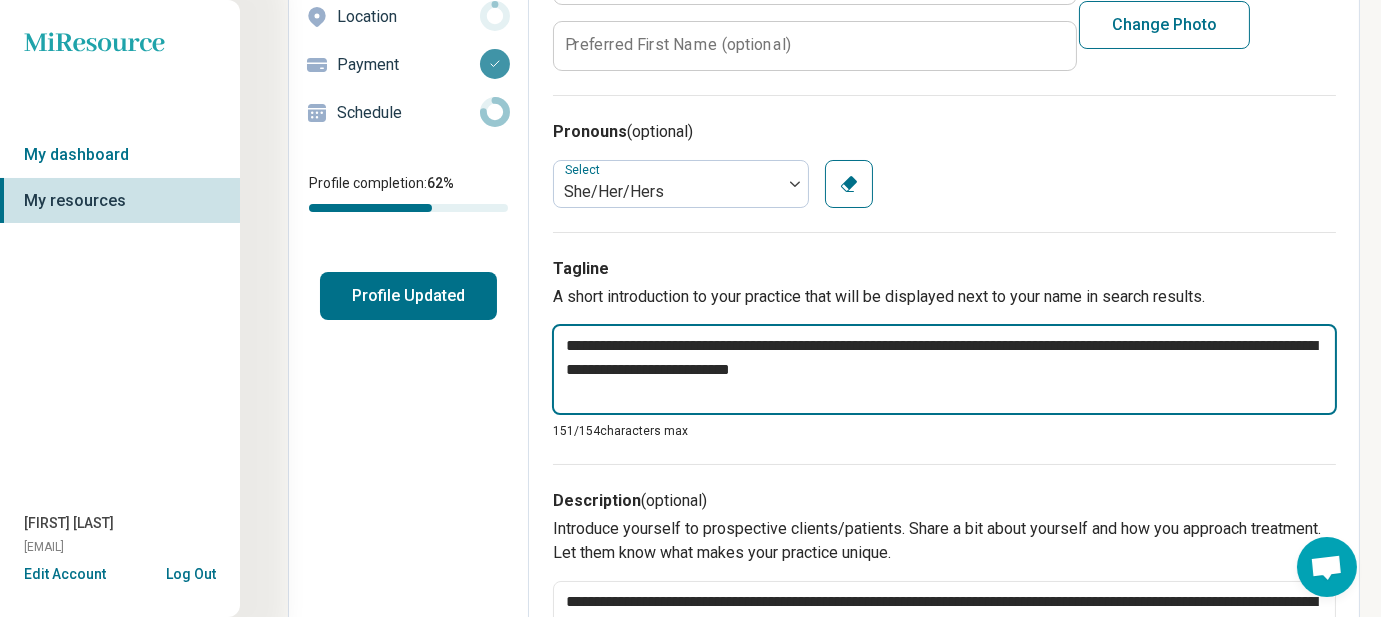 type on "*" 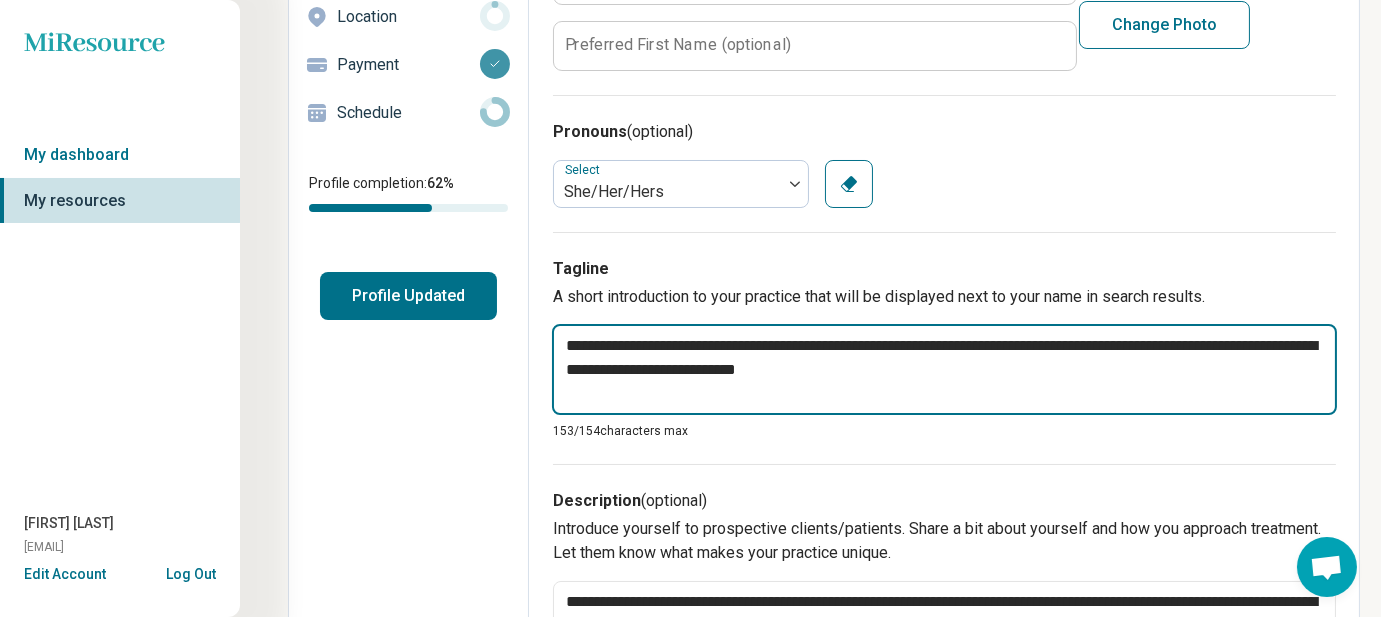 type on "*" 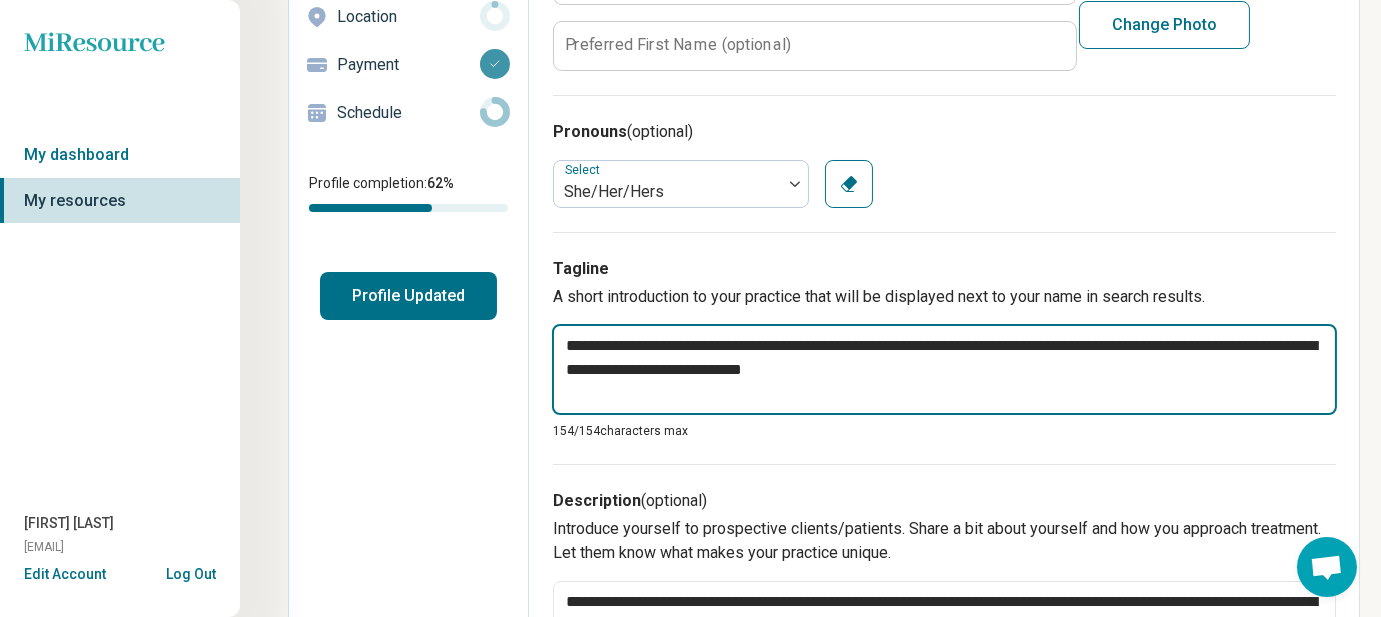 type on "*" 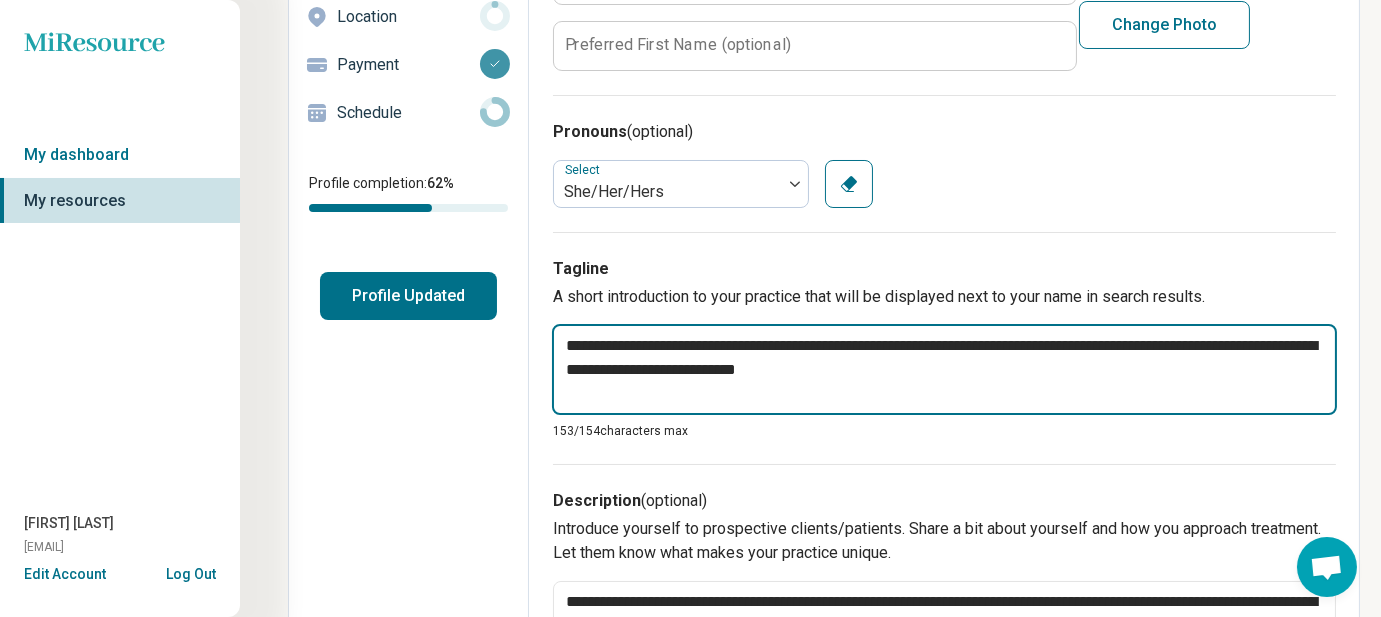 type on "*" 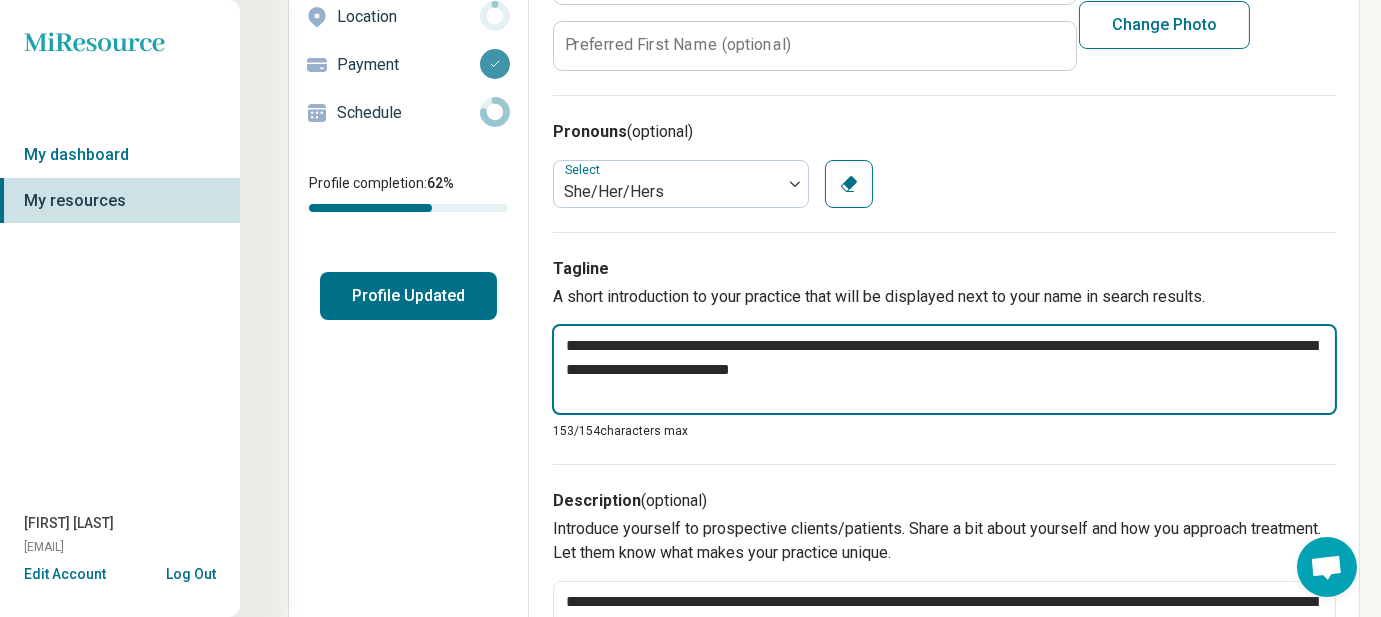 type on "*" 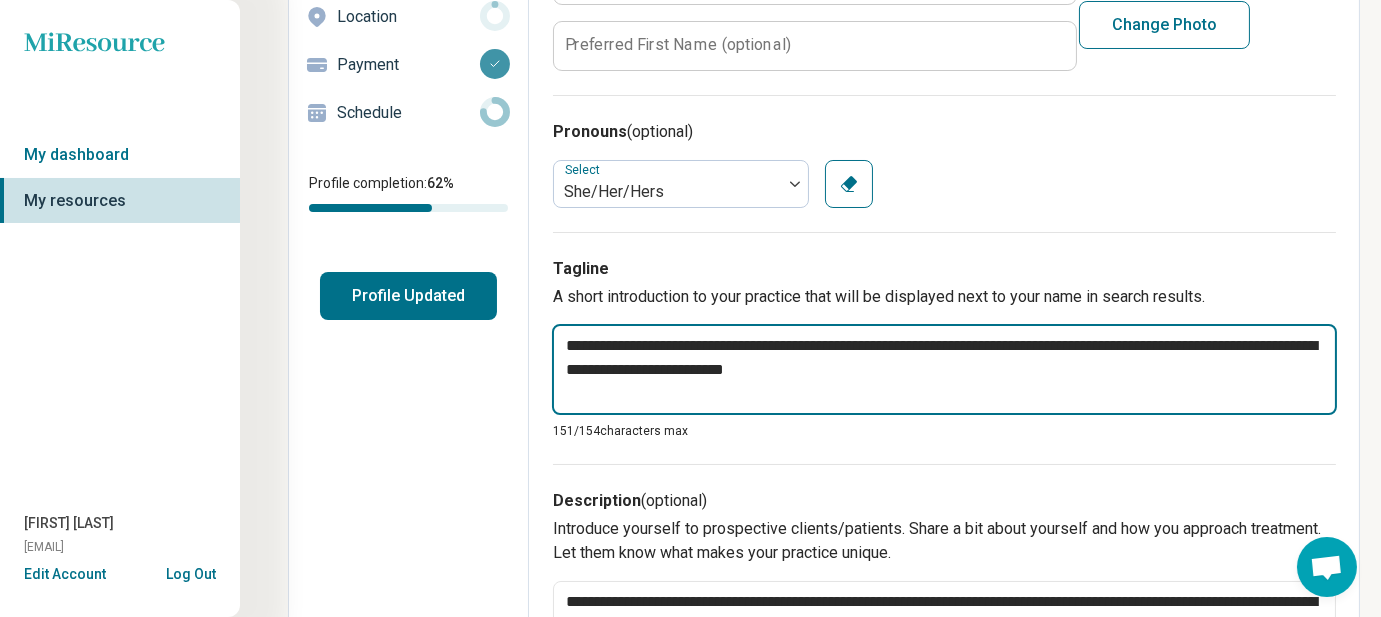 type on "*" 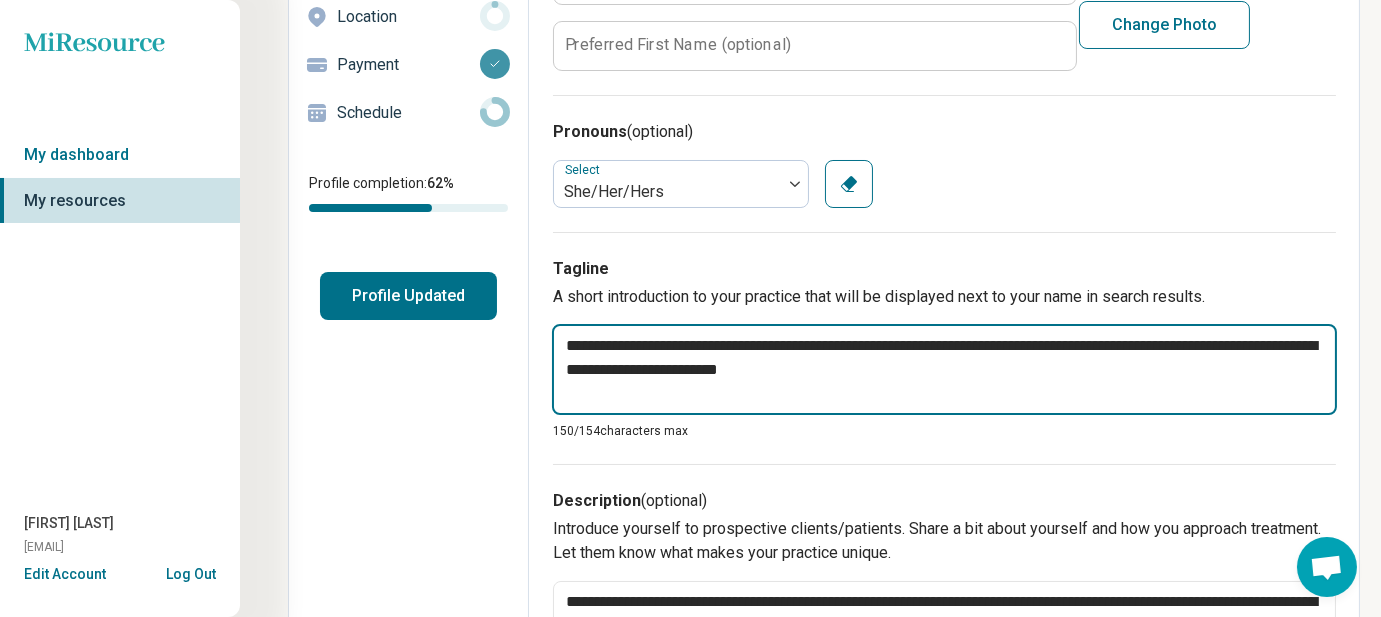 type on "*" 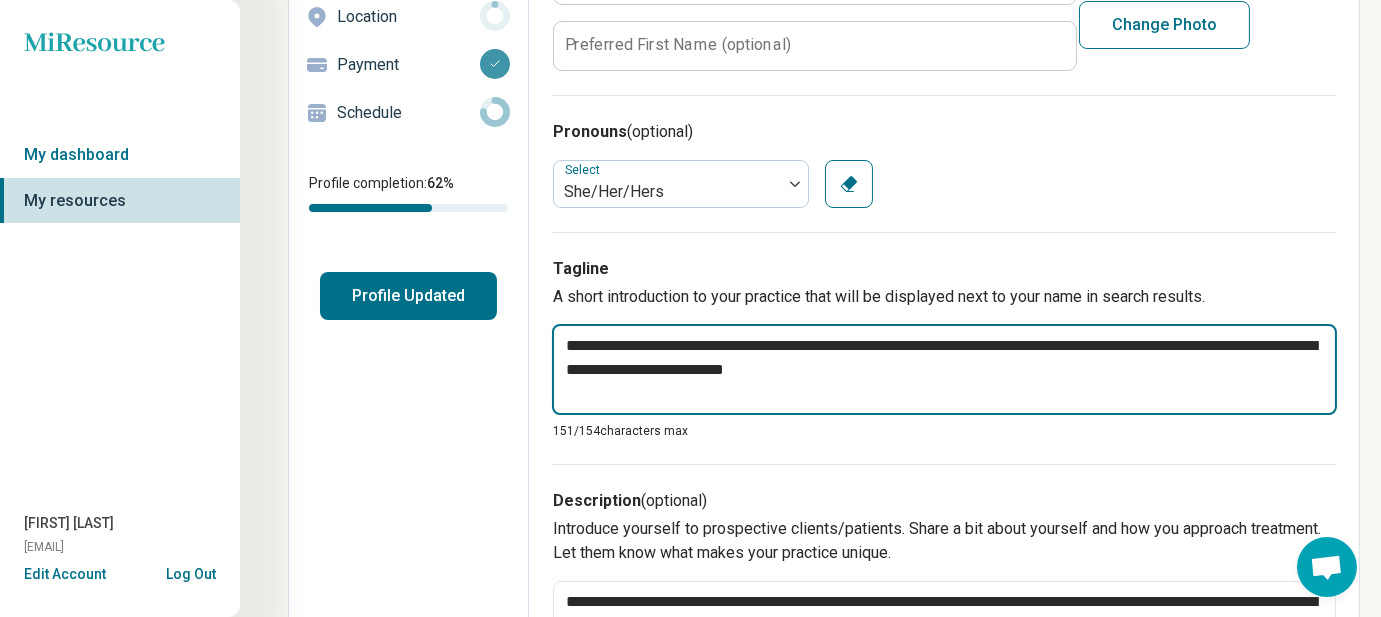 click on "**********" at bounding box center [944, 369] 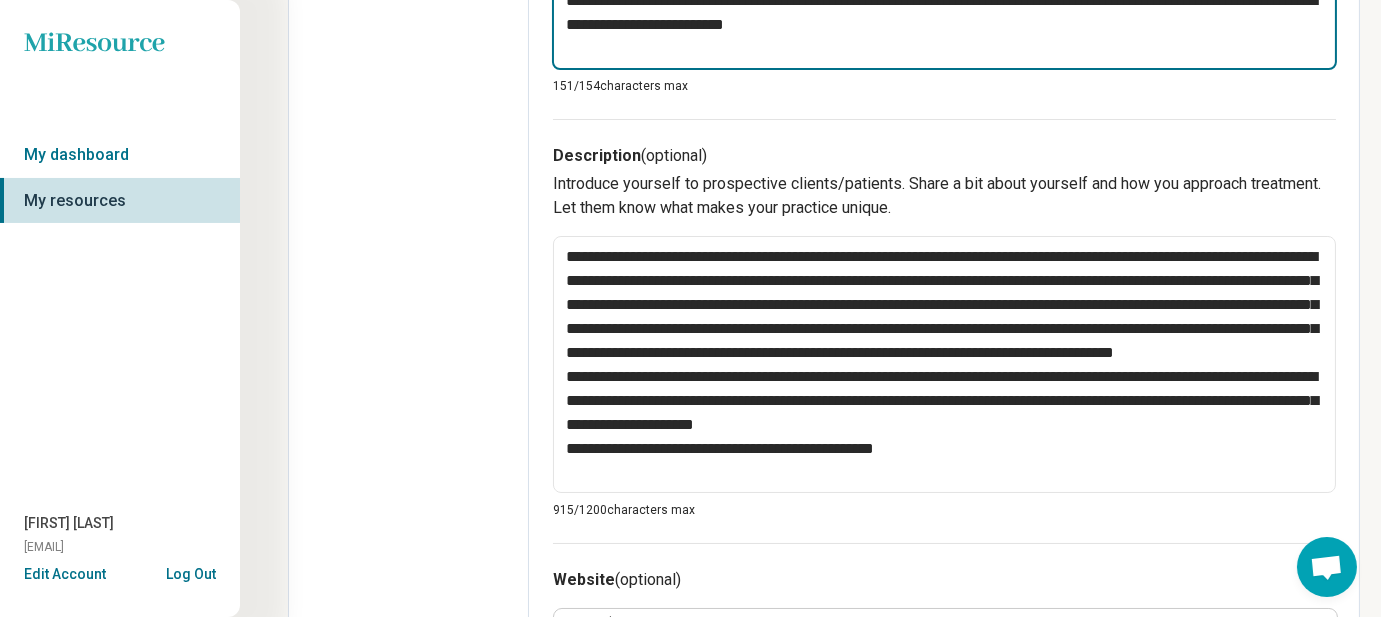 scroll, scrollTop: 636, scrollLeft: 0, axis: vertical 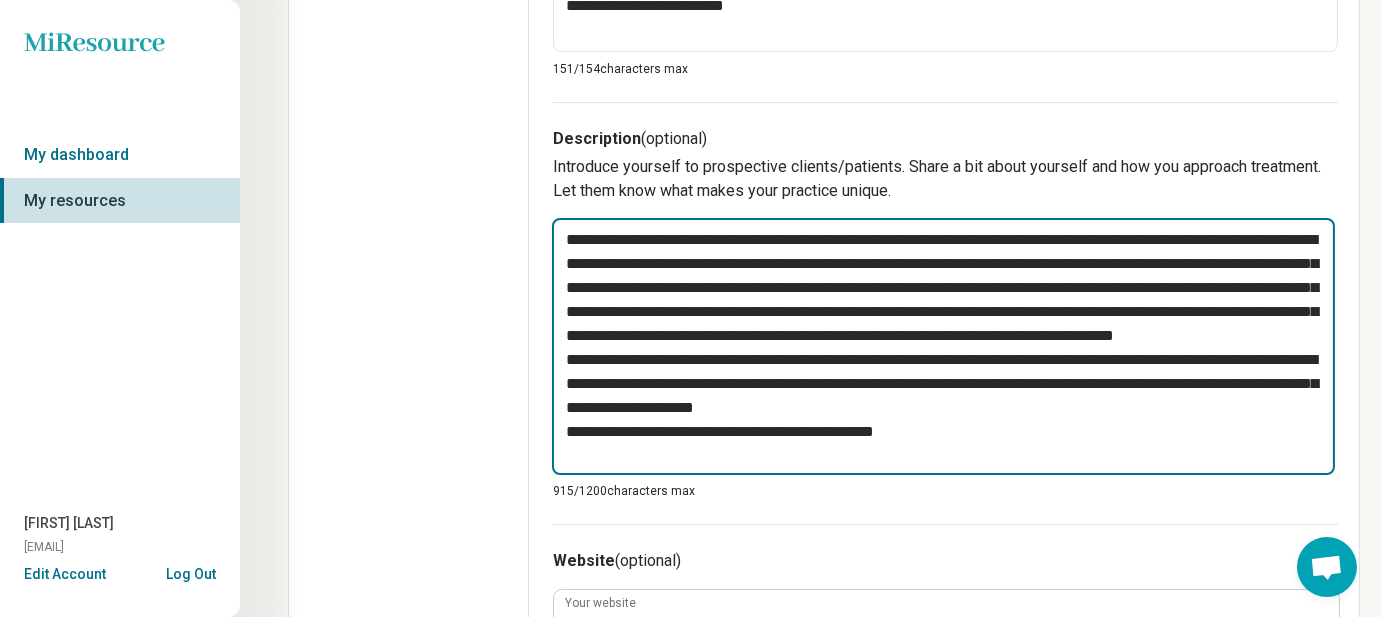 click on "**********" at bounding box center (943, 346) 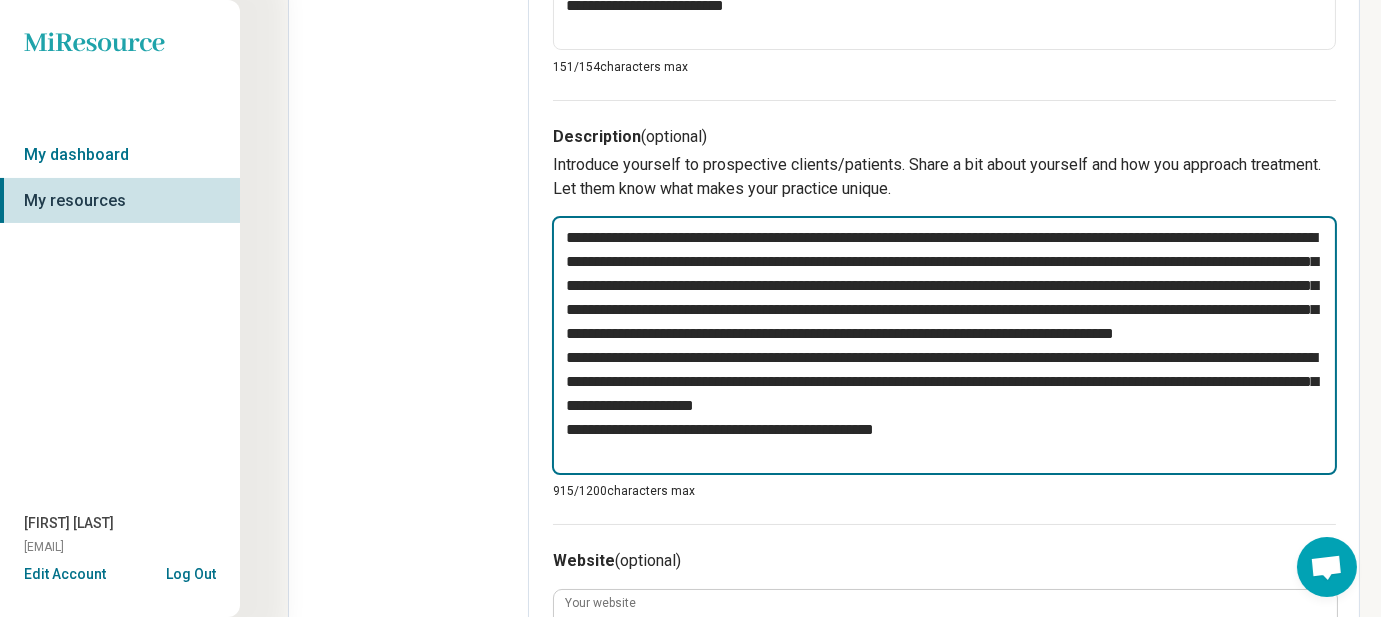 type on "*" 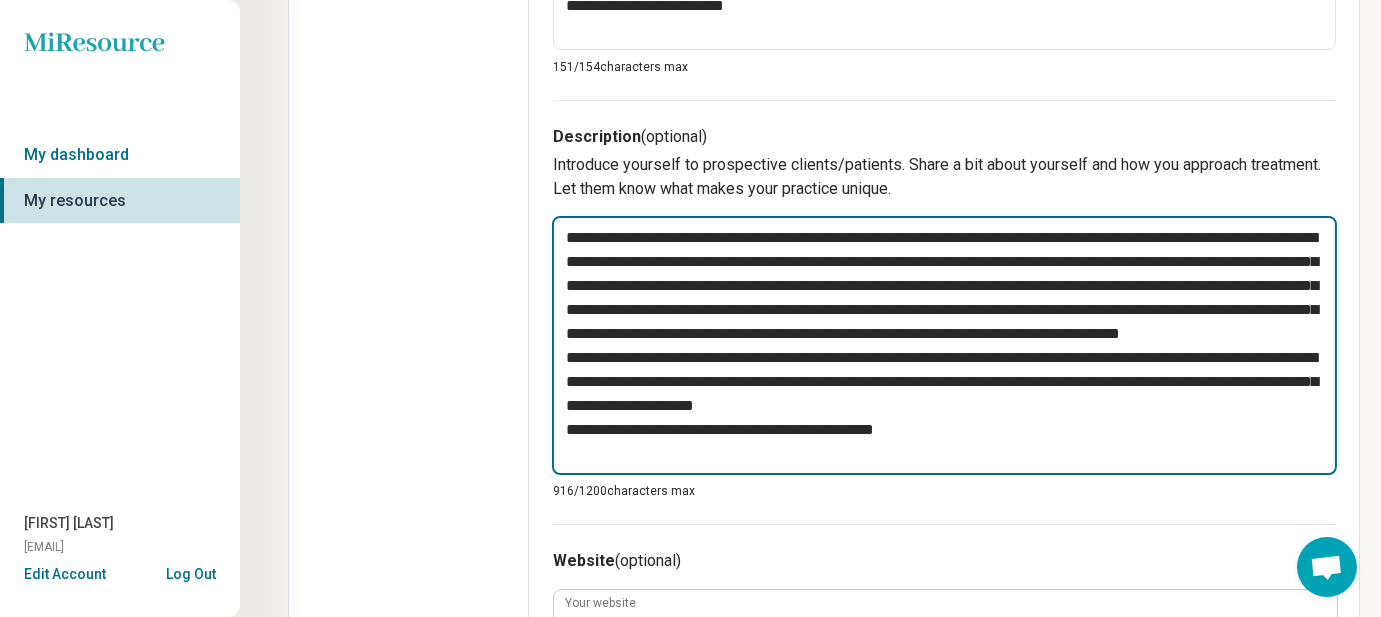 click on "**********" at bounding box center (944, 345) 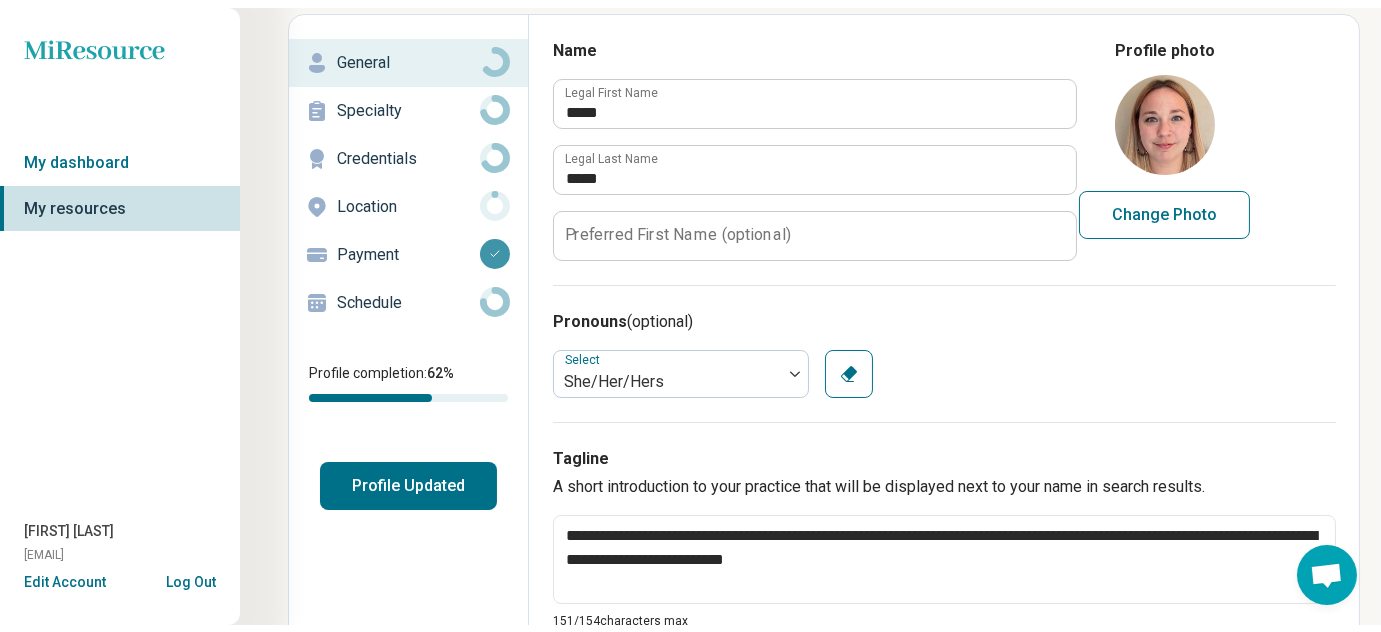 scroll, scrollTop: 0, scrollLeft: 0, axis: both 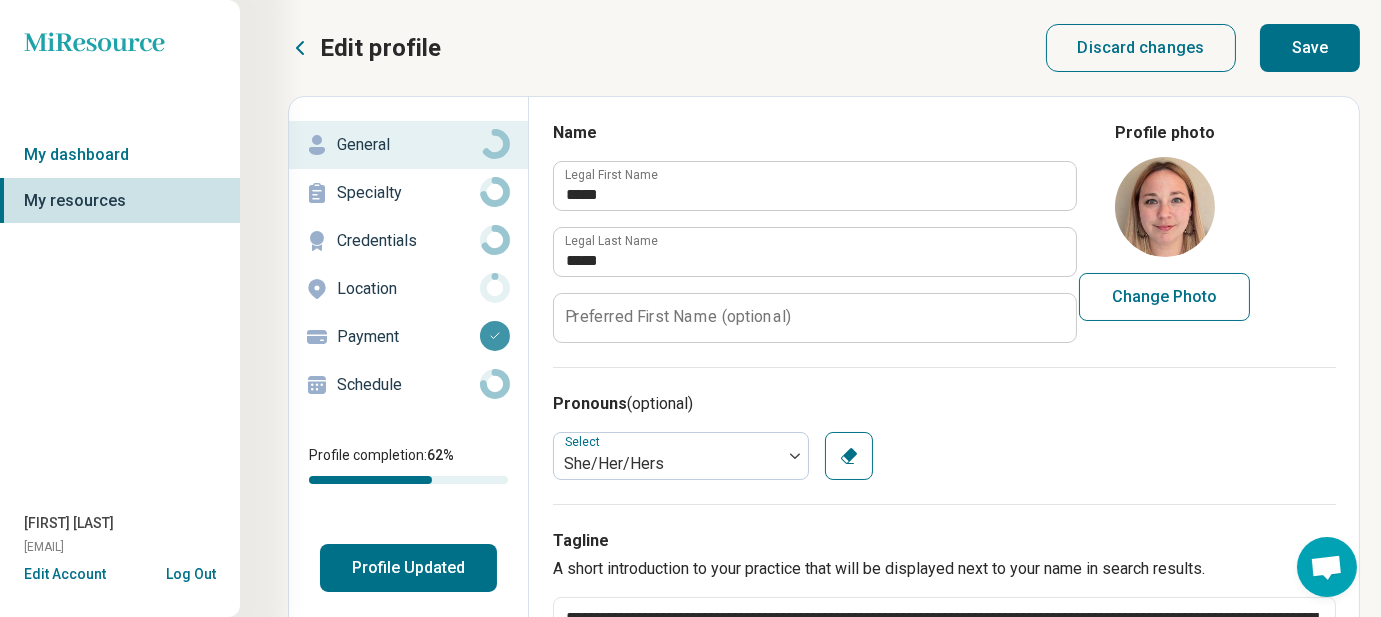 type on "**********" 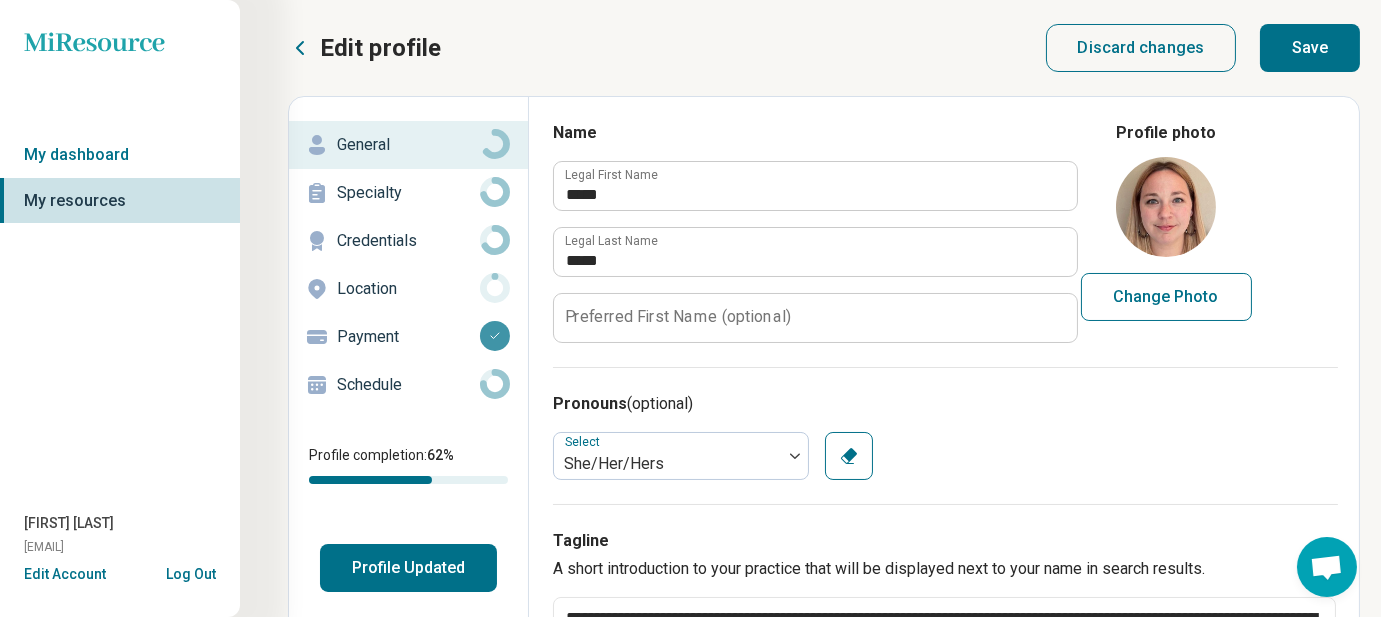 click on "Save" at bounding box center [1310, 48] 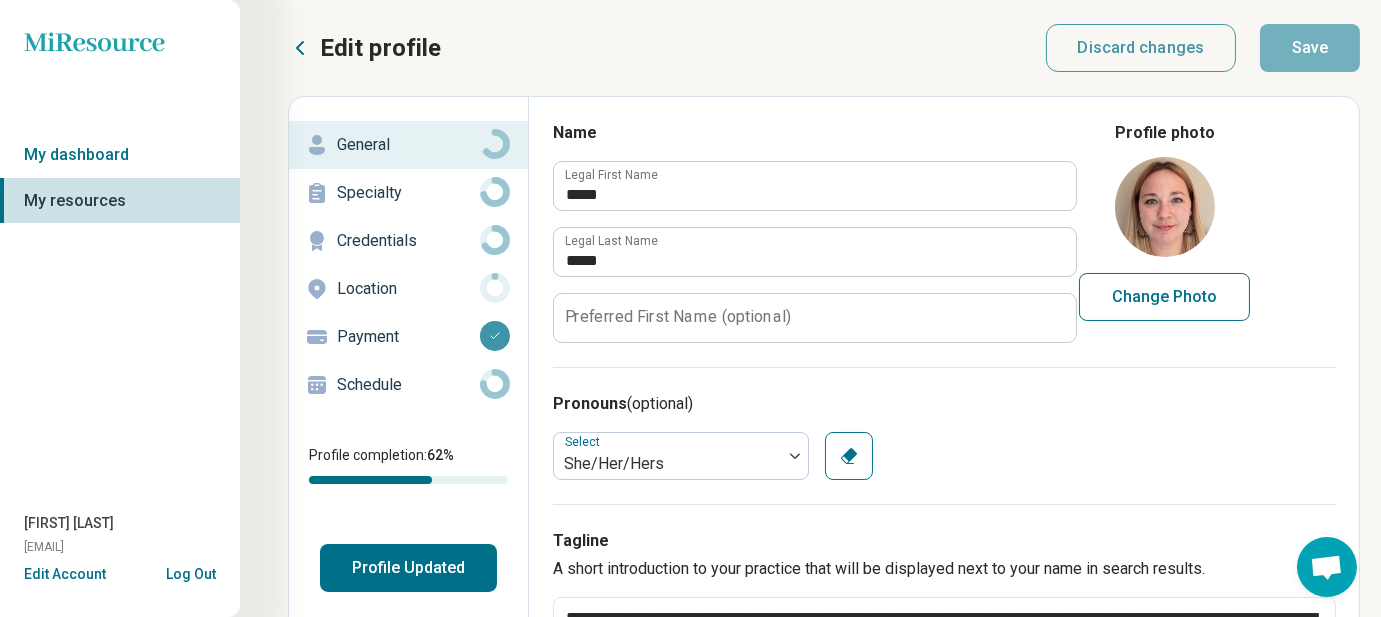 click on "Profile Updated" at bounding box center [408, 568] 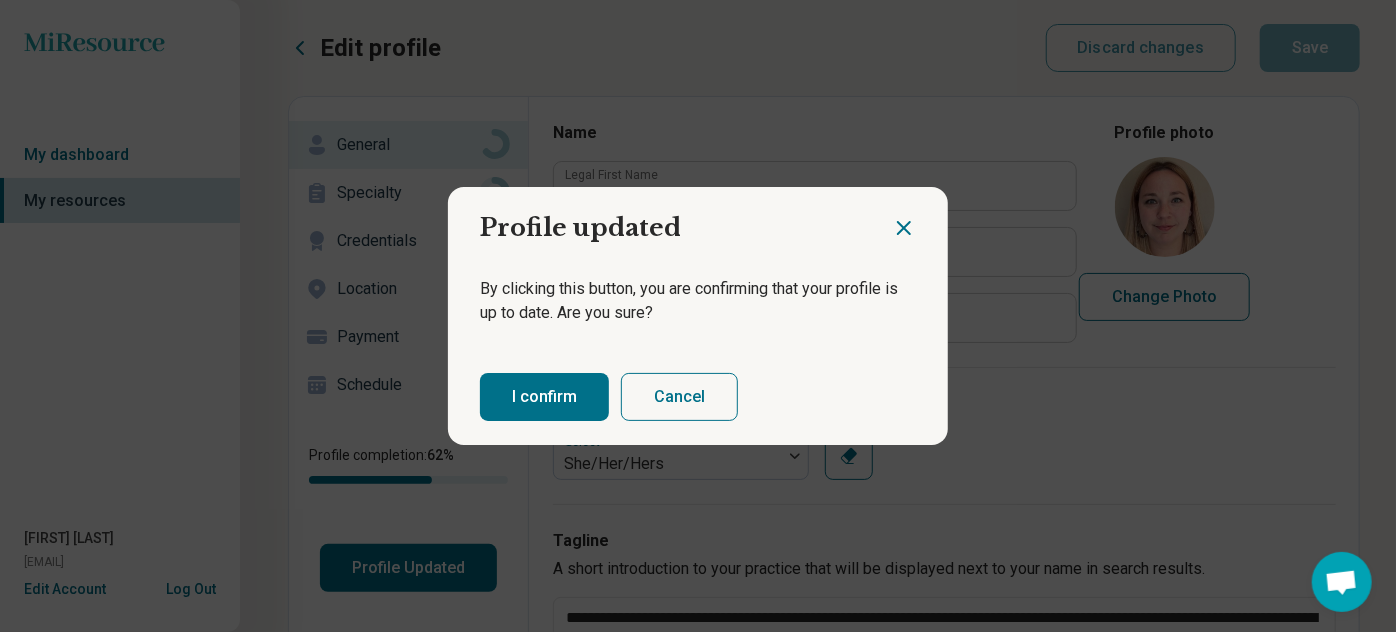 click on "I confirm" at bounding box center [544, 397] 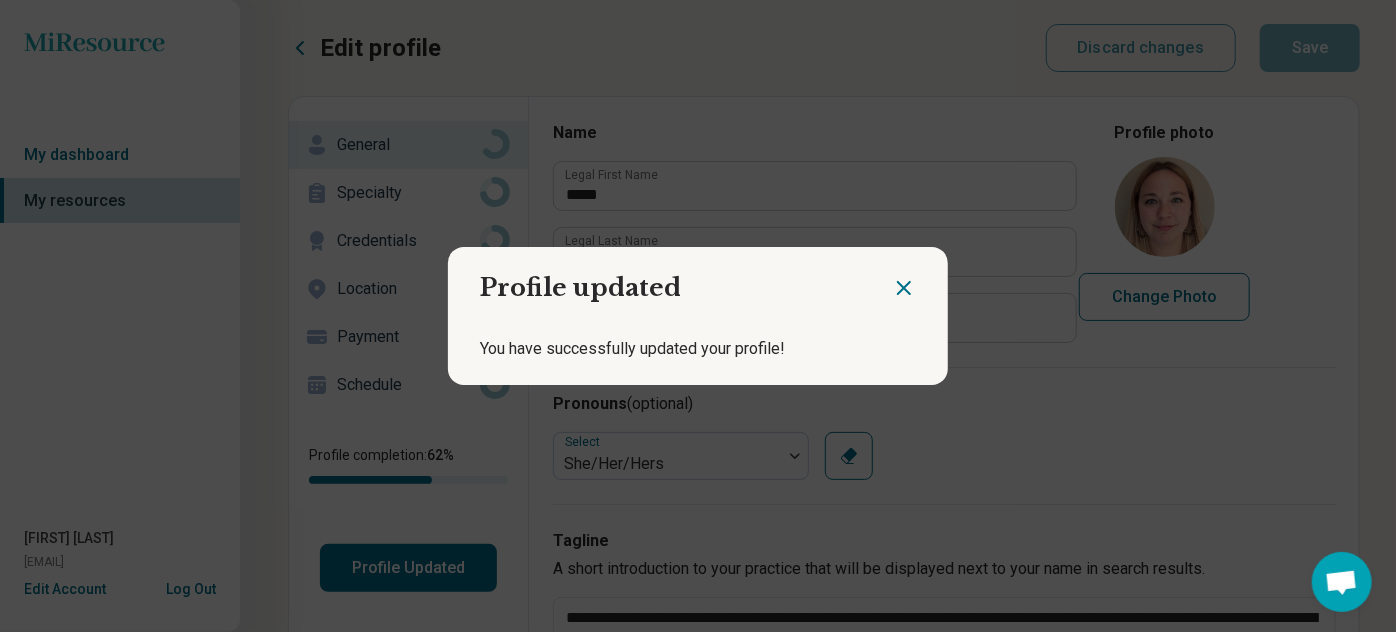 click 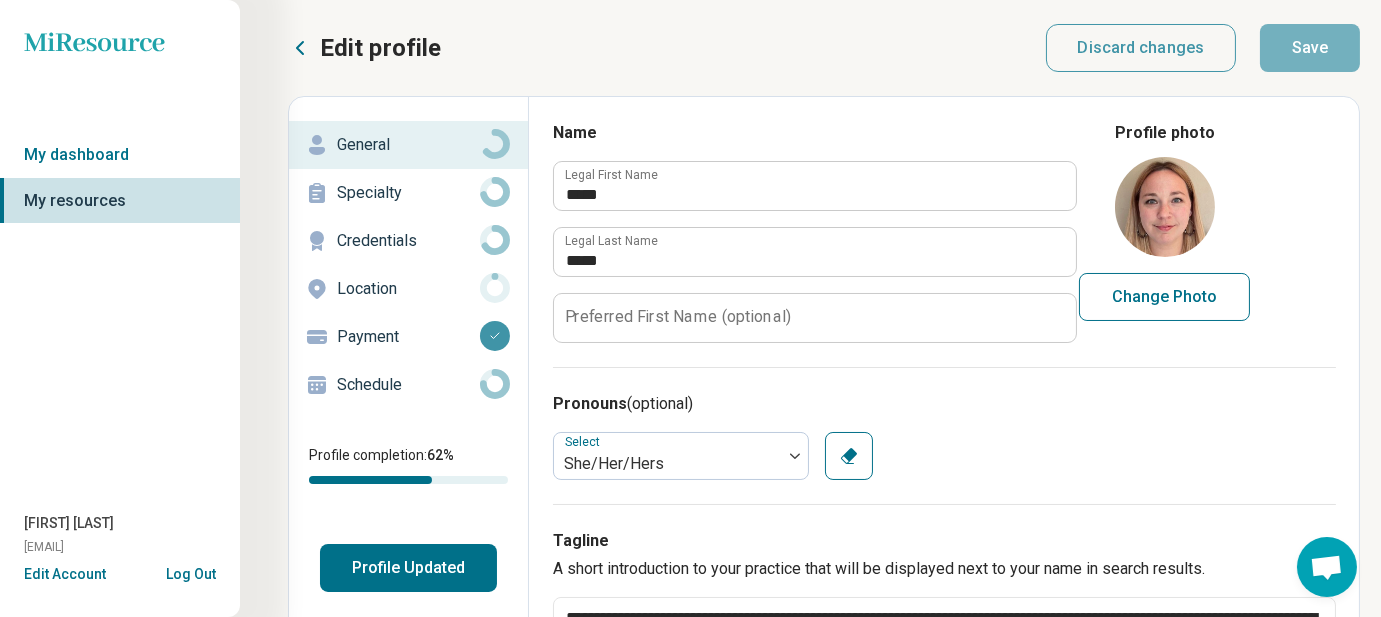 click on "My resources" at bounding box center [120, 201] 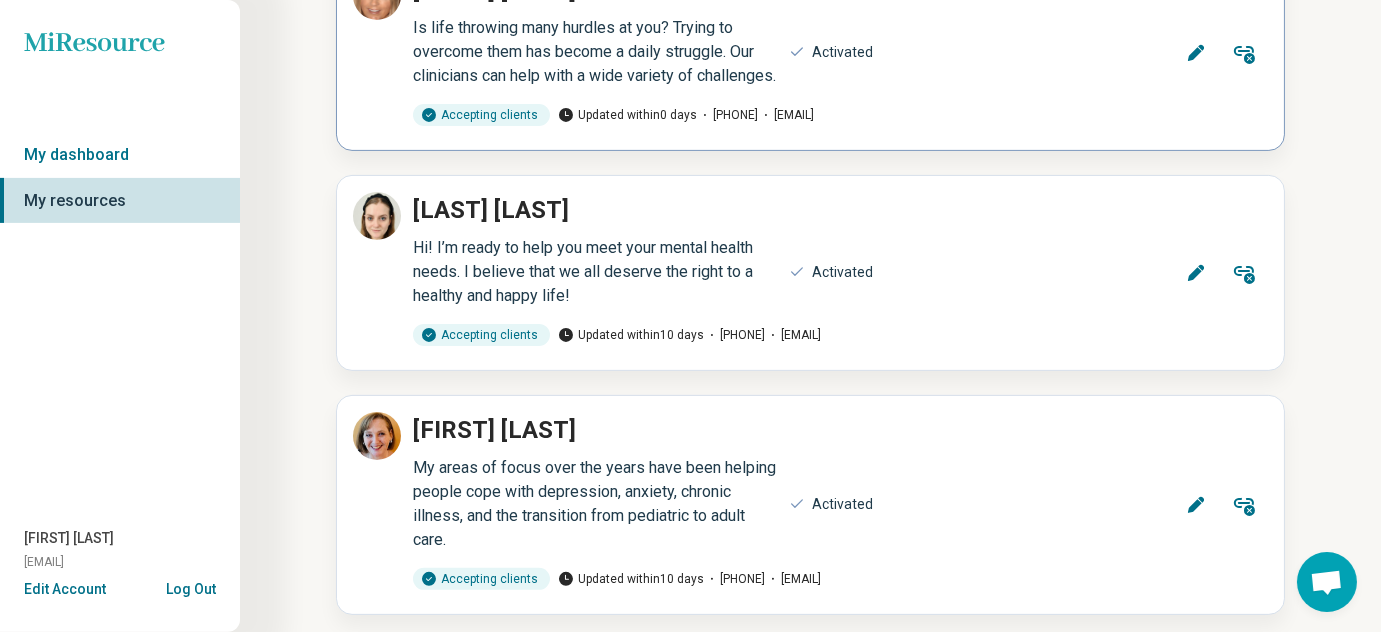 scroll, scrollTop: 1363, scrollLeft: 0, axis: vertical 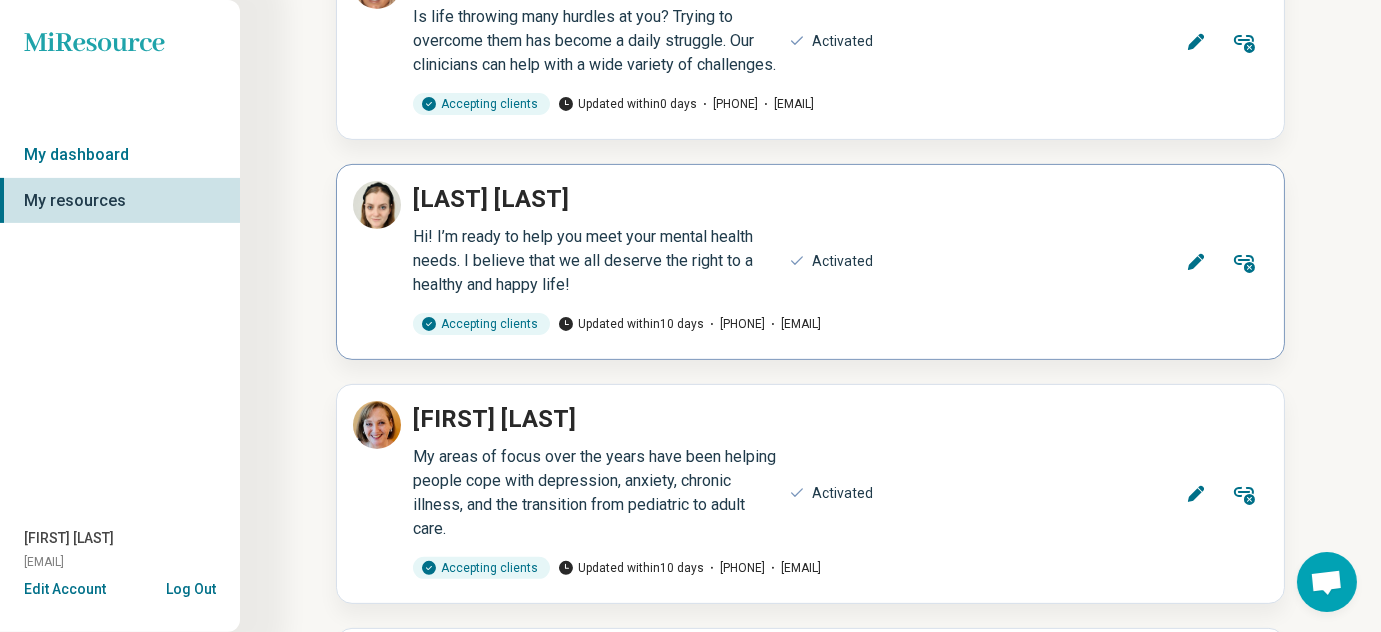 click 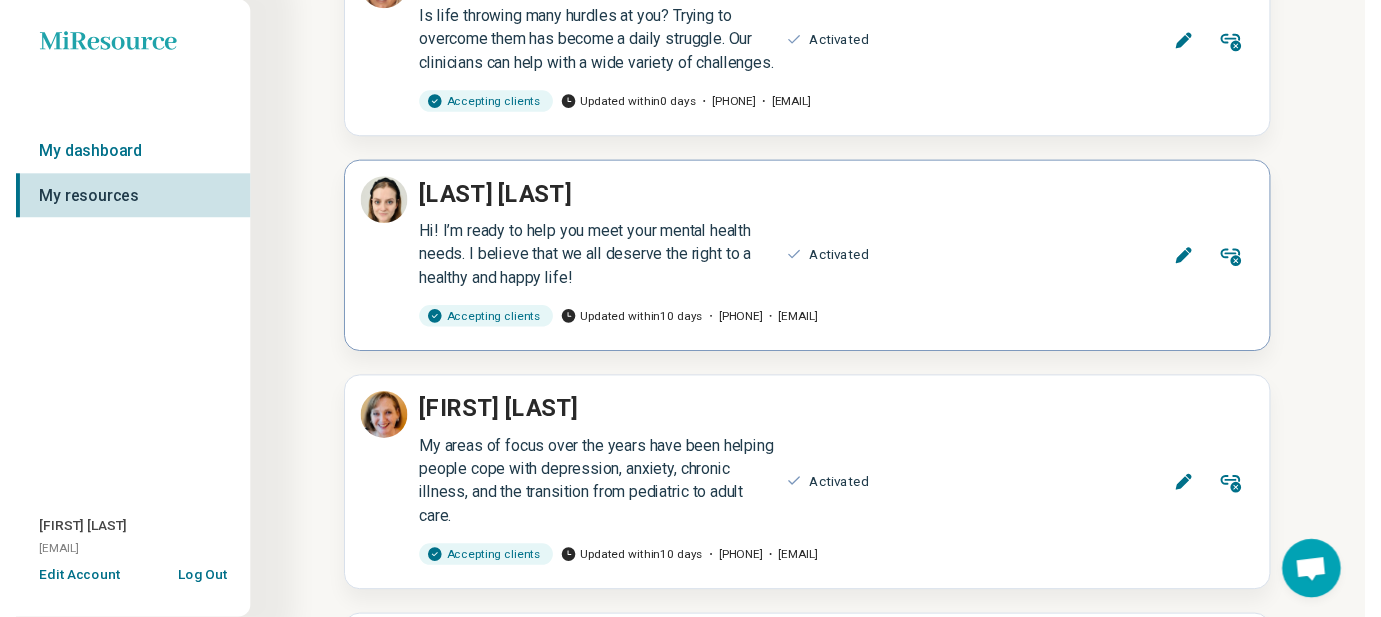 scroll, scrollTop: 0, scrollLeft: 0, axis: both 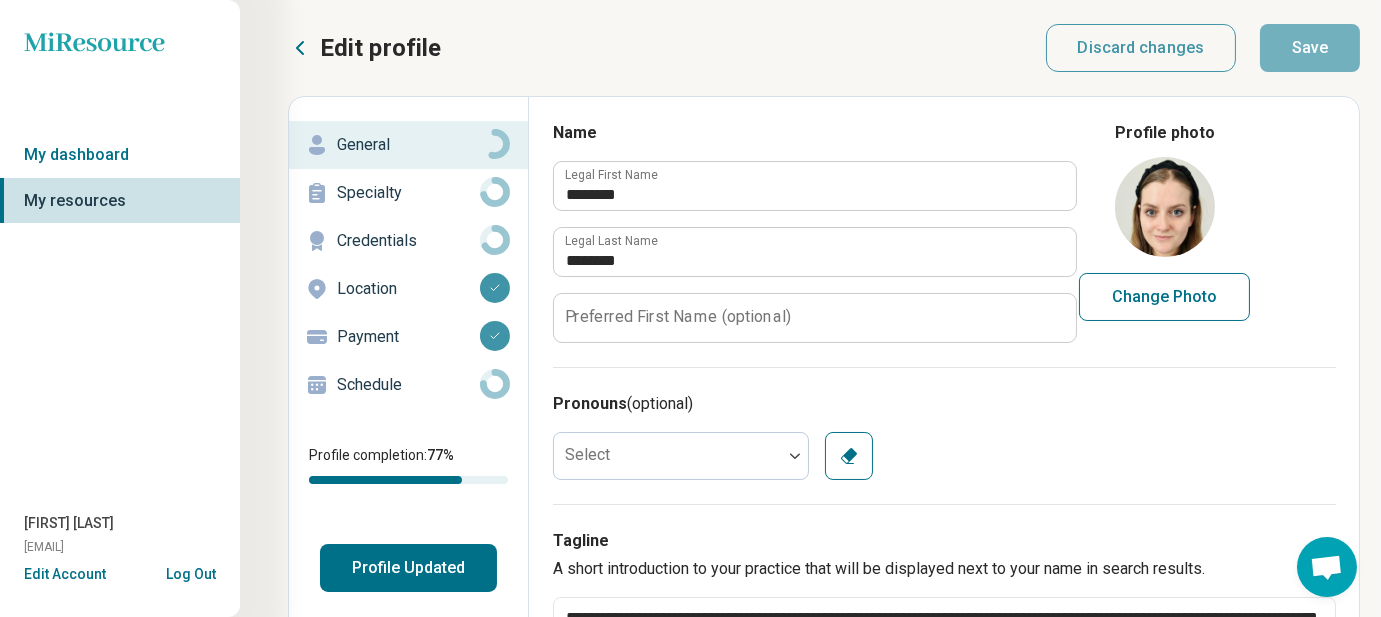 click on "Specialty" at bounding box center [408, 193] 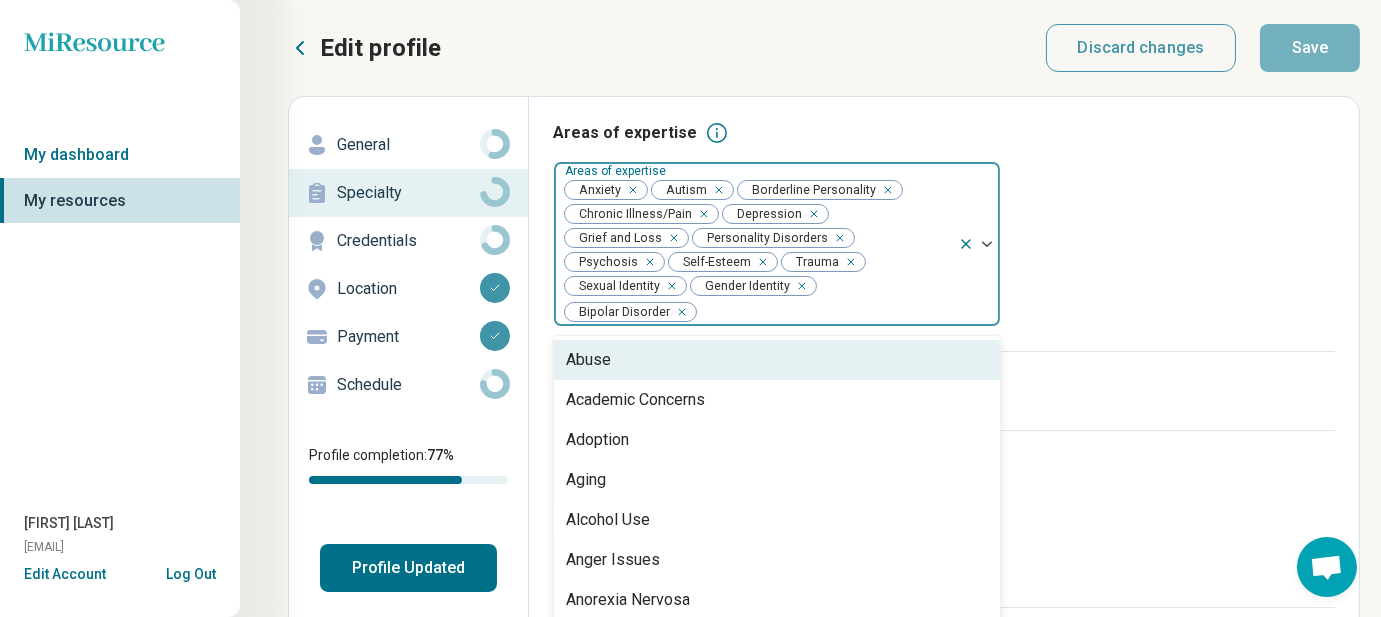 click at bounding box center (987, 244) 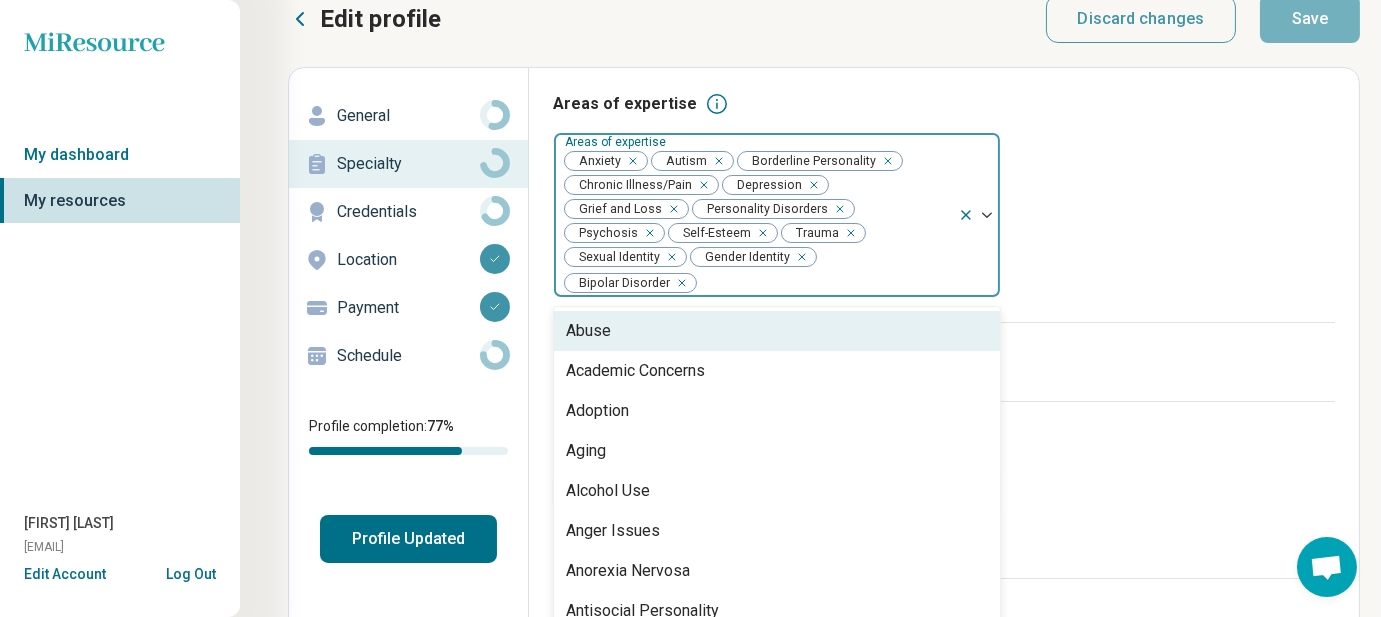 scroll, scrollTop: 34, scrollLeft: 0, axis: vertical 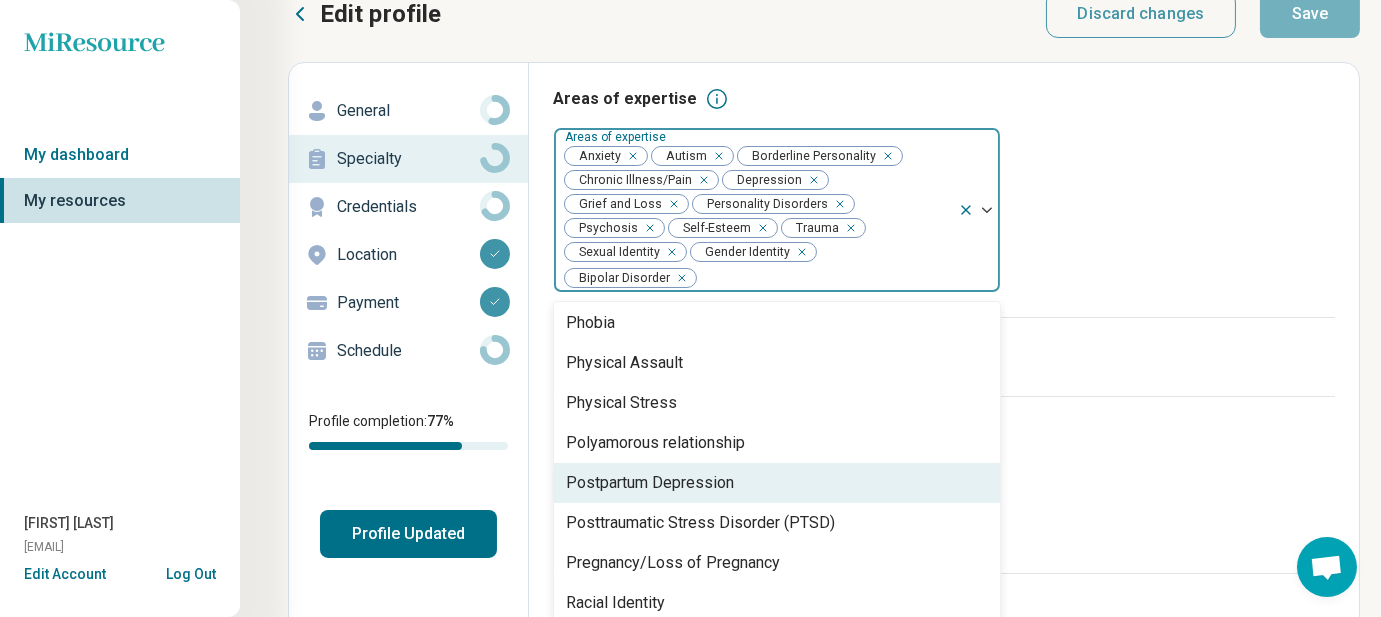click on "Postpartum Depression" at bounding box center (650, 483) 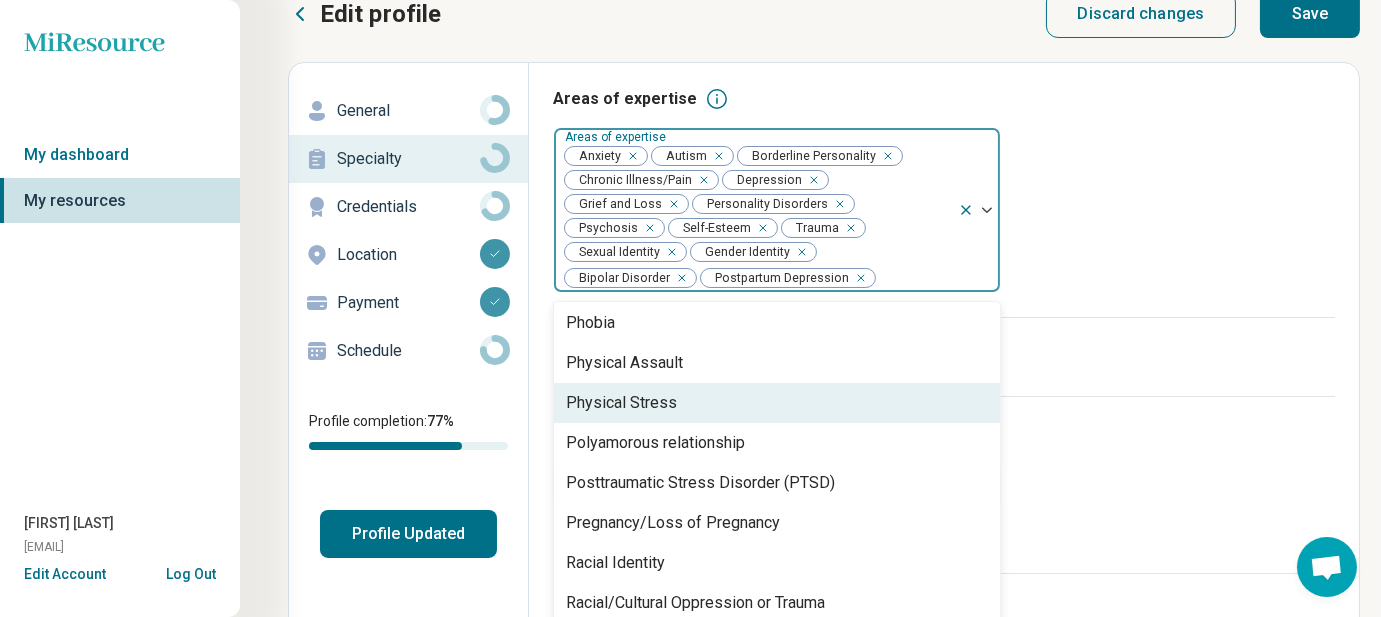 click on "I accept clients/patients who are actively suicidal" at bounding box center [944, 356] 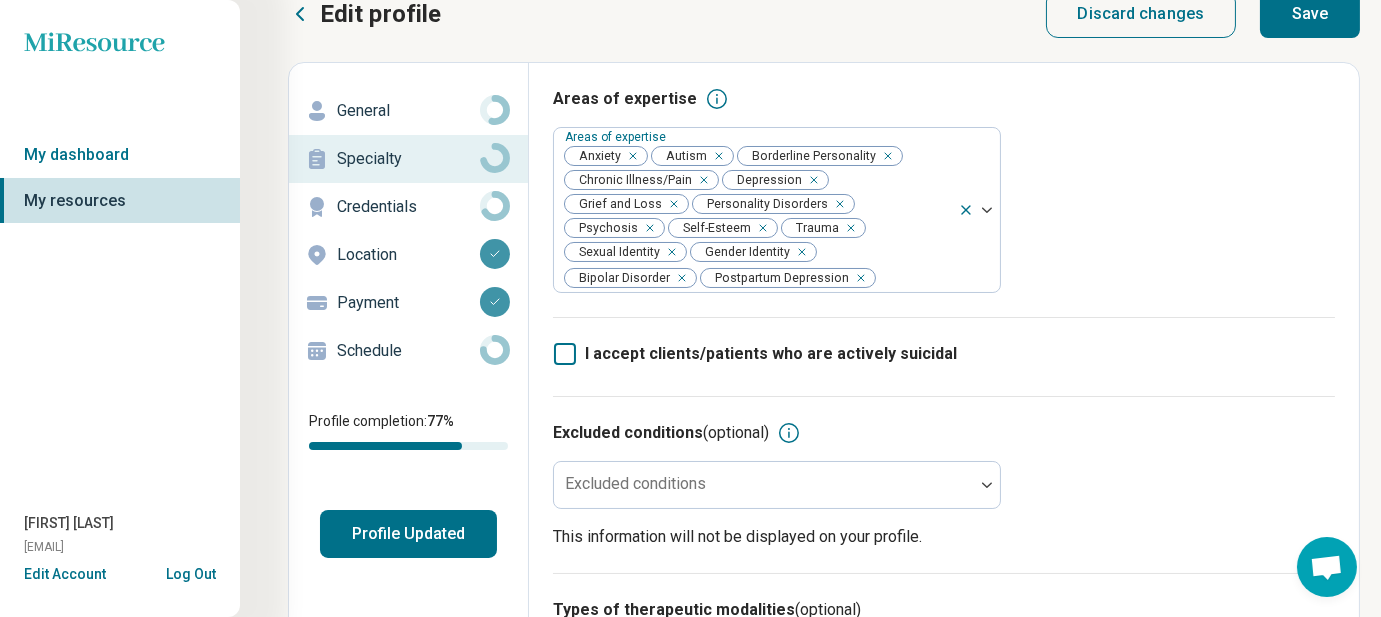 click on "Save" at bounding box center [1310, 14] 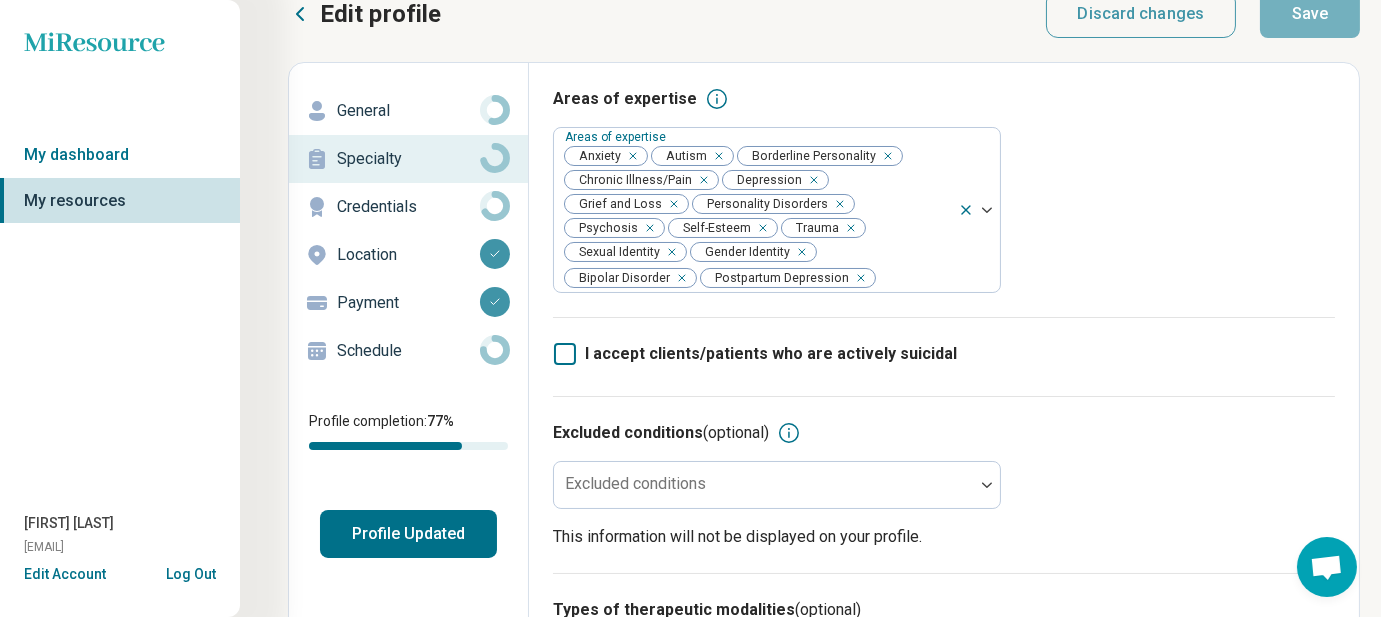 click on "Profile Updated" at bounding box center (408, 534) 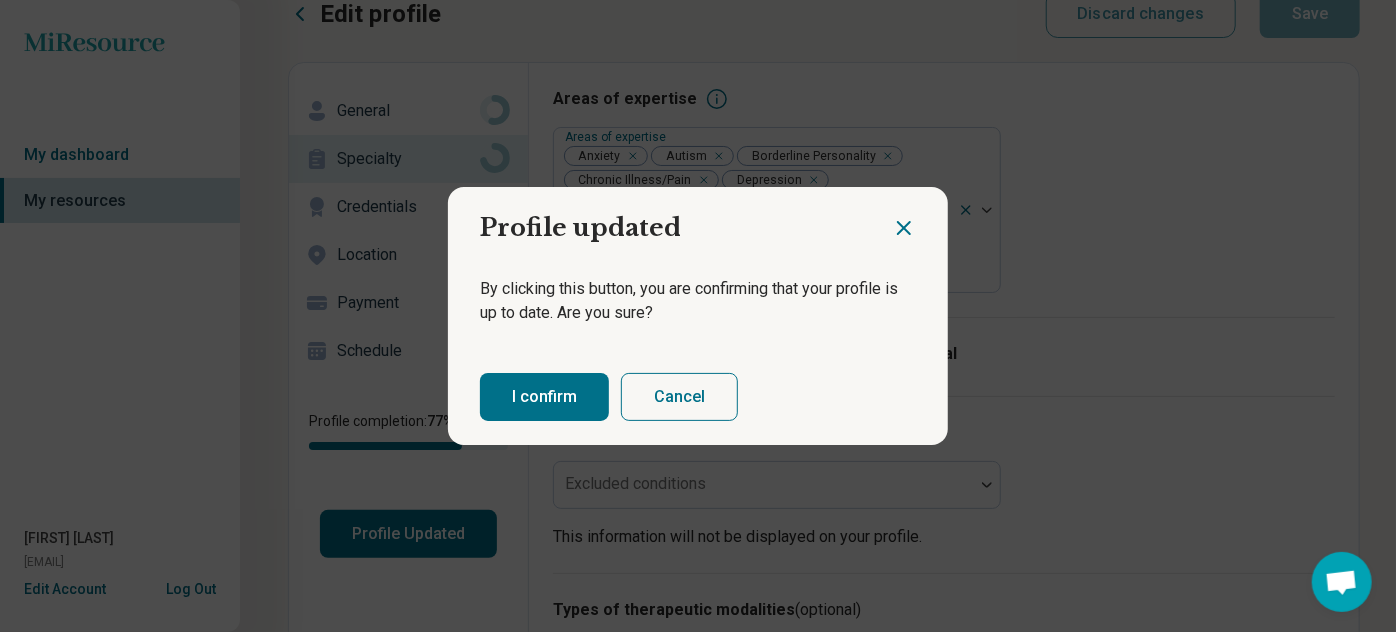 click on "I confirm" at bounding box center (544, 397) 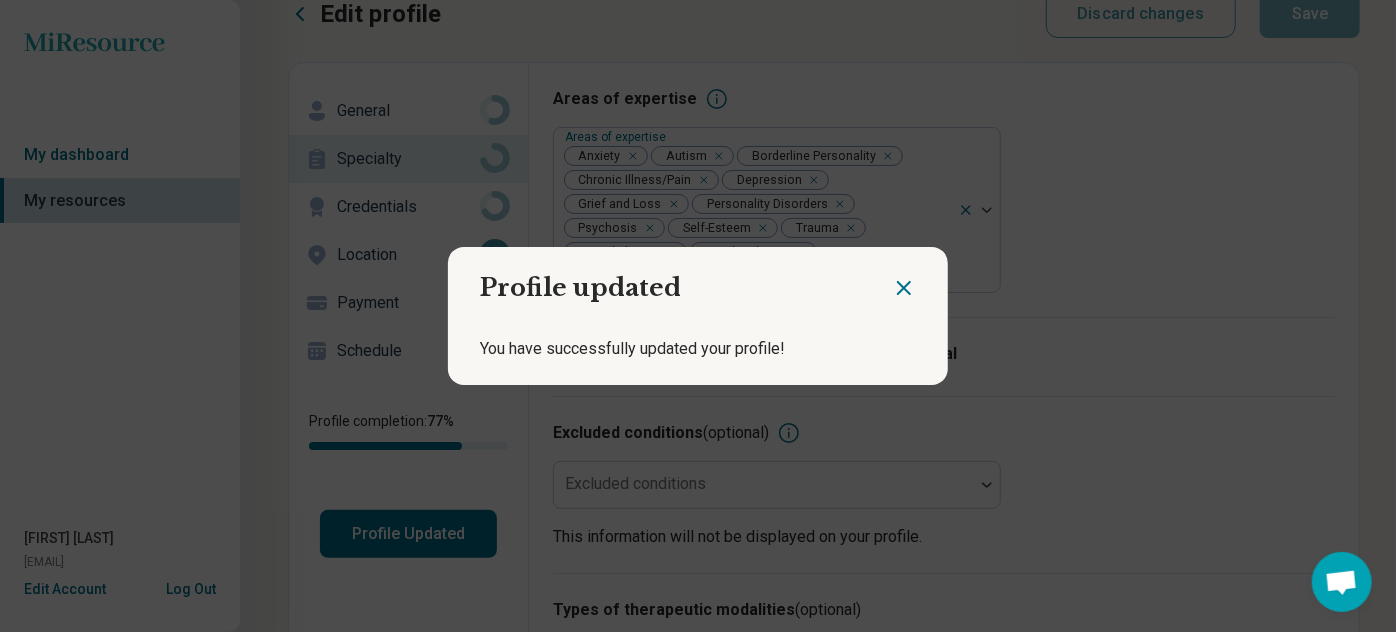 click 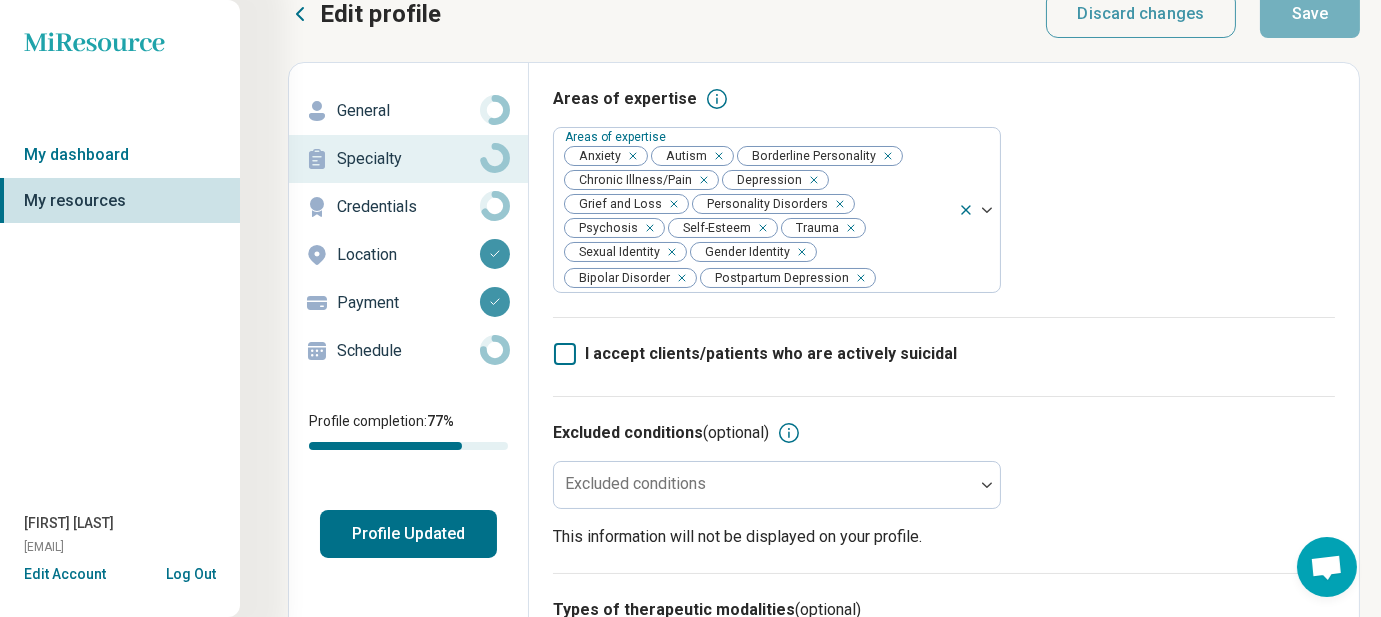 click on "My resources" at bounding box center (120, 201) 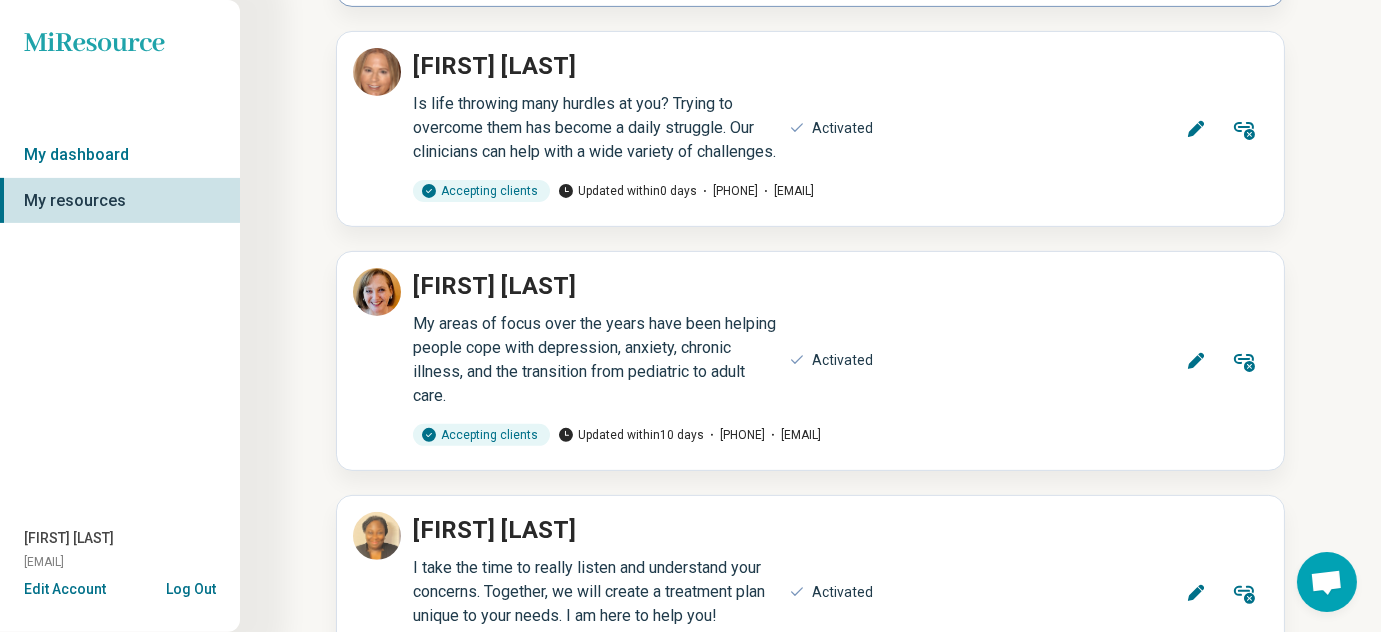 scroll, scrollTop: 1545, scrollLeft: 0, axis: vertical 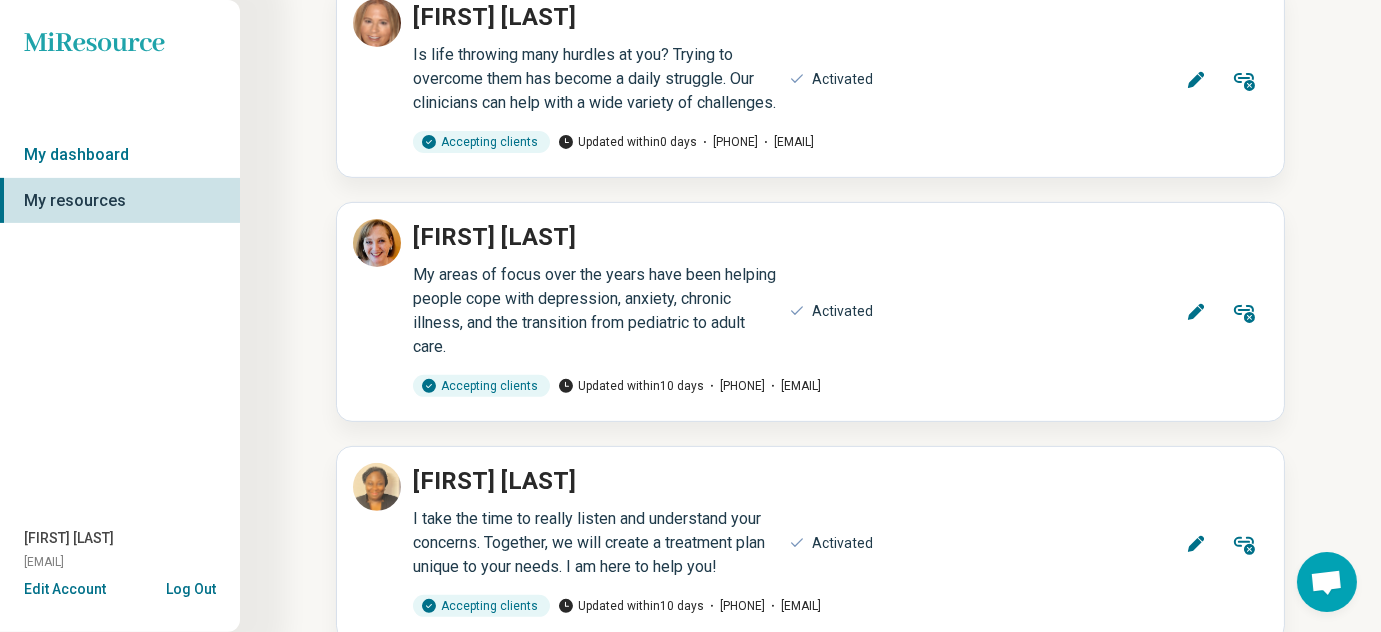 click 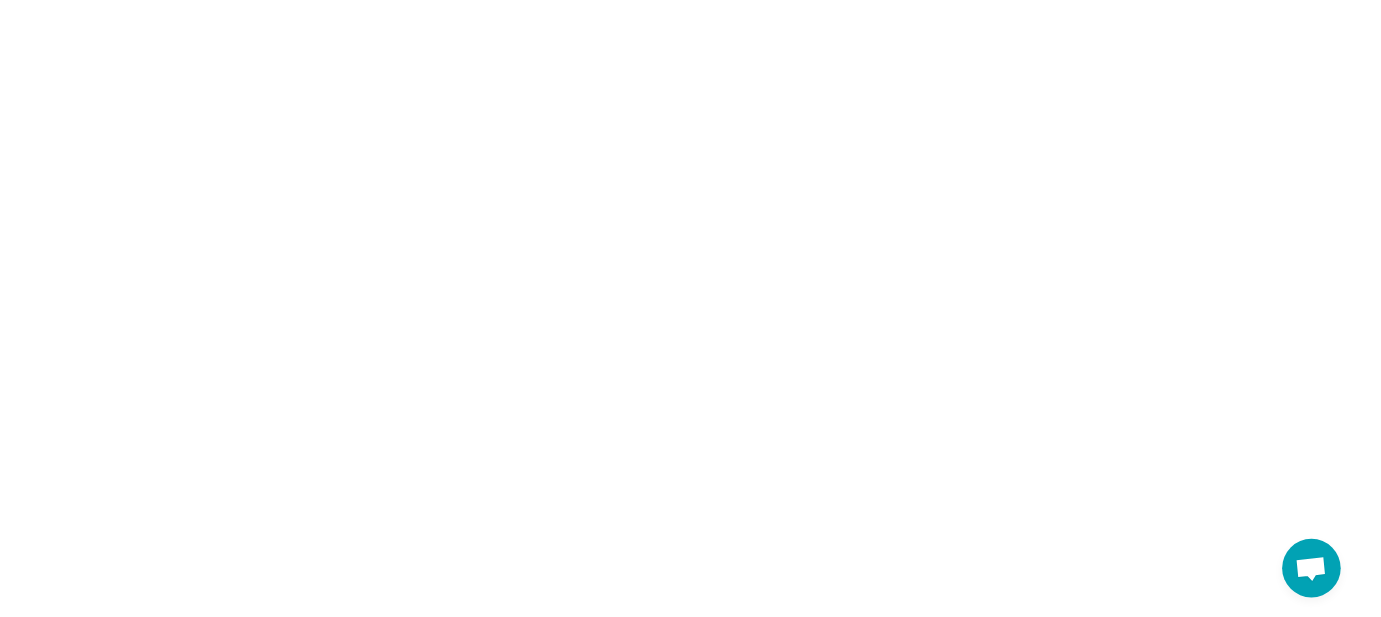 scroll, scrollTop: 0, scrollLeft: 0, axis: both 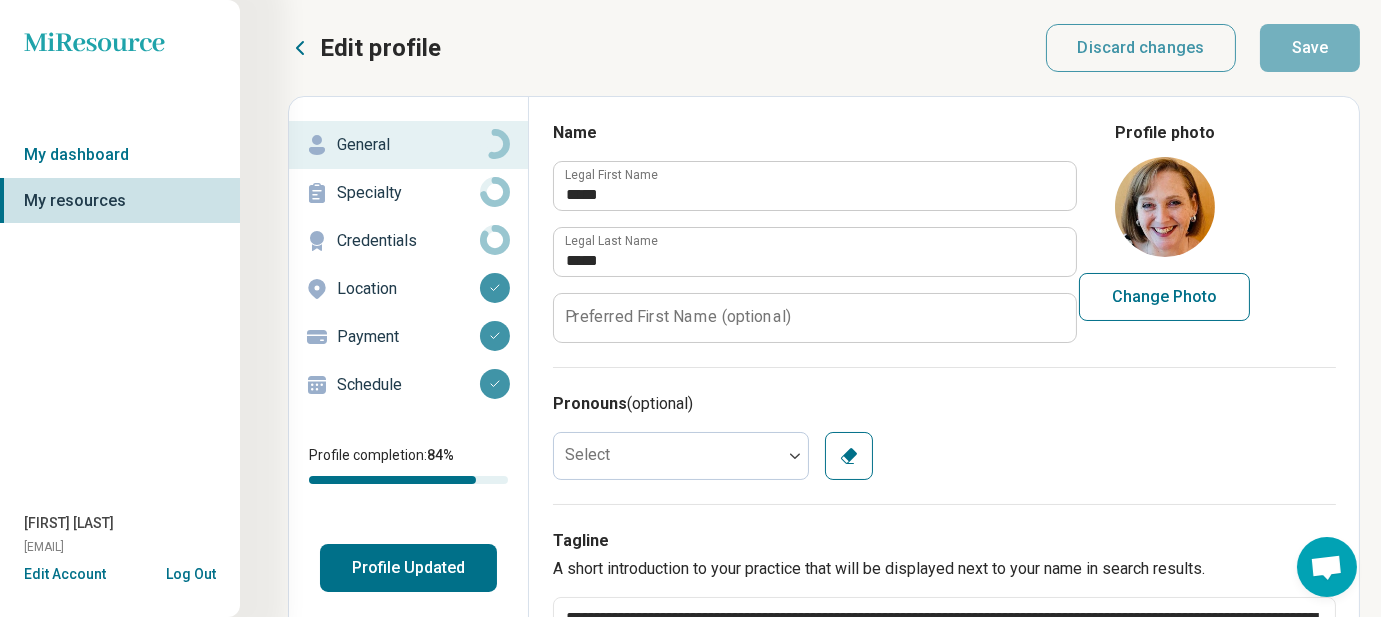 click on "Specialty" at bounding box center (408, 193) 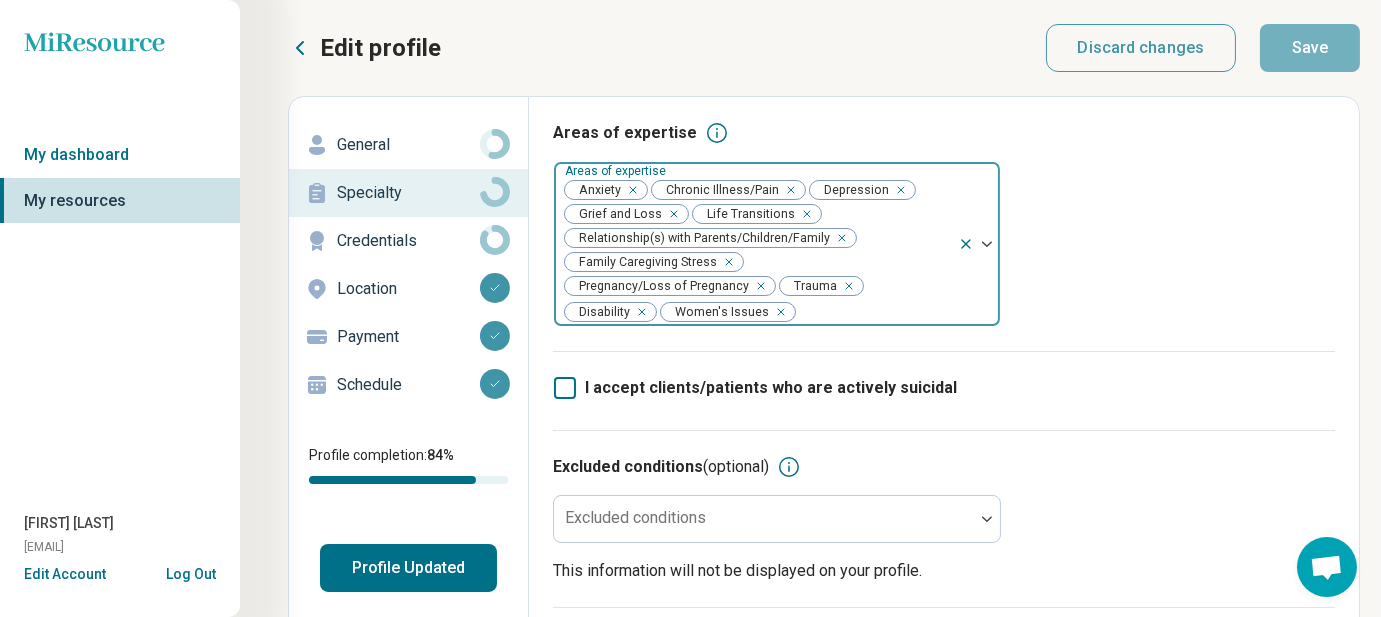 click at bounding box center [987, 244] 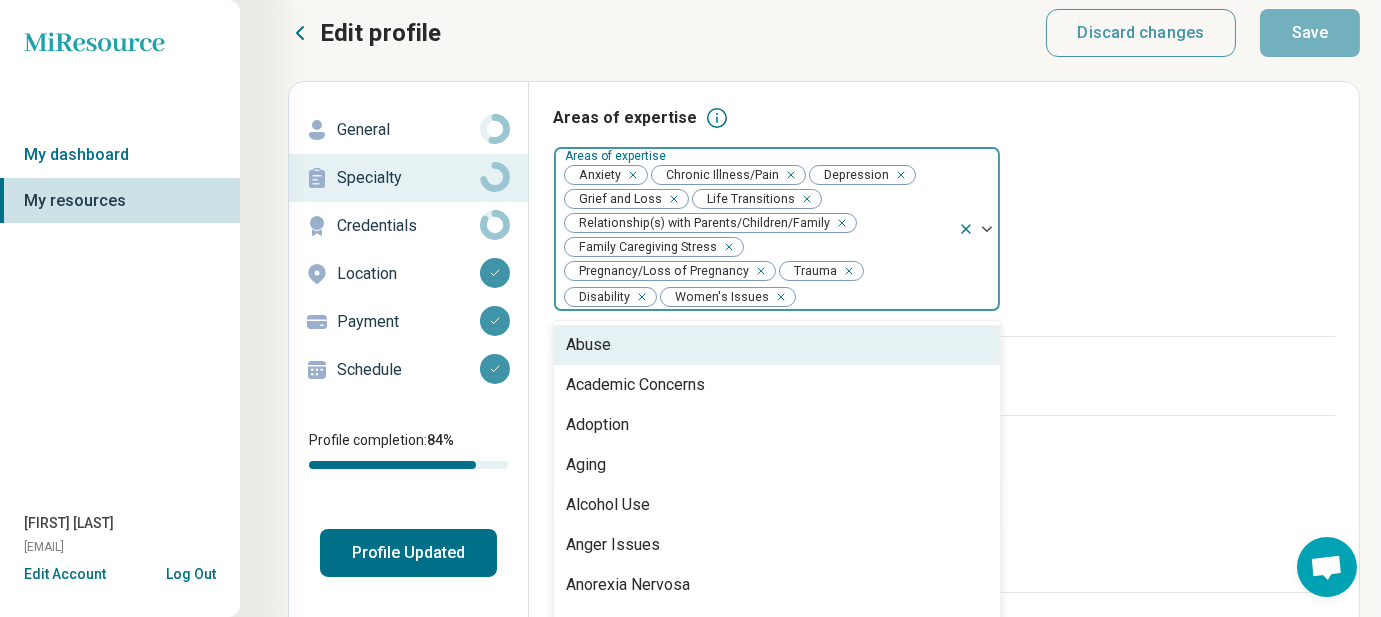scroll, scrollTop: 34, scrollLeft: 0, axis: vertical 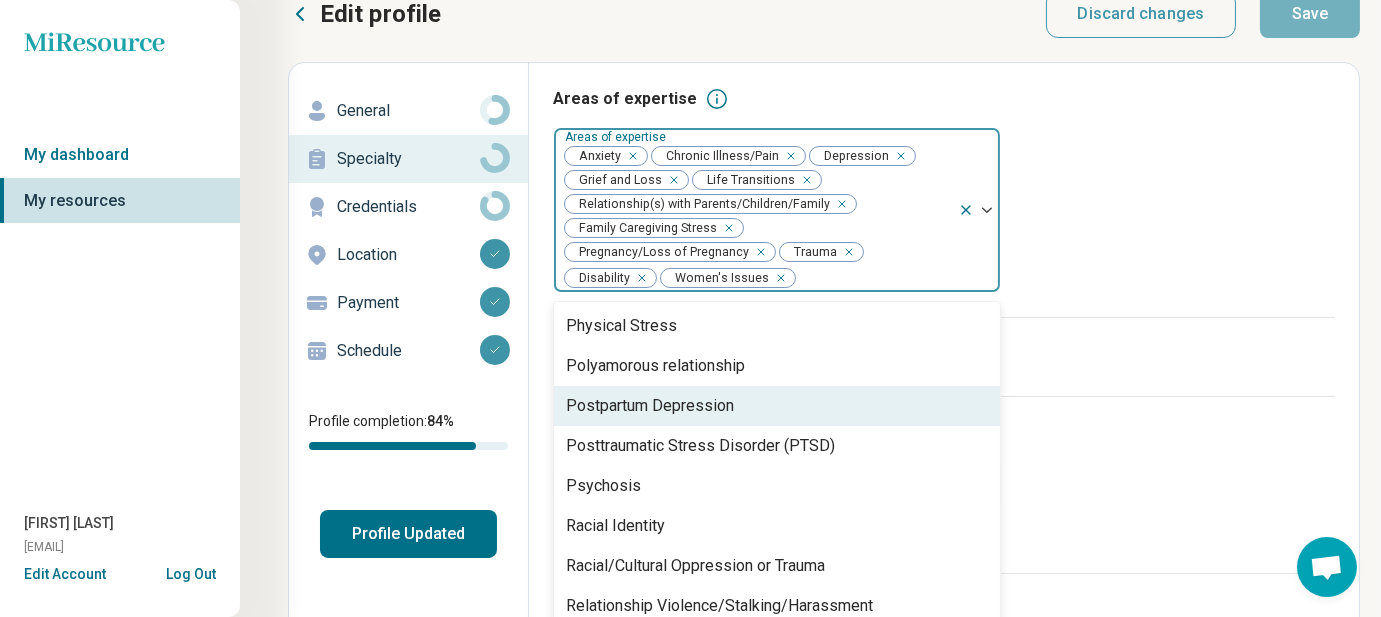 click on "Postpartum Depression" at bounding box center [650, 406] 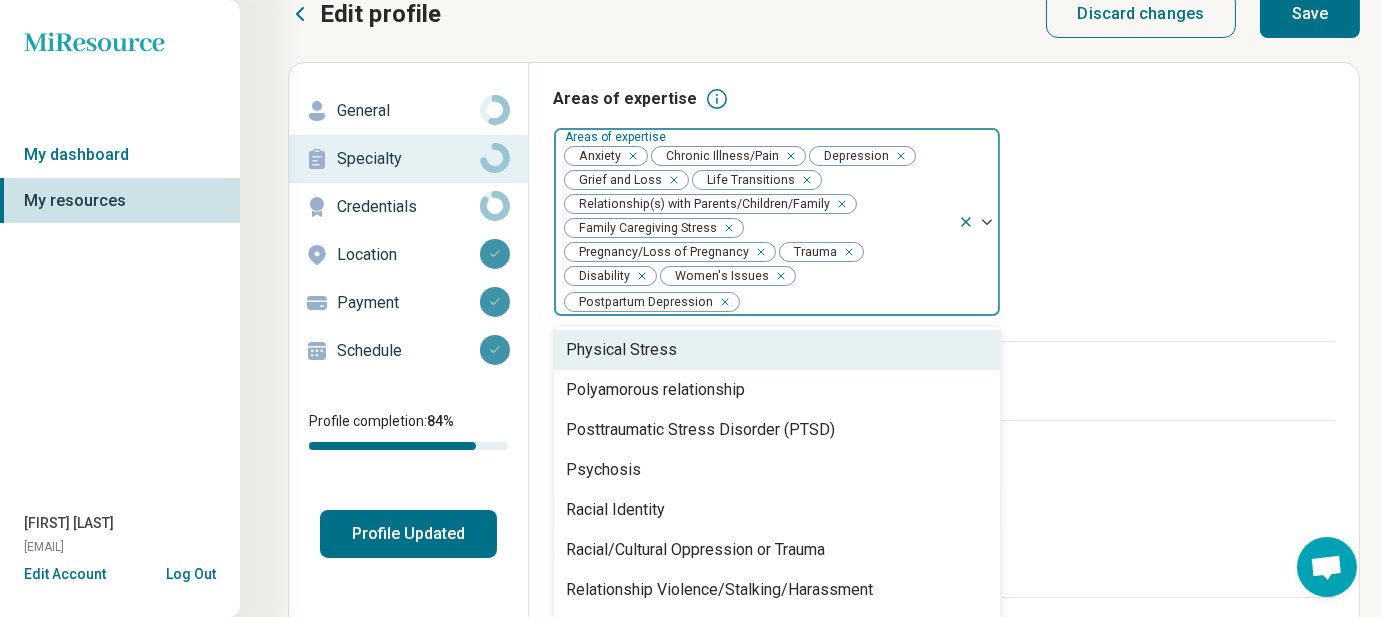 click on "Areas of expertise option Postpartum Depression, selected. 88 results available. Use Up and Down to choose options, press Enter to select the currently focused option, press Escape to exit the menu, press Tab to select the option and exit the menu. Areas of expertise Anxiety Chronic Illness/Pain Depression Grief and Loss Life Transitions Relationship(s) with Parents/Children/Family Family Caregiving Stress Pregnancy/Loss of Pregnancy Trauma Disability Women's Issues Postpartum Depression Abuse Academic Concerns Adoption Aging Alcohol Use Anger Issues Anorexia Nervosa Antisocial Personality Athletic Performance Athletic/Sports performance Attention Deficit Hyperactivity Disorder (ADHD) Autism Avoidant Personality Avoidant/Restrictive Food Intake Disorder Binge-Eating Disorder Bipolar Disorder Body Image Borderline Personality Bulimia Nervosa Bullying Burnout Career Childhood Abuse Cognitive Functioning College and School Placement Compulsive Exercise Conflict Resolution Dependent Personality Divorce Drug Use" at bounding box center (944, 214) 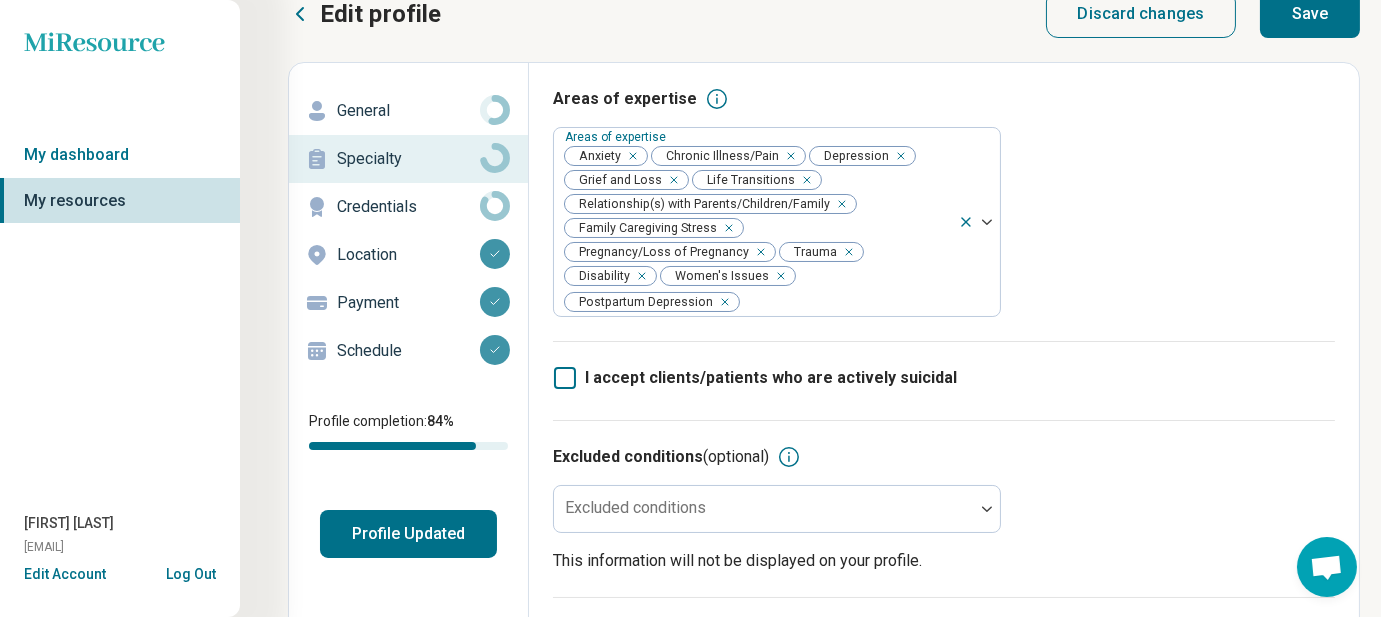 click on "Save" at bounding box center (1310, 14) 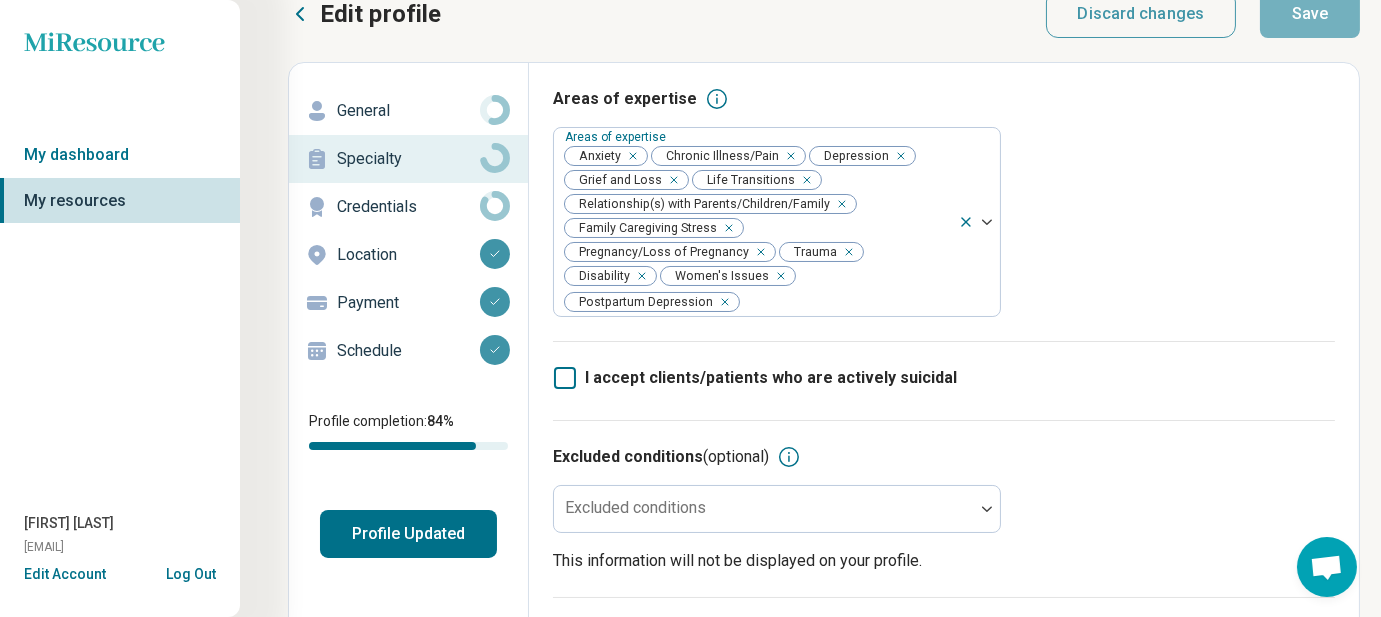 click on "Profile Updated" at bounding box center [408, 534] 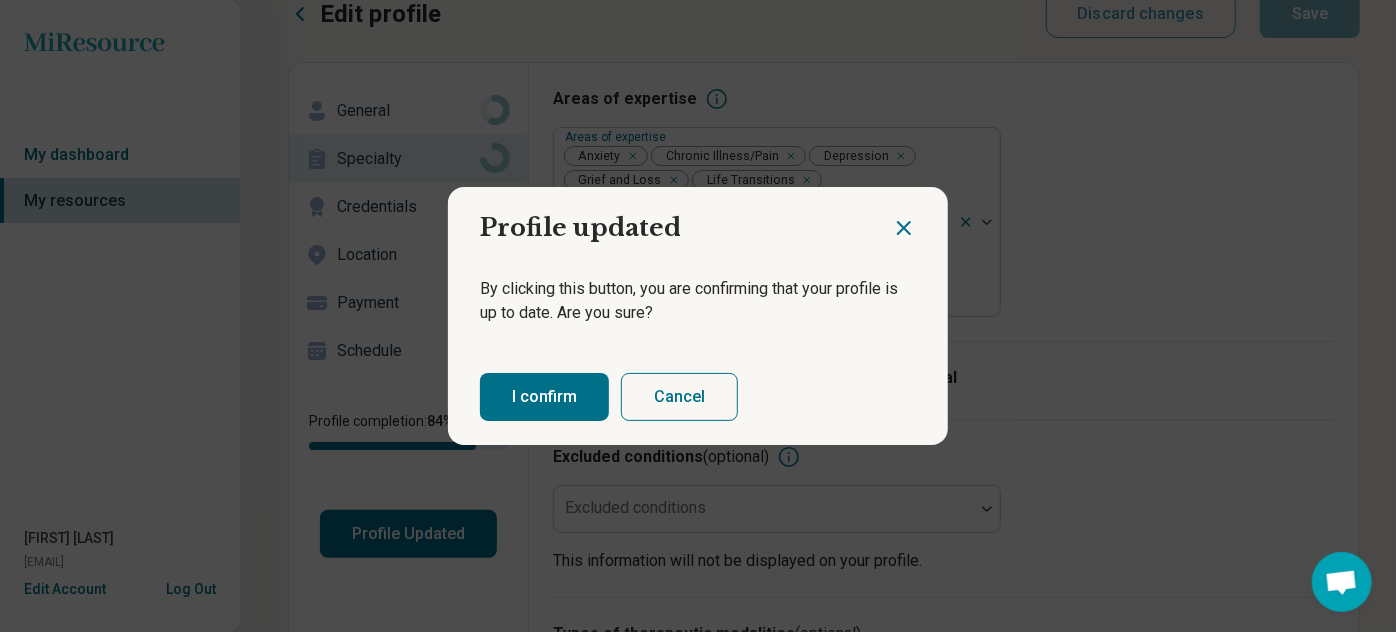 click on "I confirm" at bounding box center (544, 397) 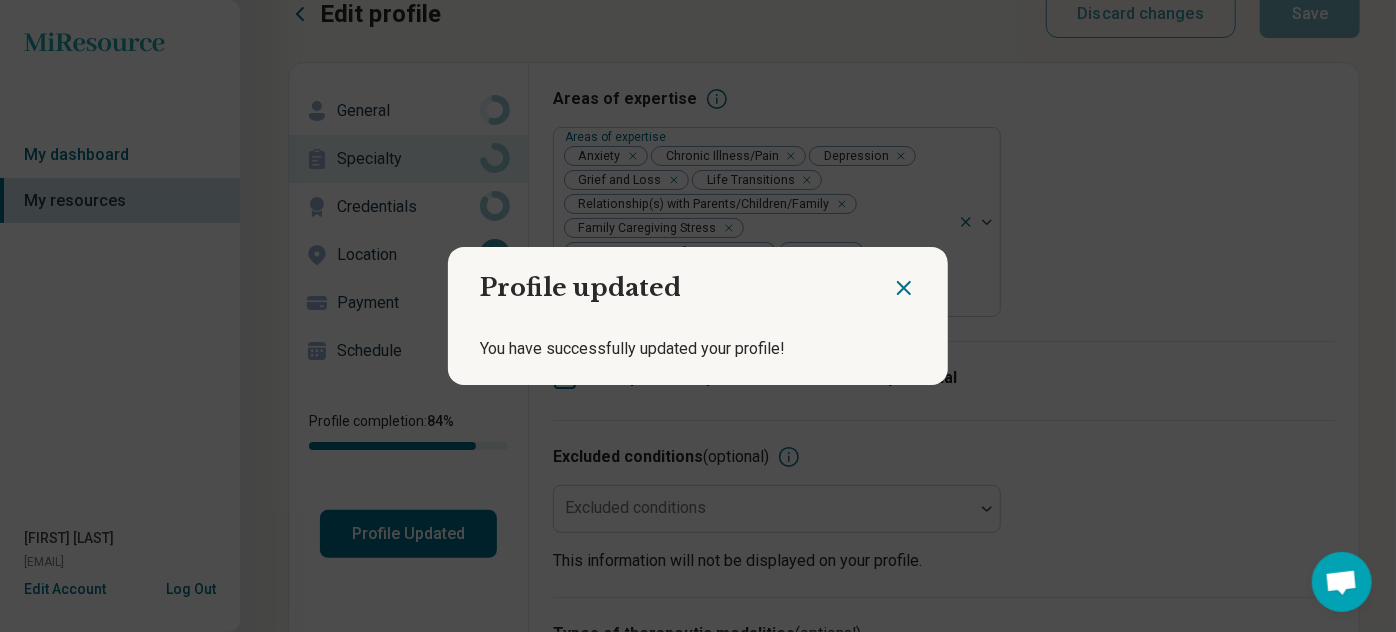 click 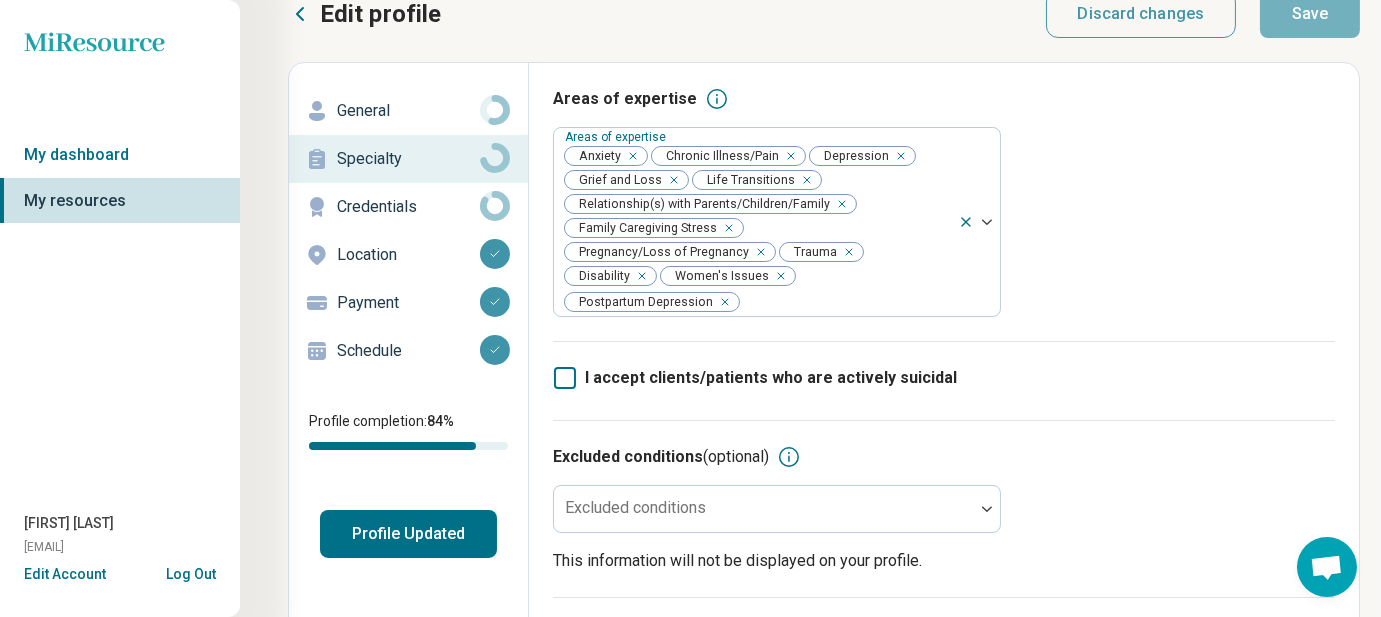 click on "My resources" at bounding box center [120, 201] 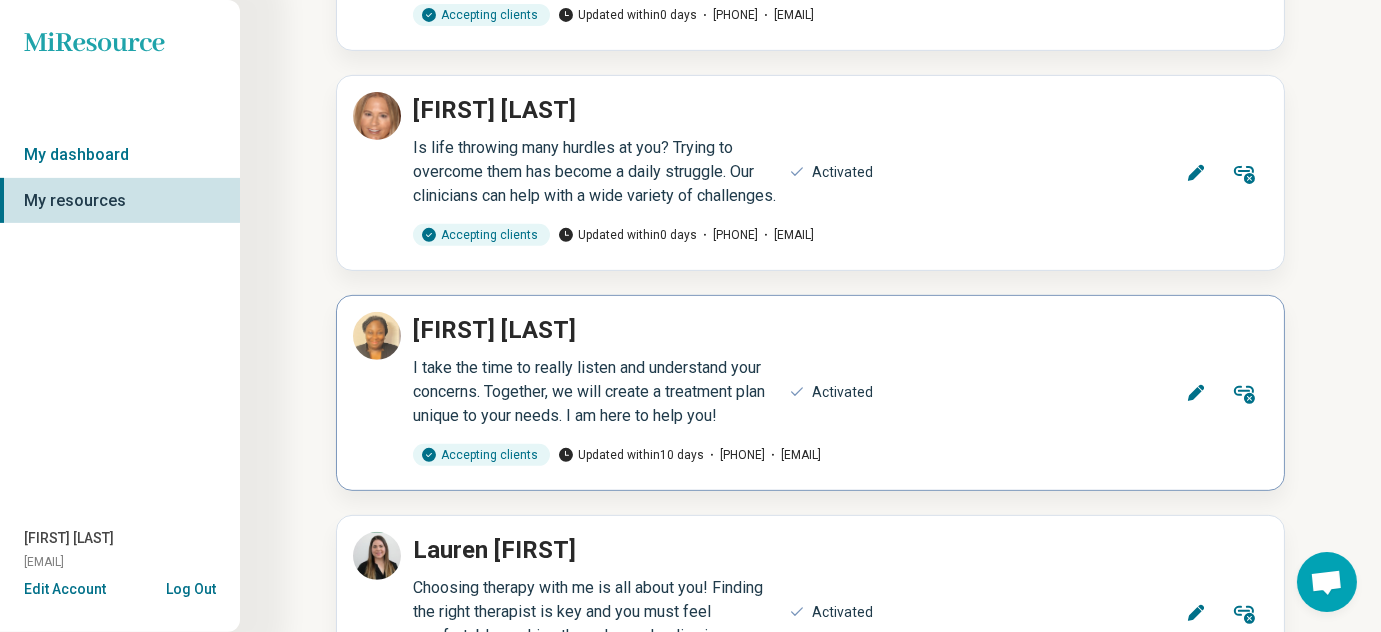 scroll, scrollTop: 1727, scrollLeft: 0, axis: vertical 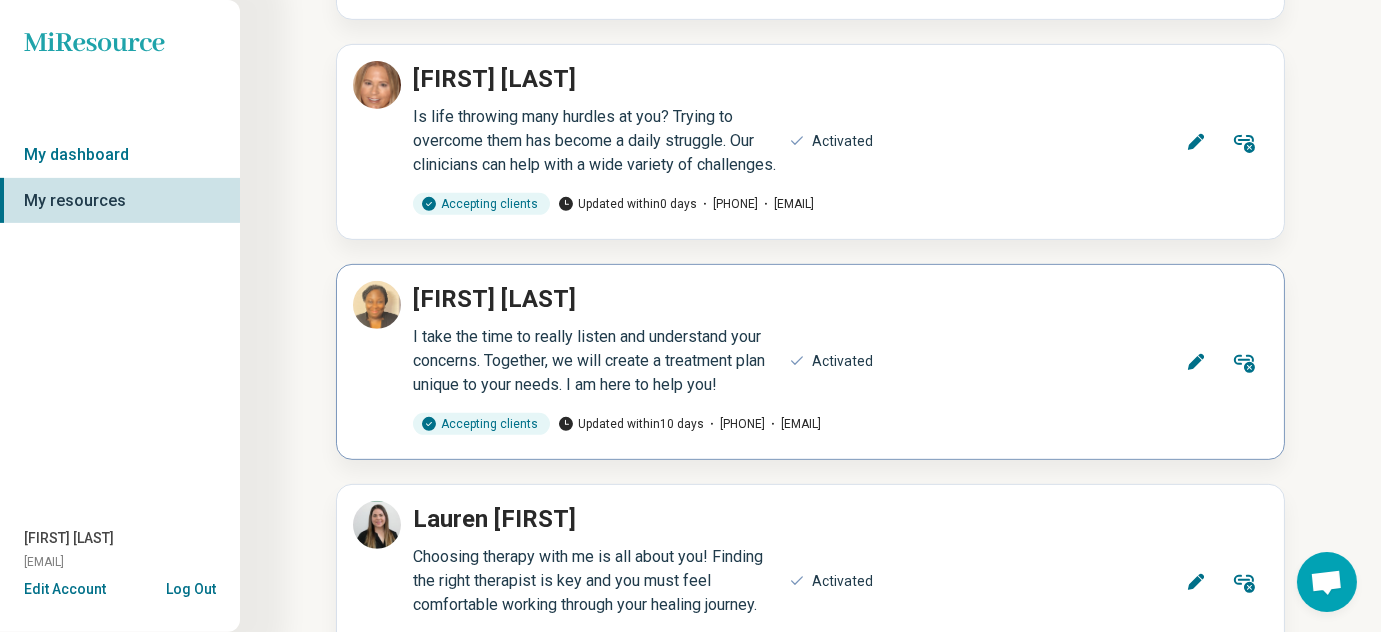 click on "Edit" at bounding box center (1196, 362) 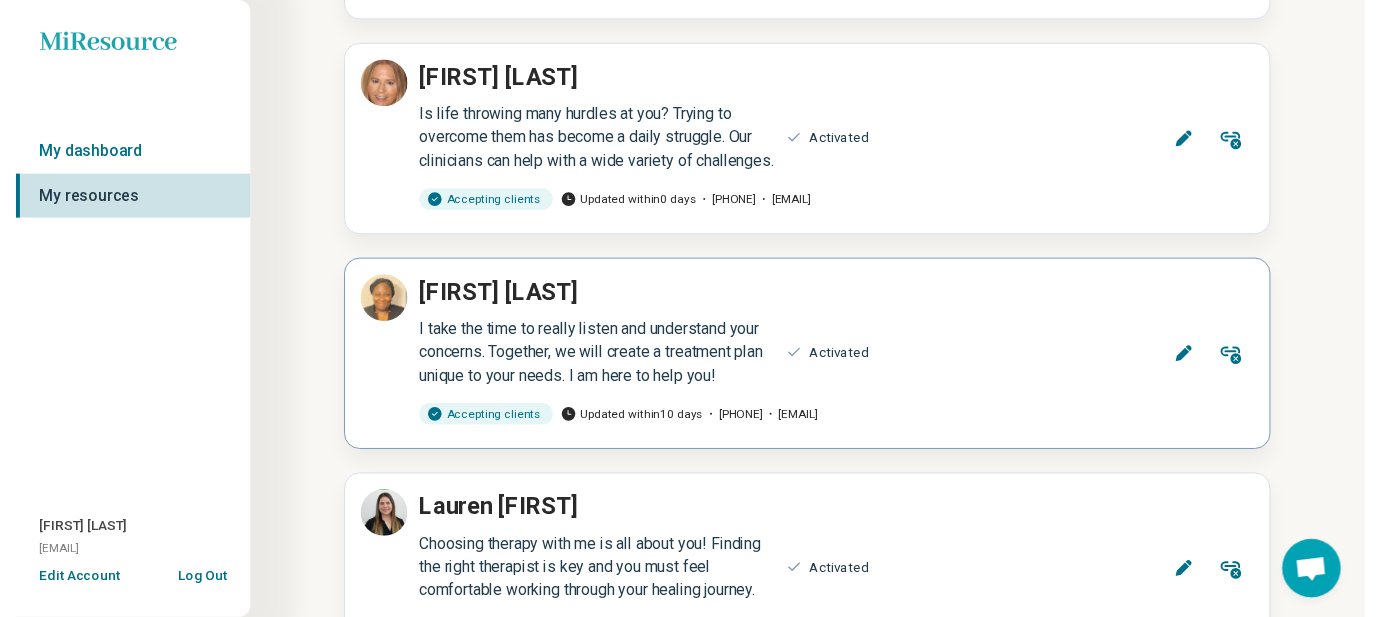 scroll, scrollTop: 0, scrollLeft: 0, axis: both 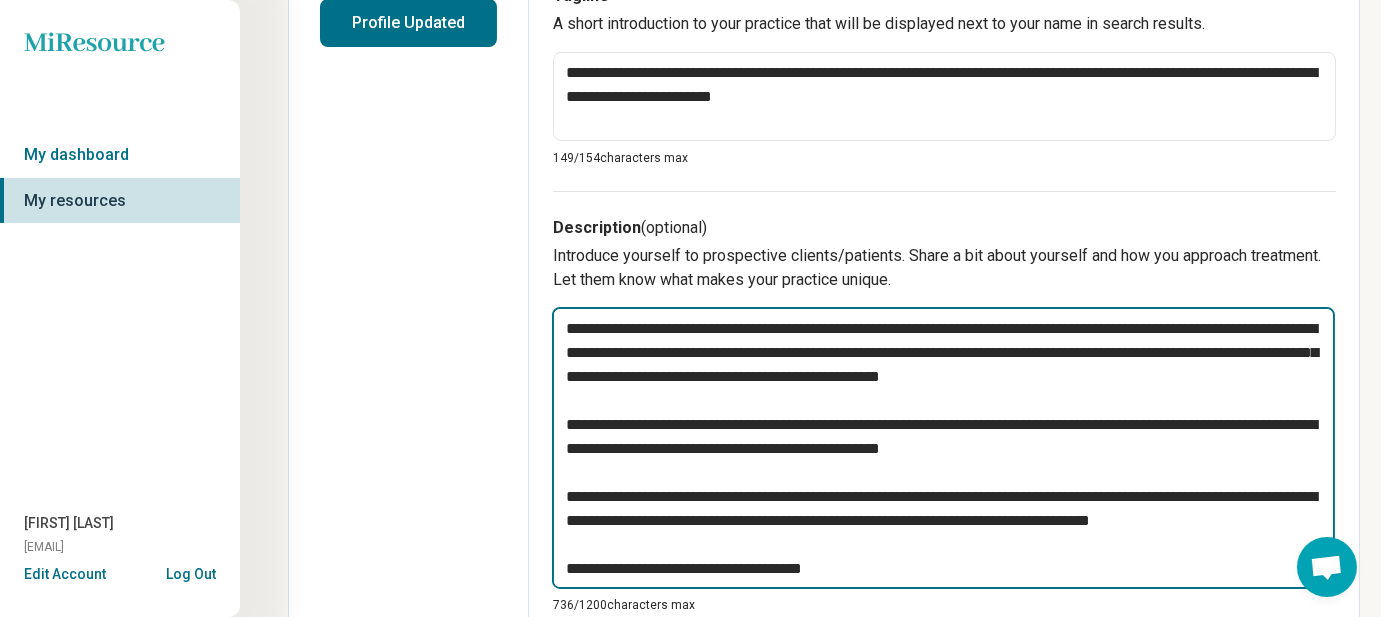 click on "**********" at bounding box center (943, 447) 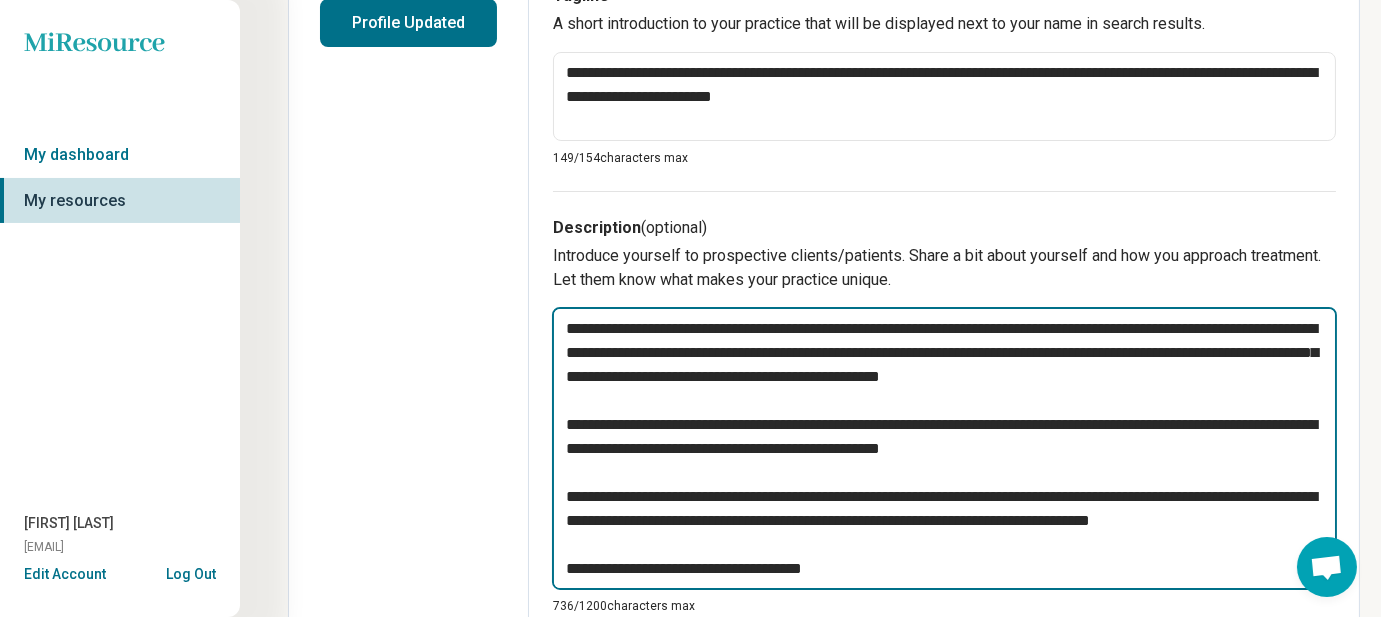 type on "*" 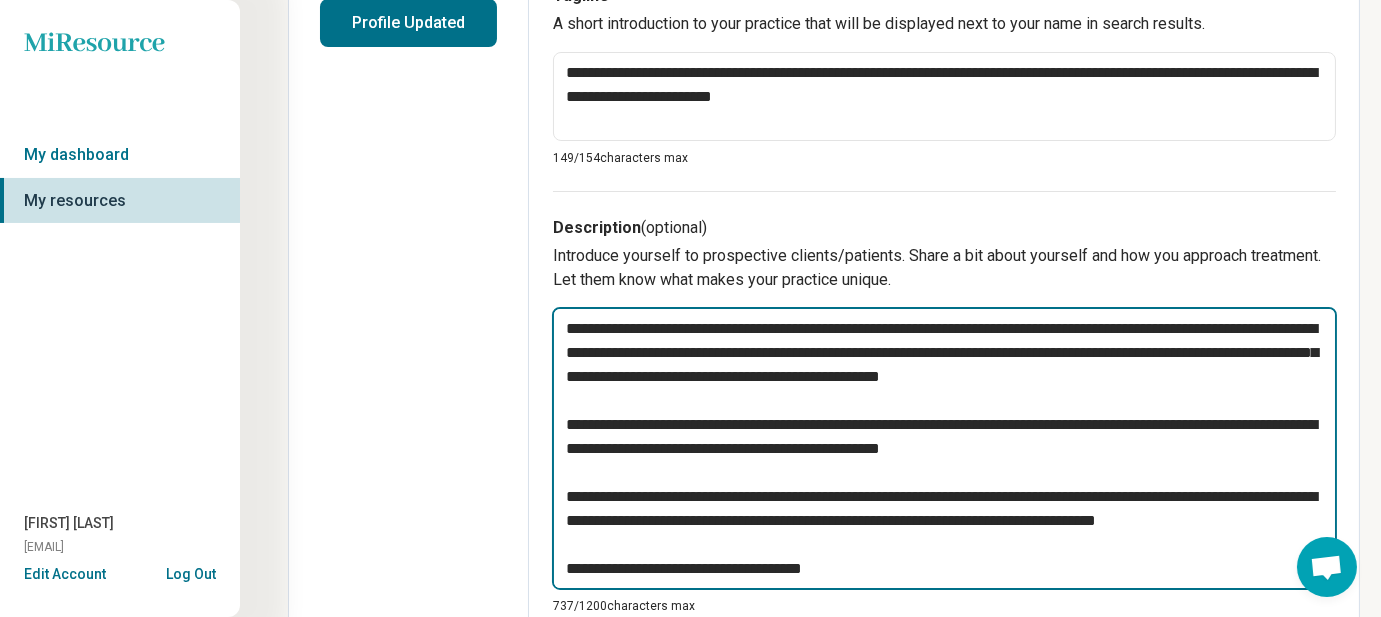 type on "*" 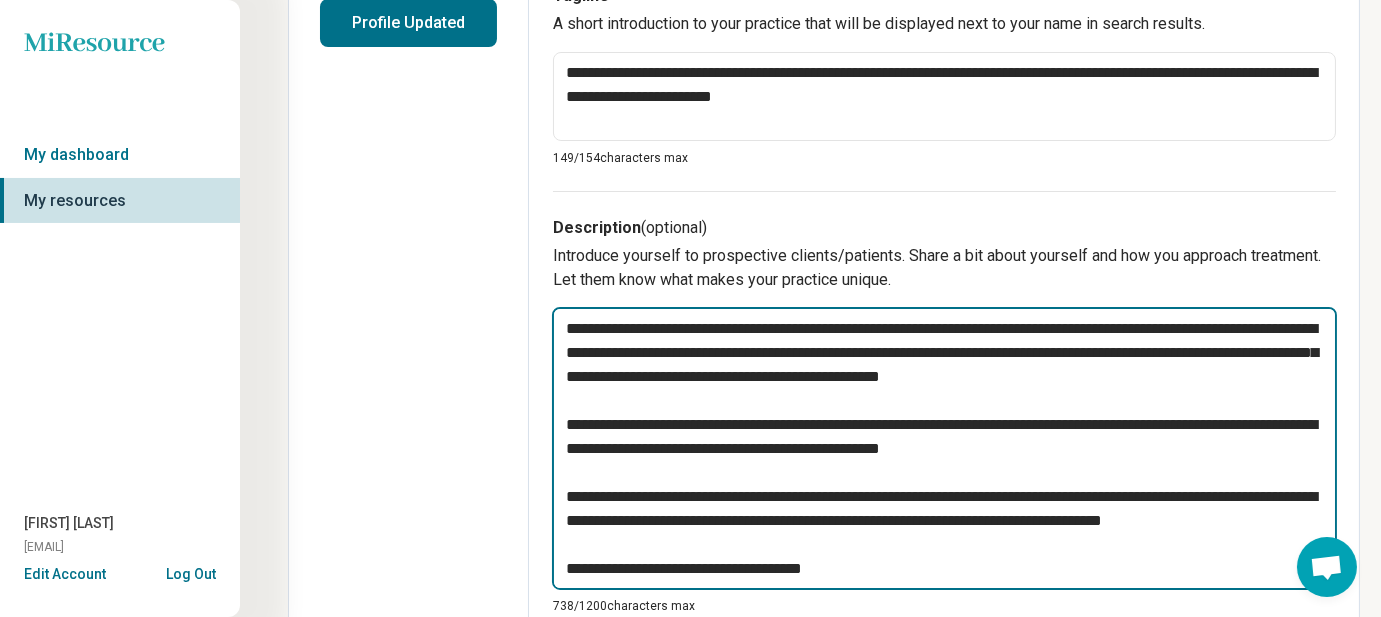 type on "*" 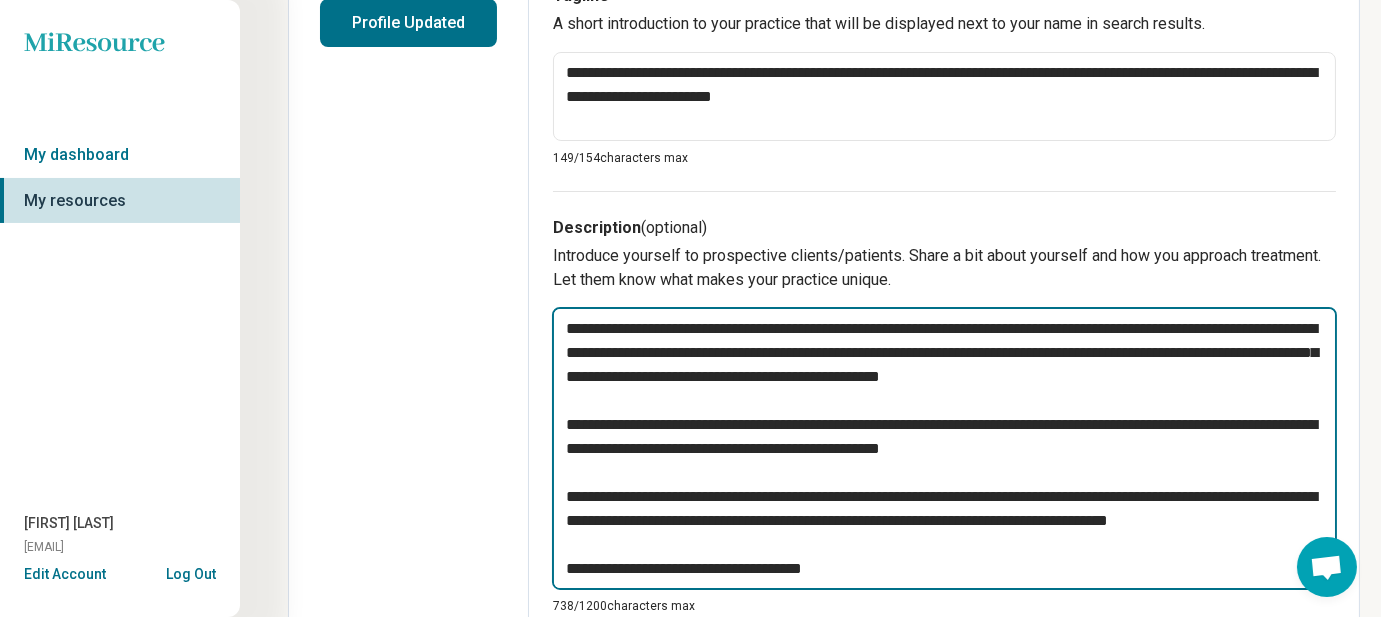 type on "*" 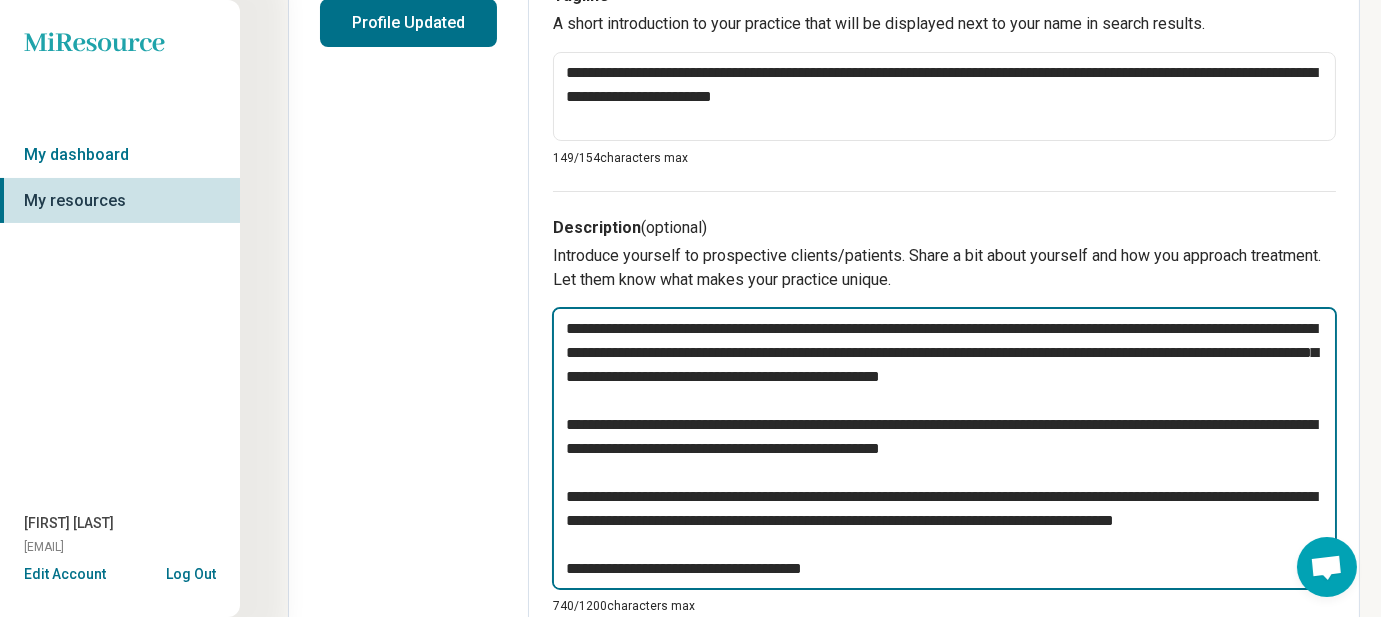 click on "**********" at bounding box center (944, 448) 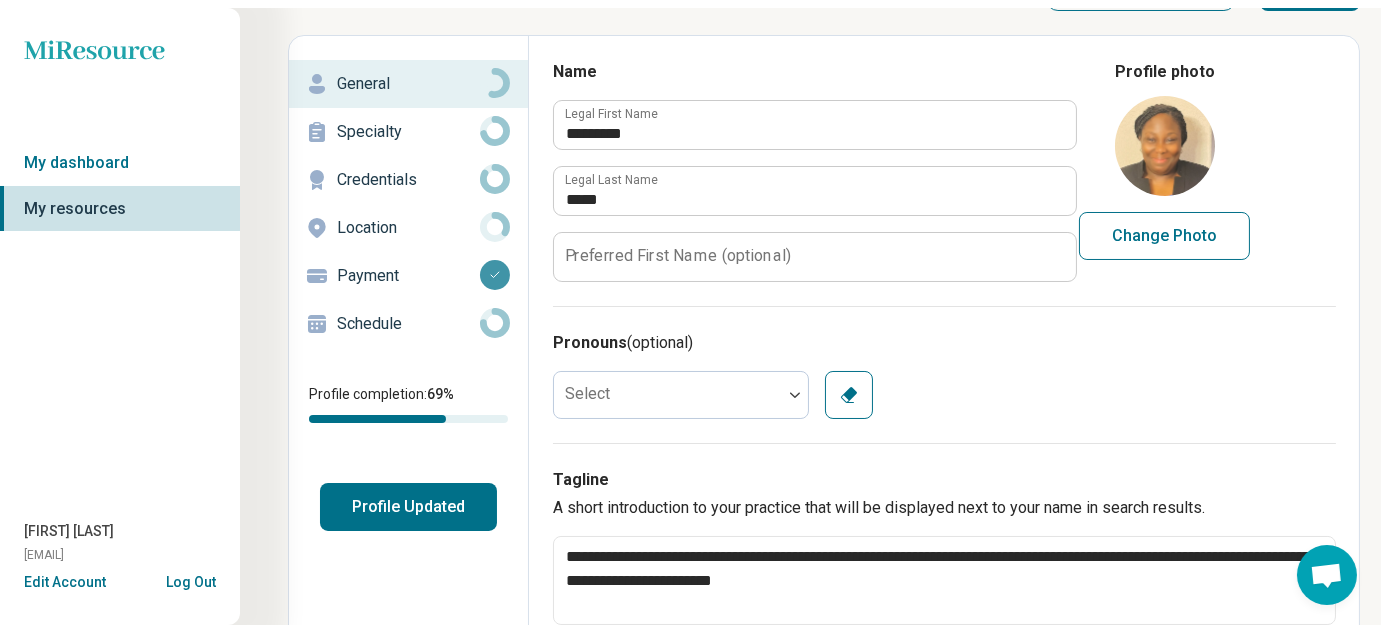 scroll, scrollTop: 0, scrollLeft: 0, axis: both 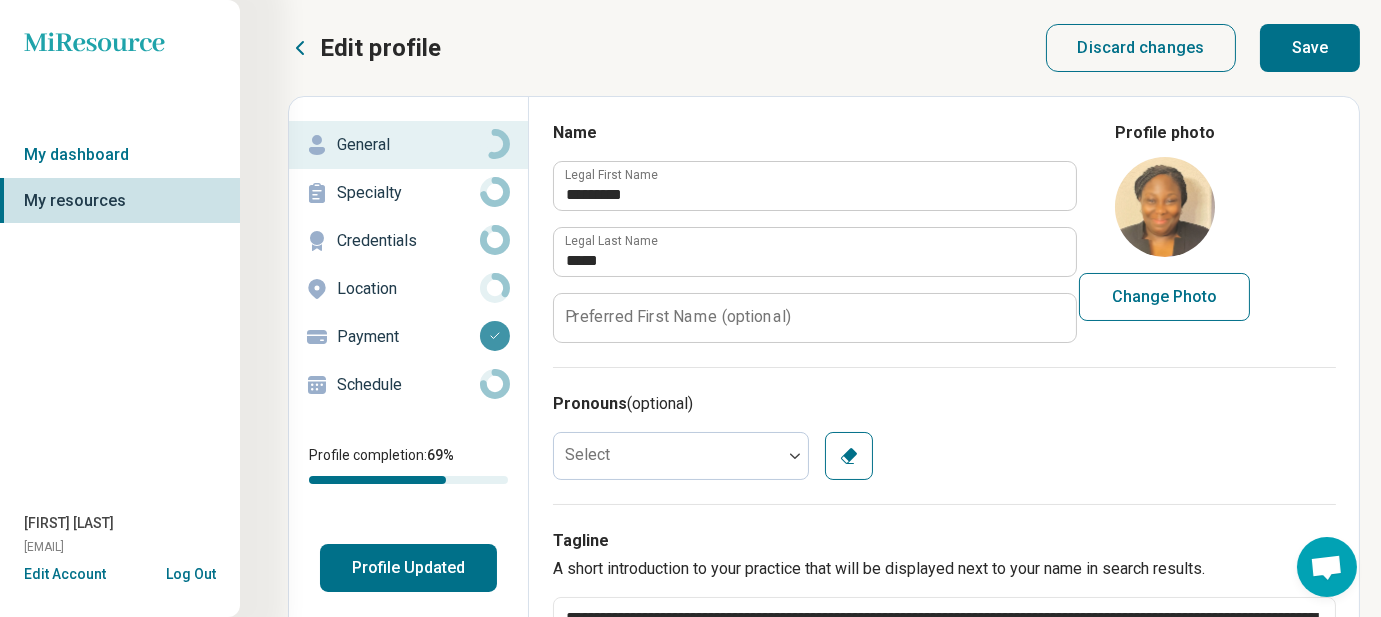 type on "**********" 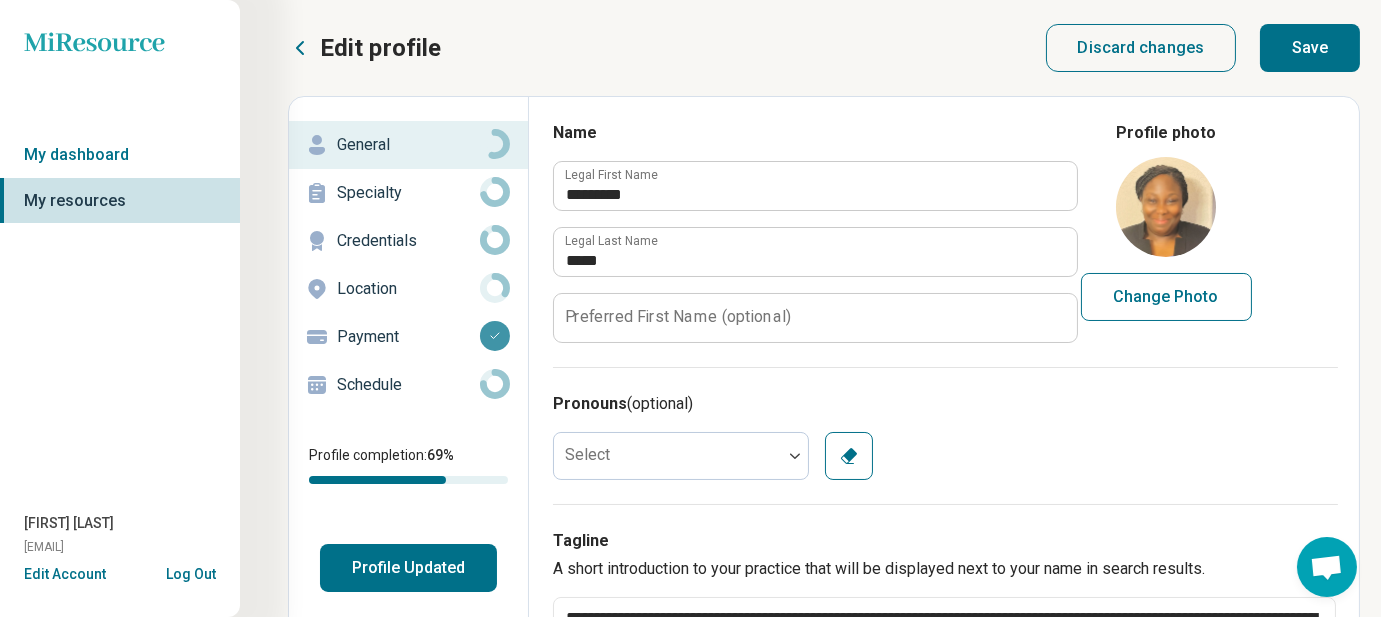 click on "Save" at bounding box center [1310, 48] 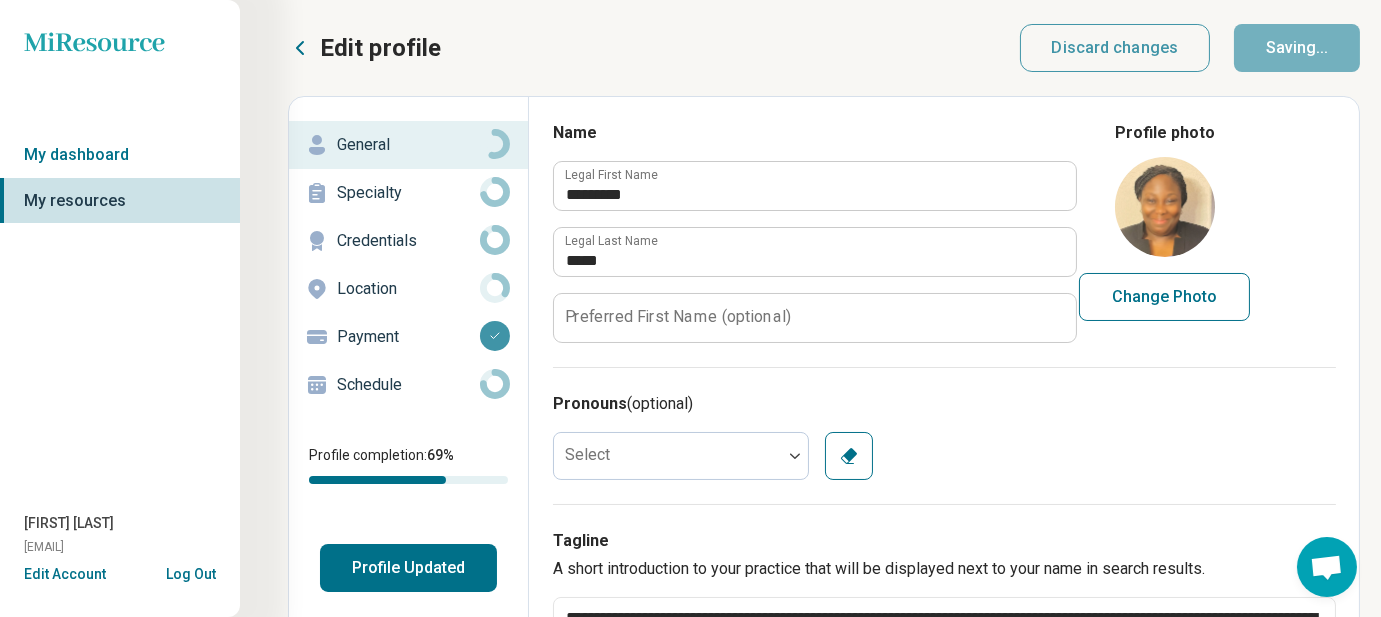 type on "*" 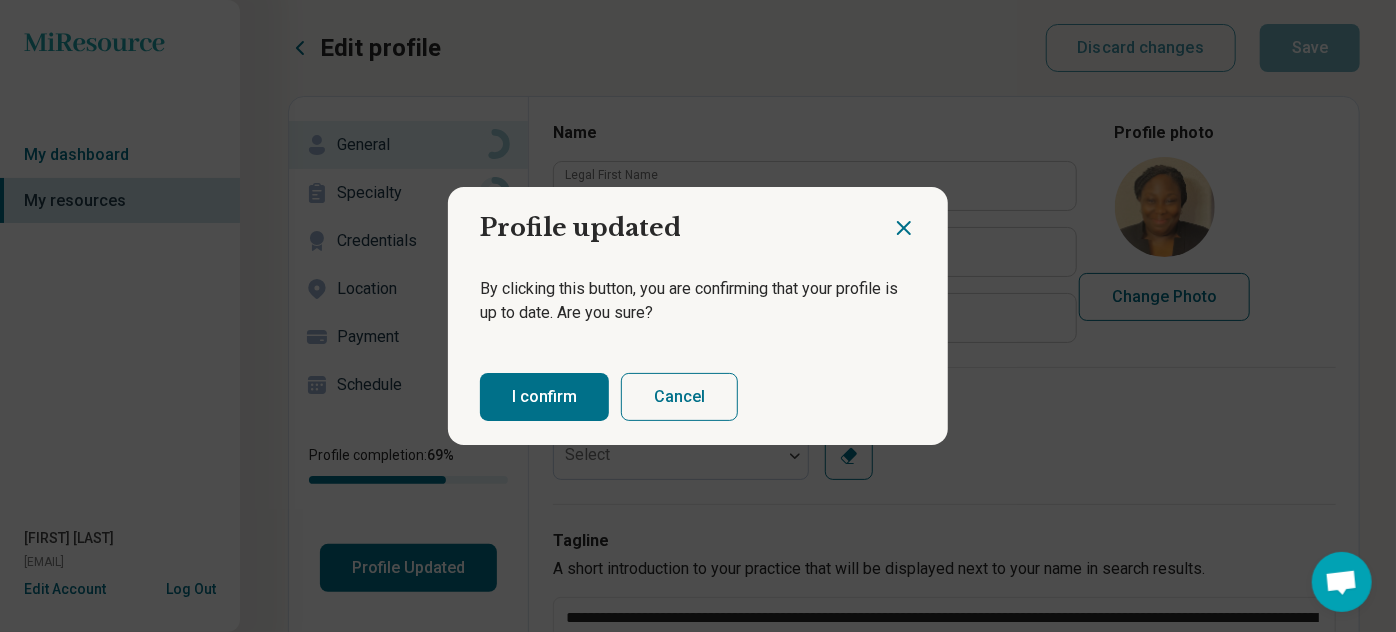 click on "I confirm" at bounding box center [544, 397] 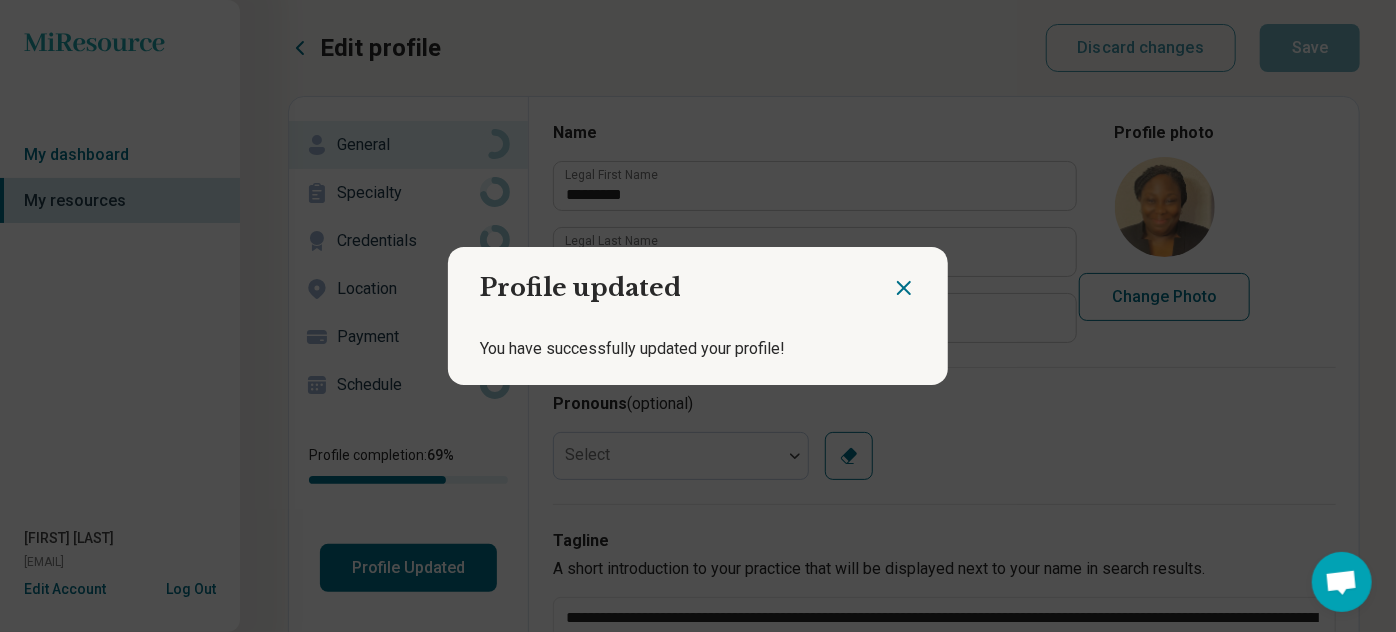click 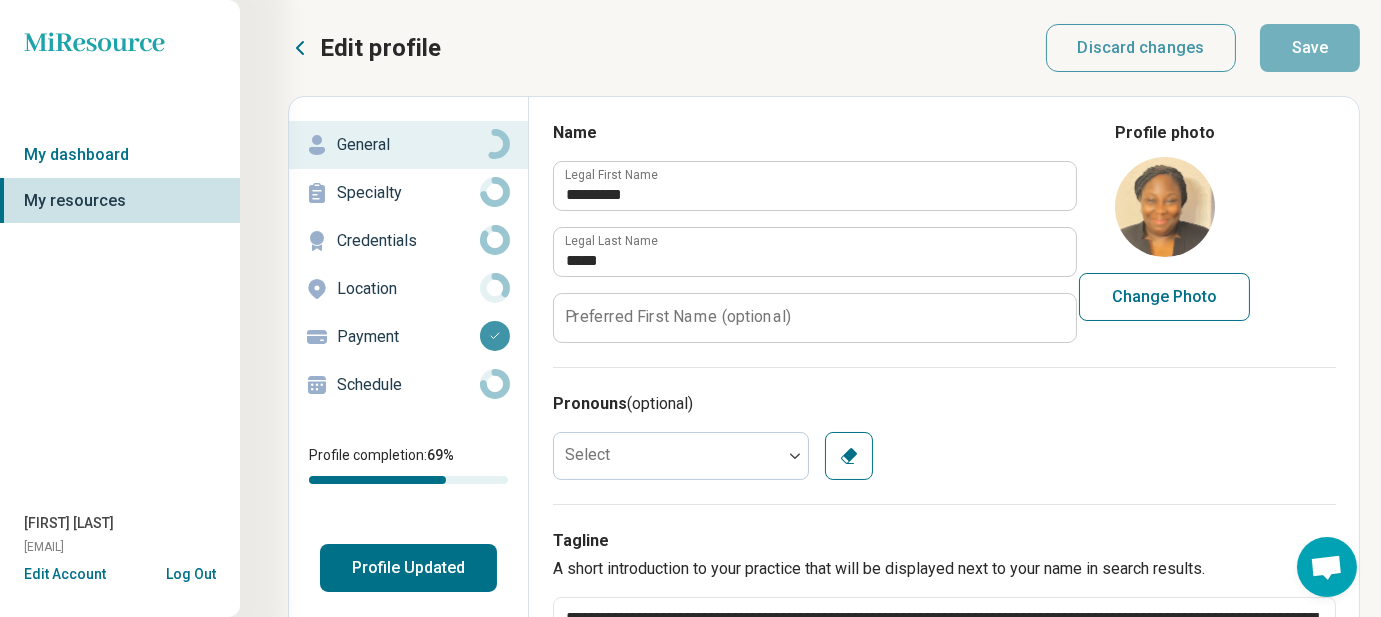 click on "My resources" at bounding box center (120, 201) 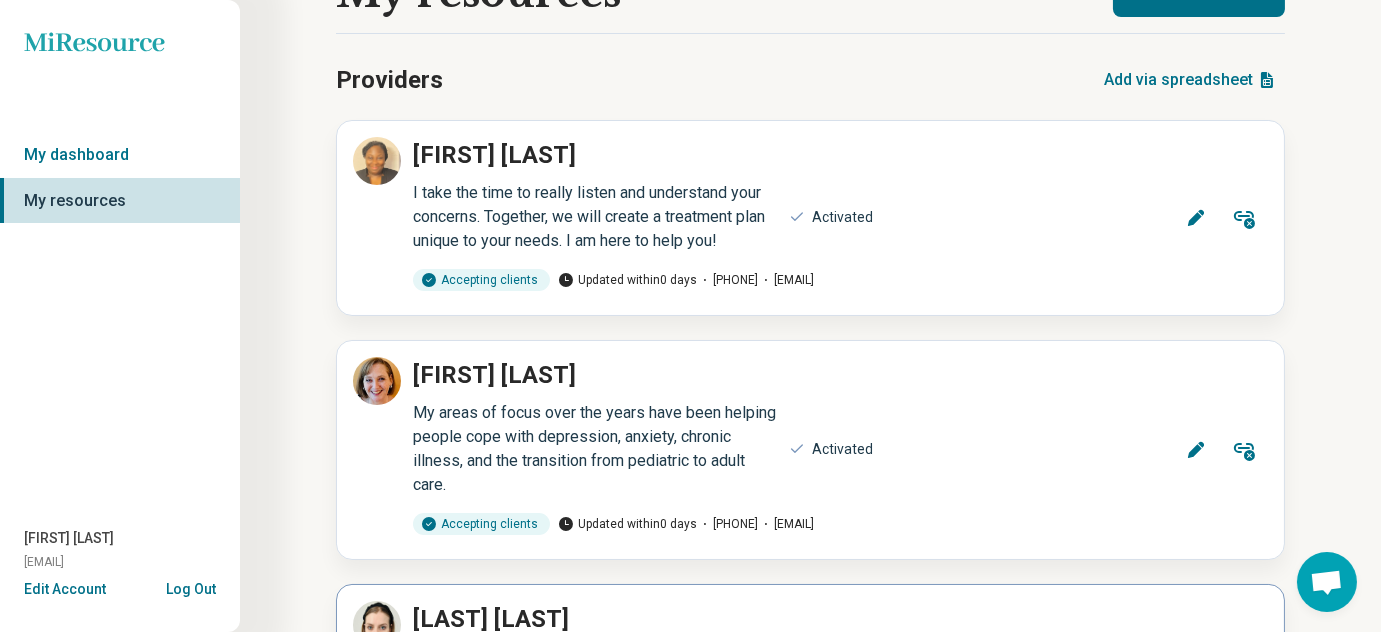 scroll, scrollTop: 0, scrollLeft: 0, axis: both 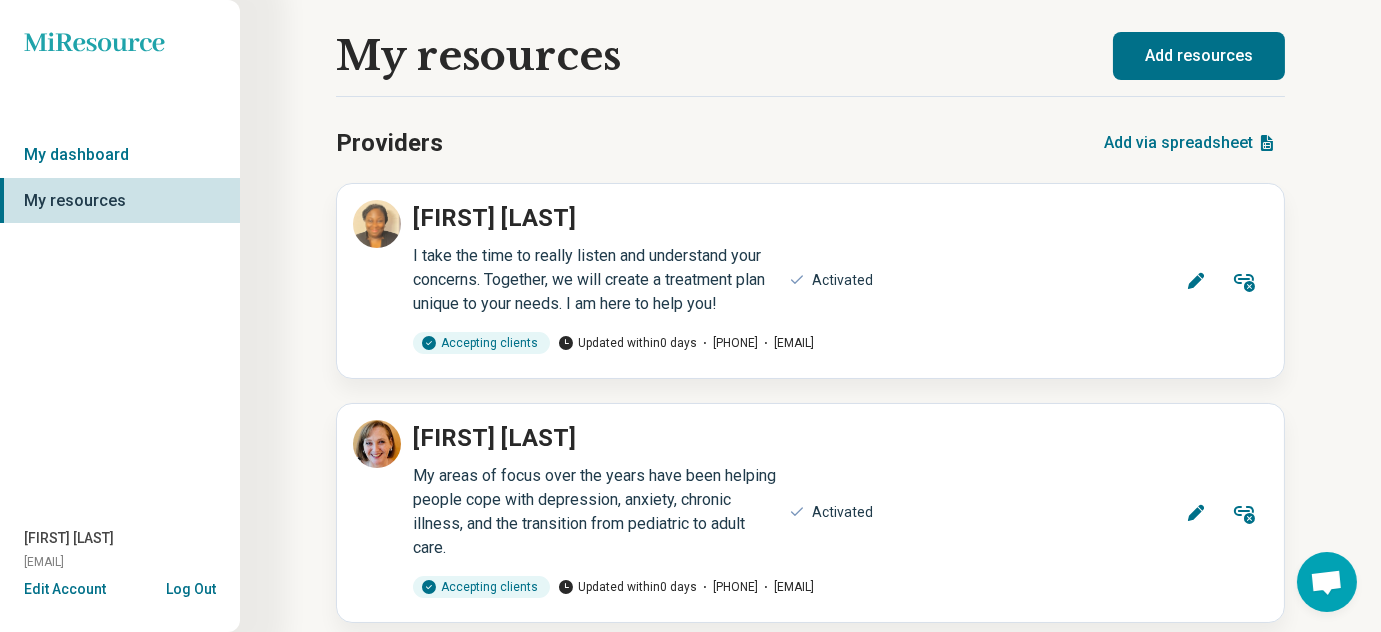 click on "Edit Account" at bounding box center [65, 589] 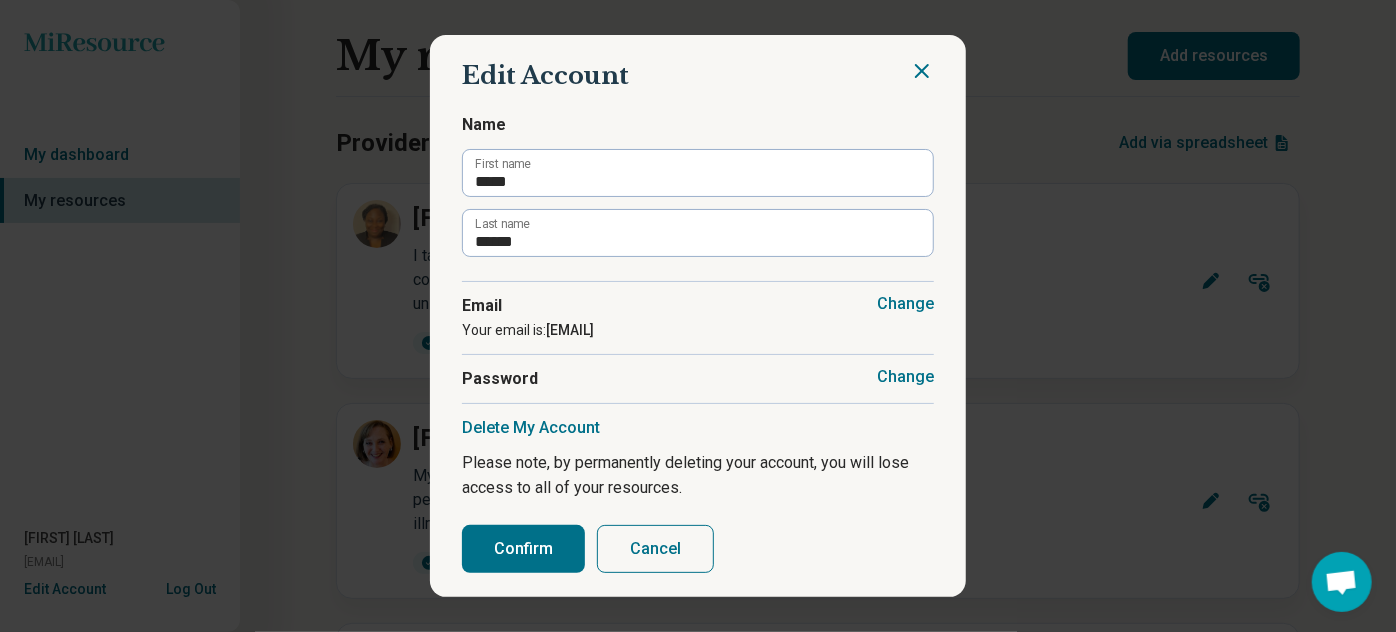 click 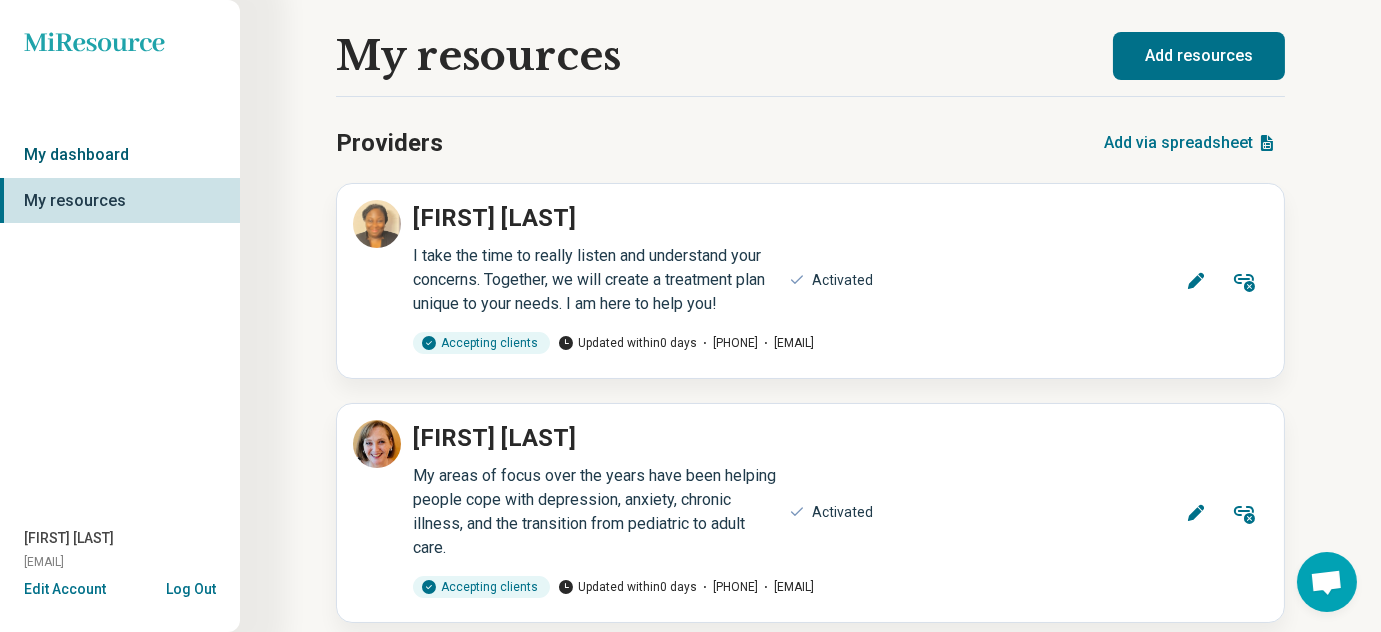 click on "My dashboard" at bounding box center (120, 155) 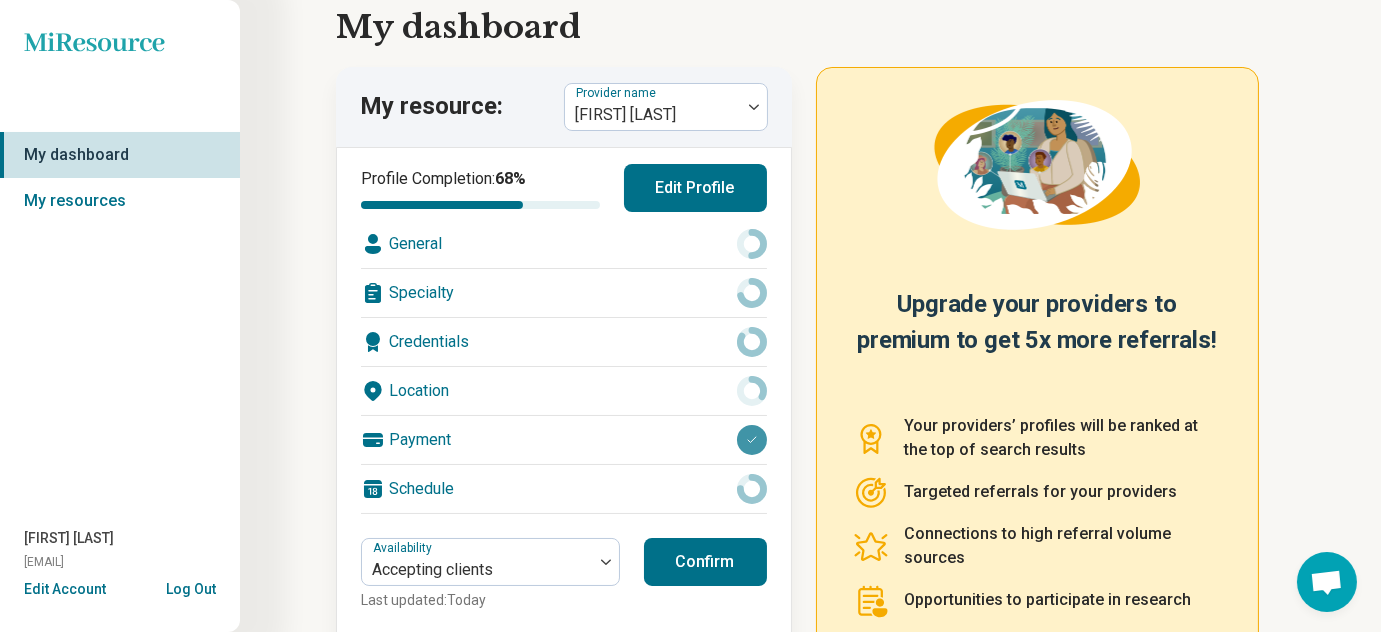 scroll, scrollTop: 0, scrollLeft: 0, axis: both 